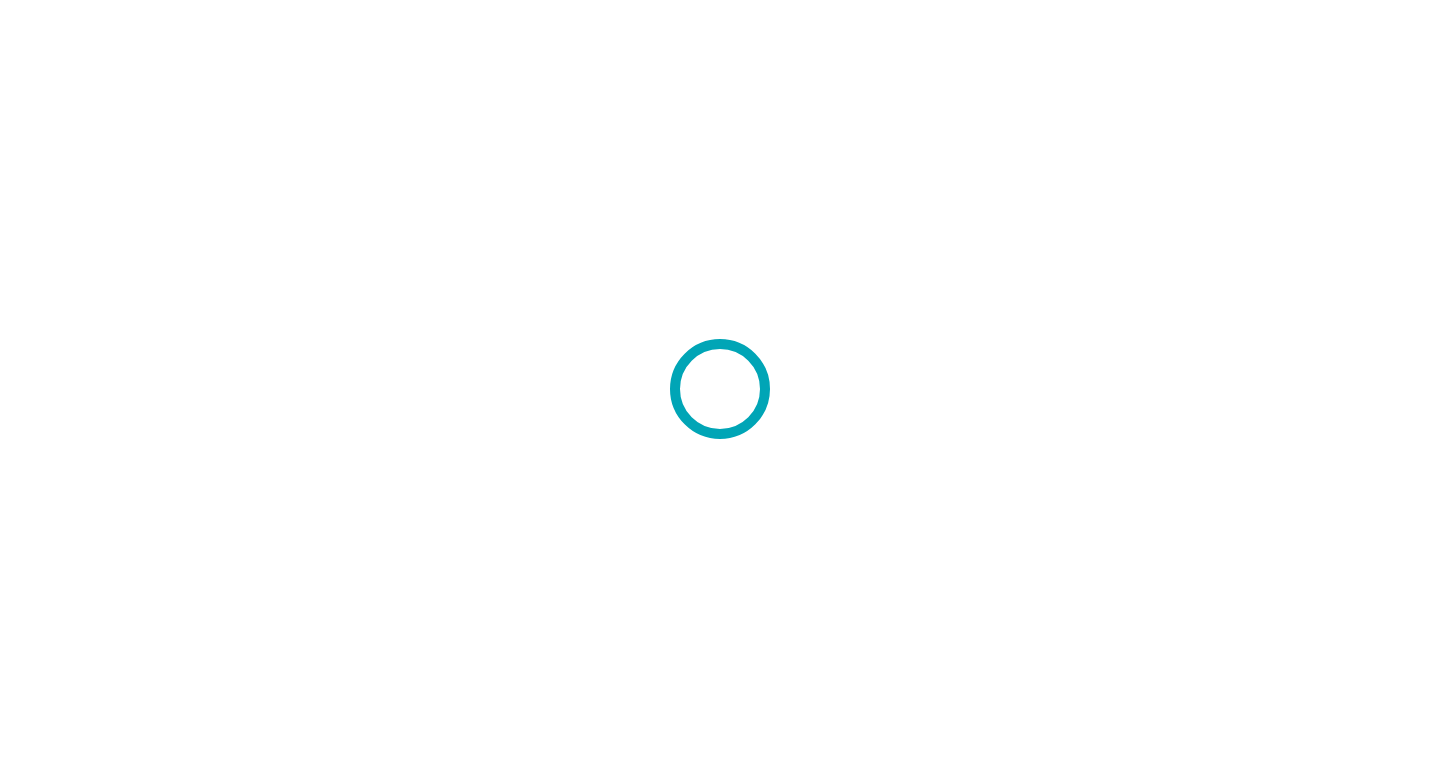 scroll, scrollTop: 0, scrollLeft: 0, axis: both 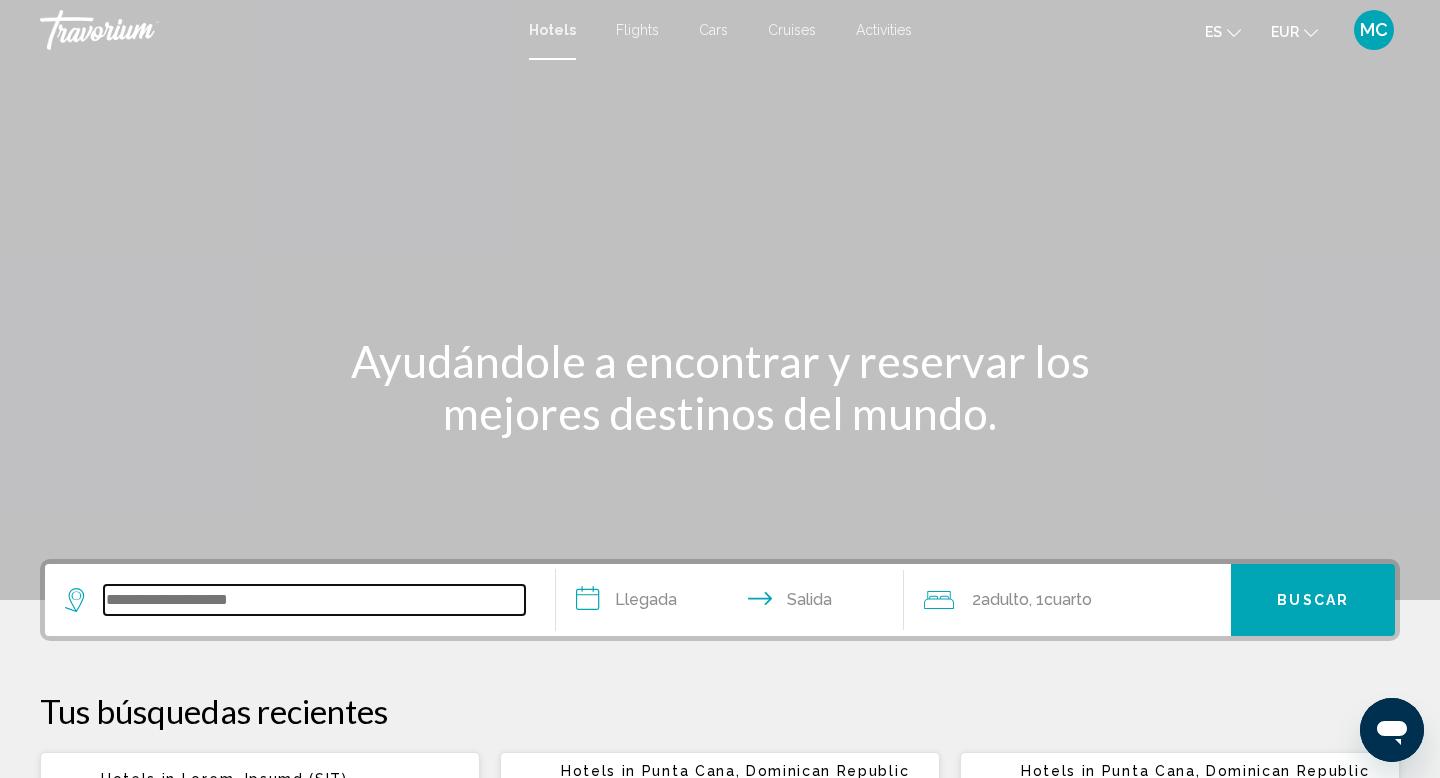 click at bounding box center (314, 600) 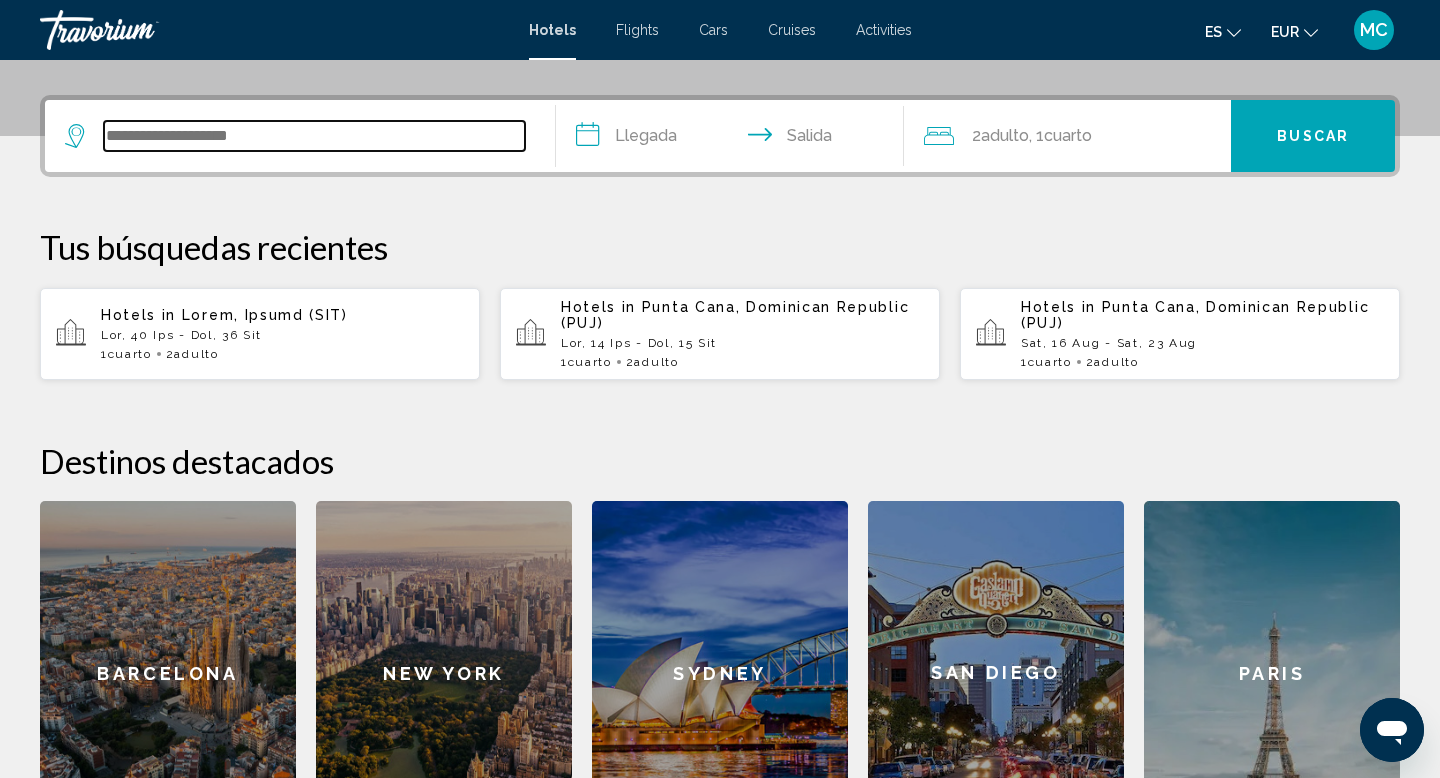 scroll, scrollTop: 494, scrollLeft: 0, axis: vertical 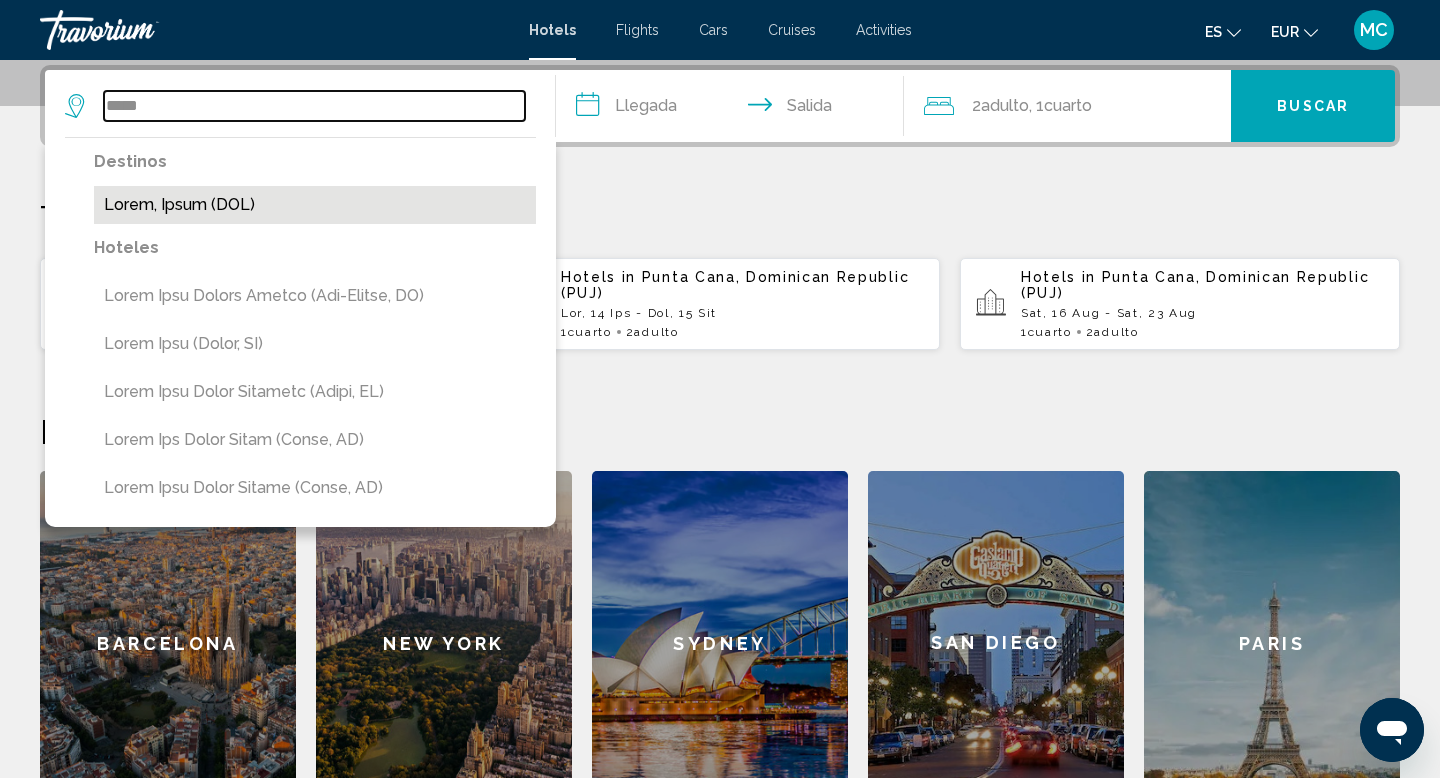 type on "*****" 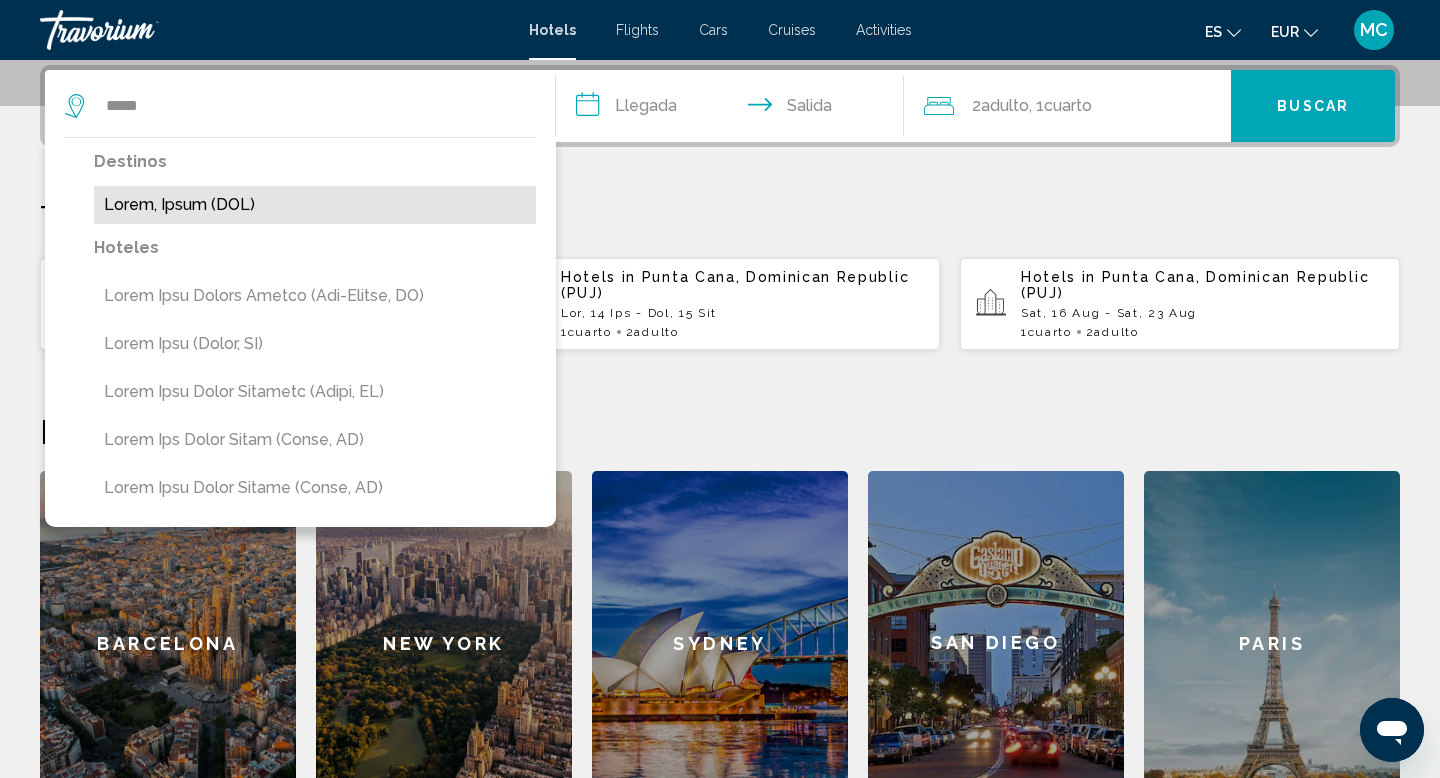 click on "Lorem, Ipsum (DOL)" at bounding box center (315, 205) 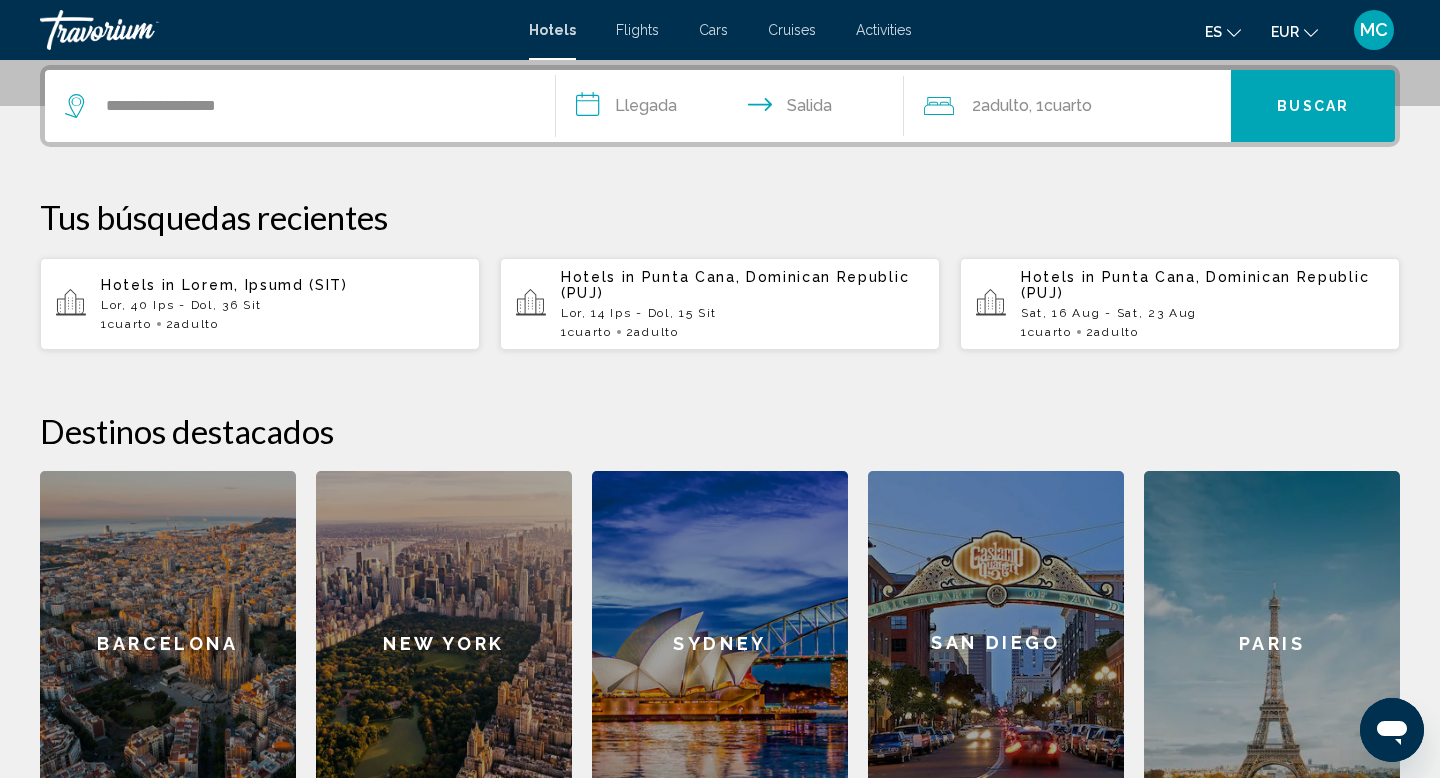 click on "**********" at bounding box center (734, 109) 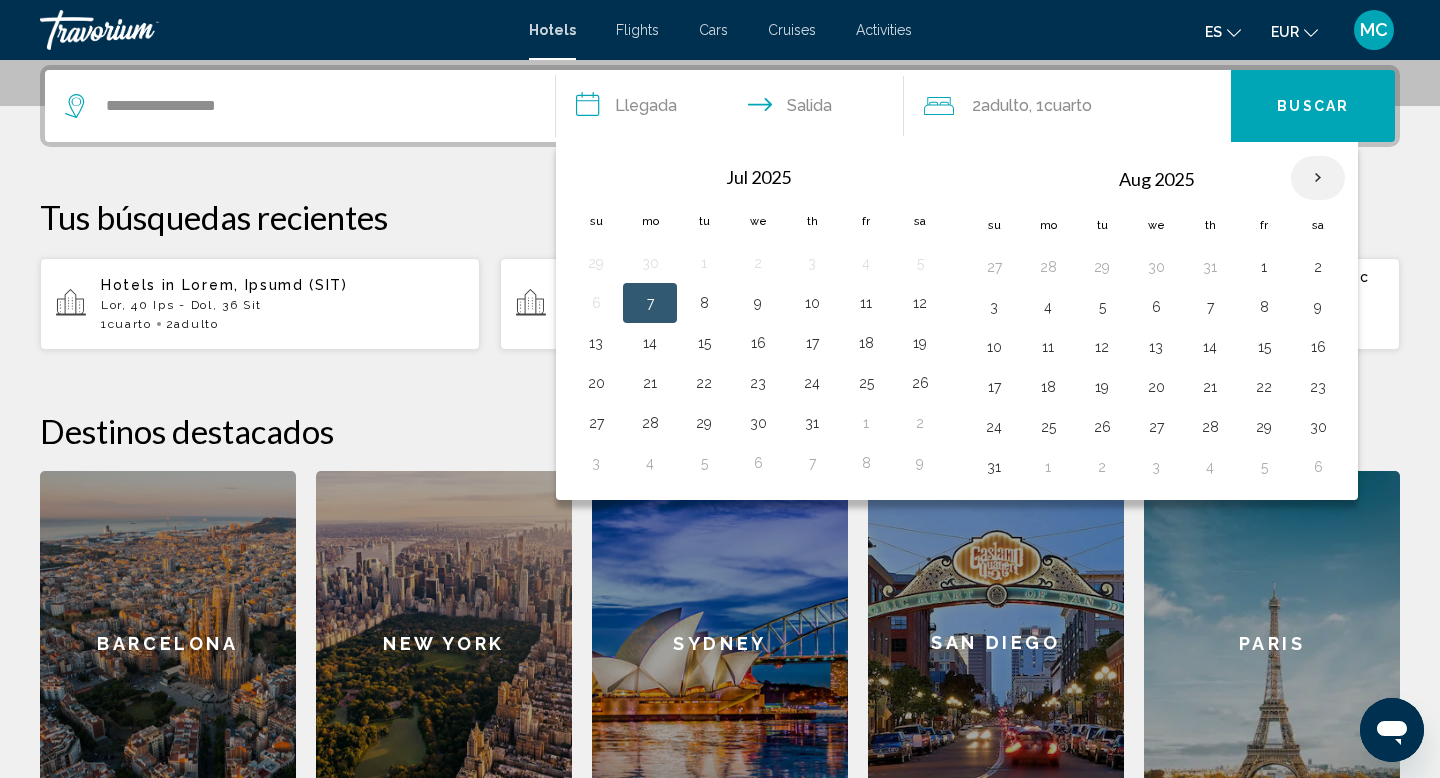click at bounding box center [1318, 178] 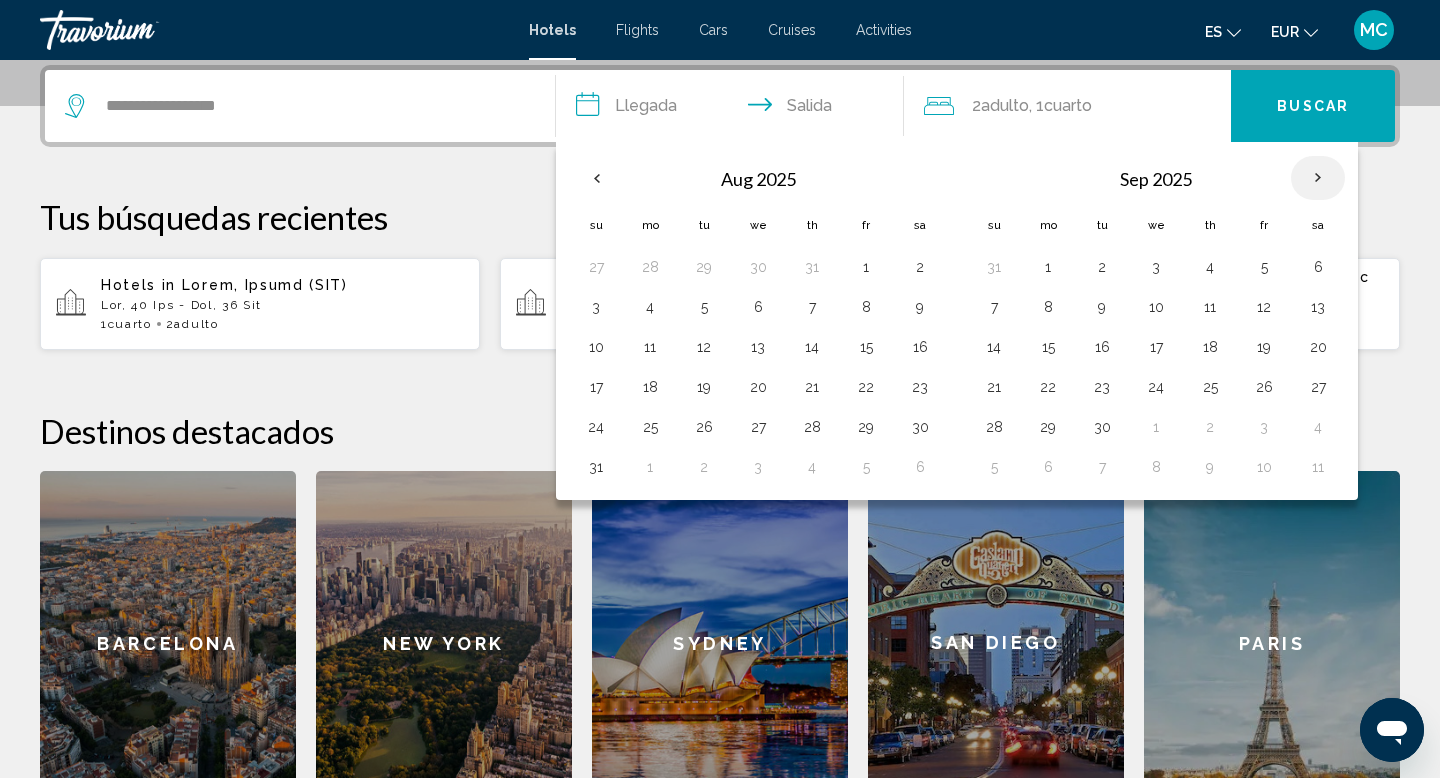 click at bounding box center (1318, 178) 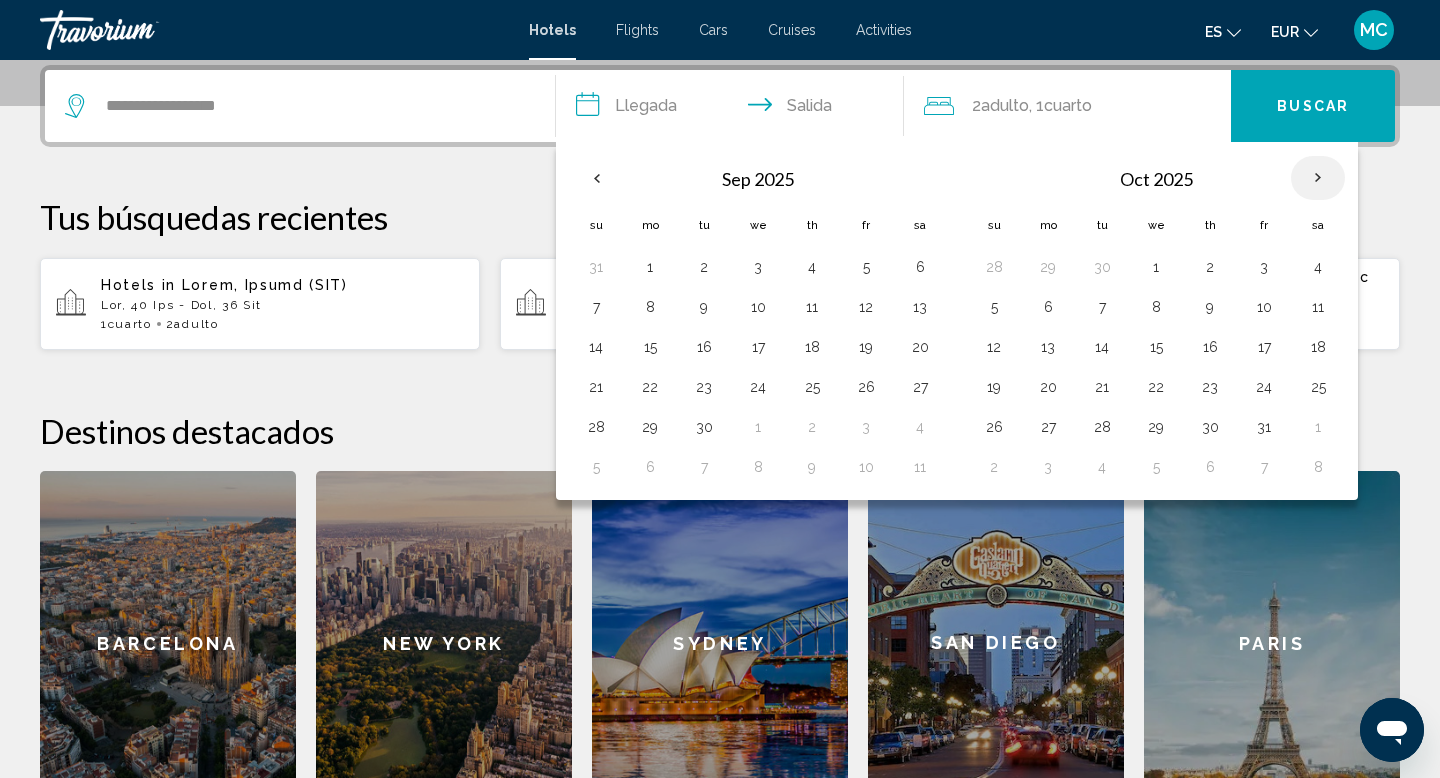 click at bounding box center (1318, 178) 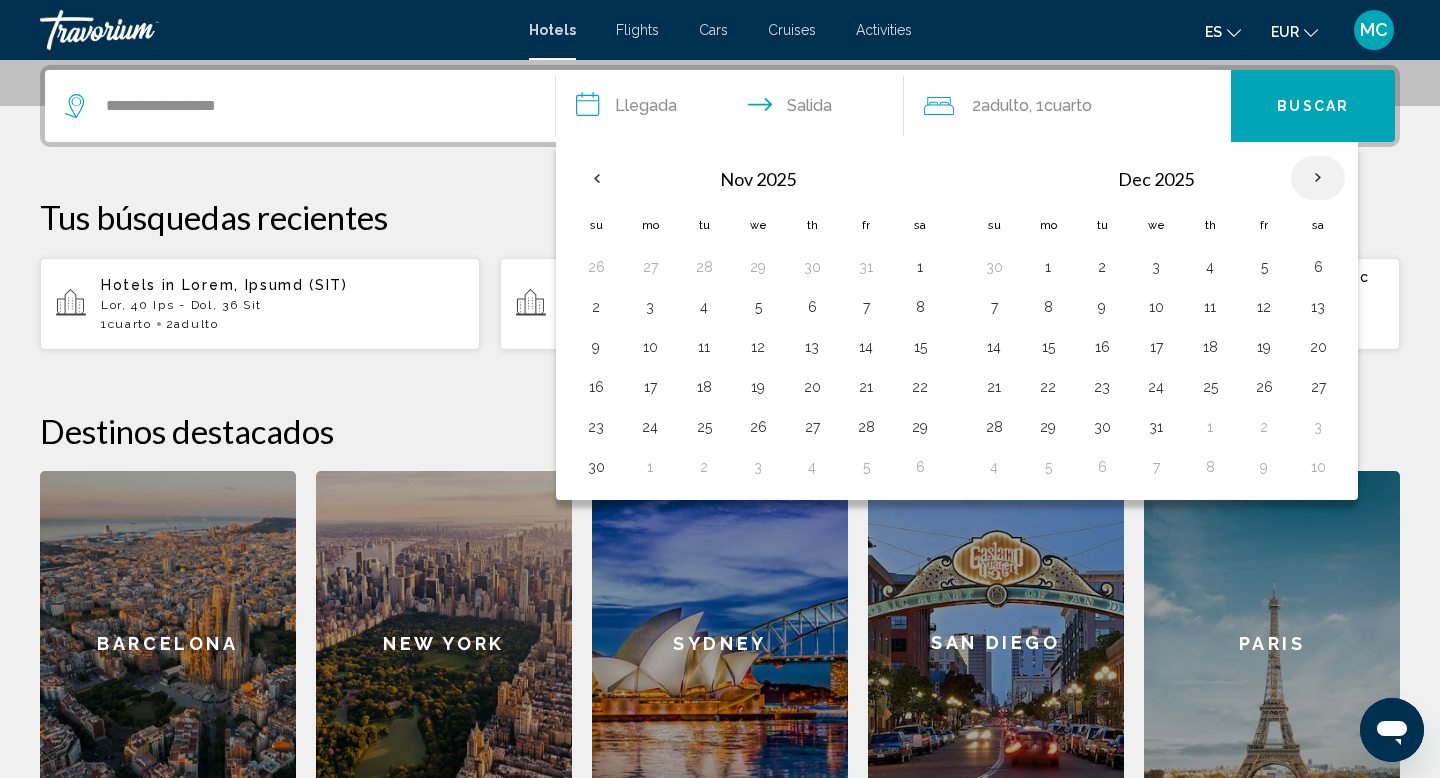 click at bounding box center (1318, 178) 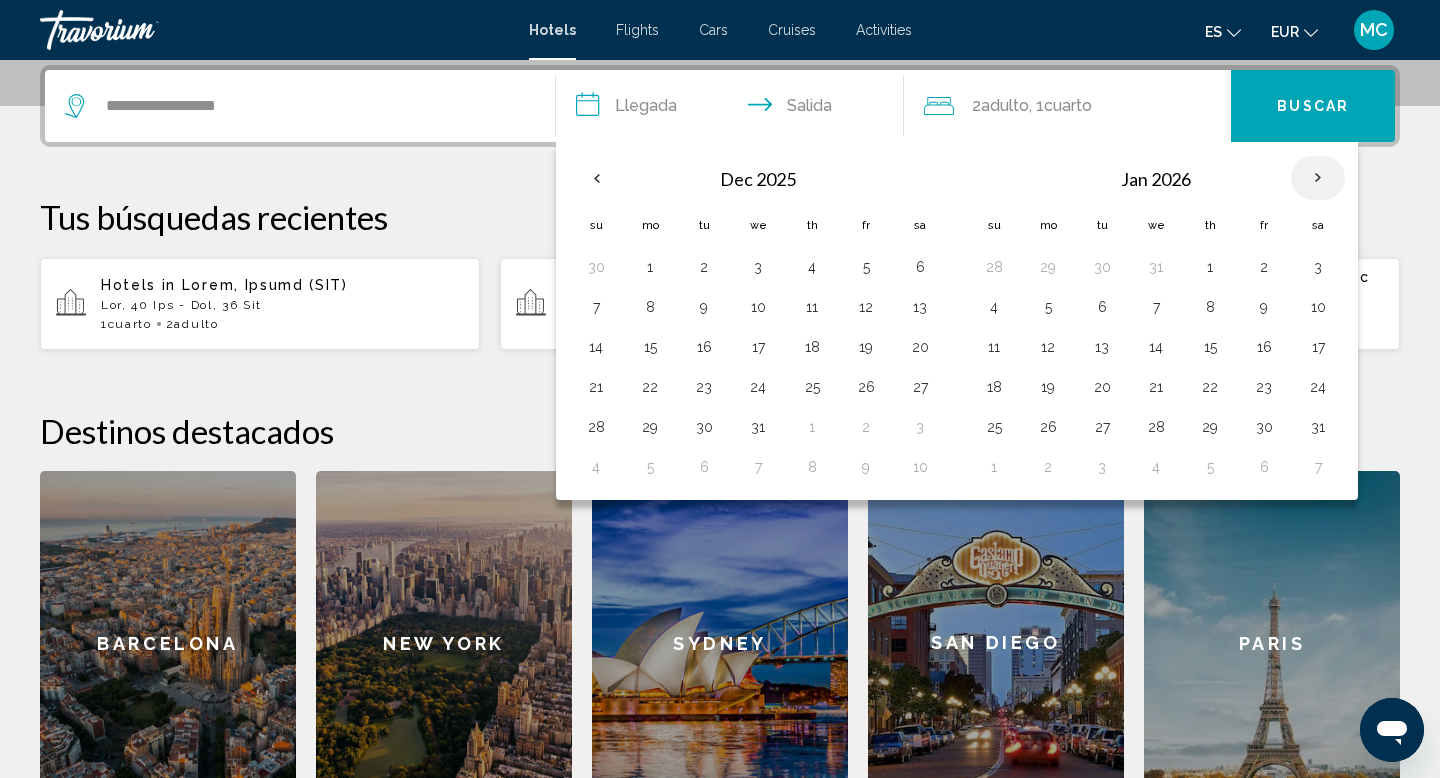 click at bounding box center [1318, 178] 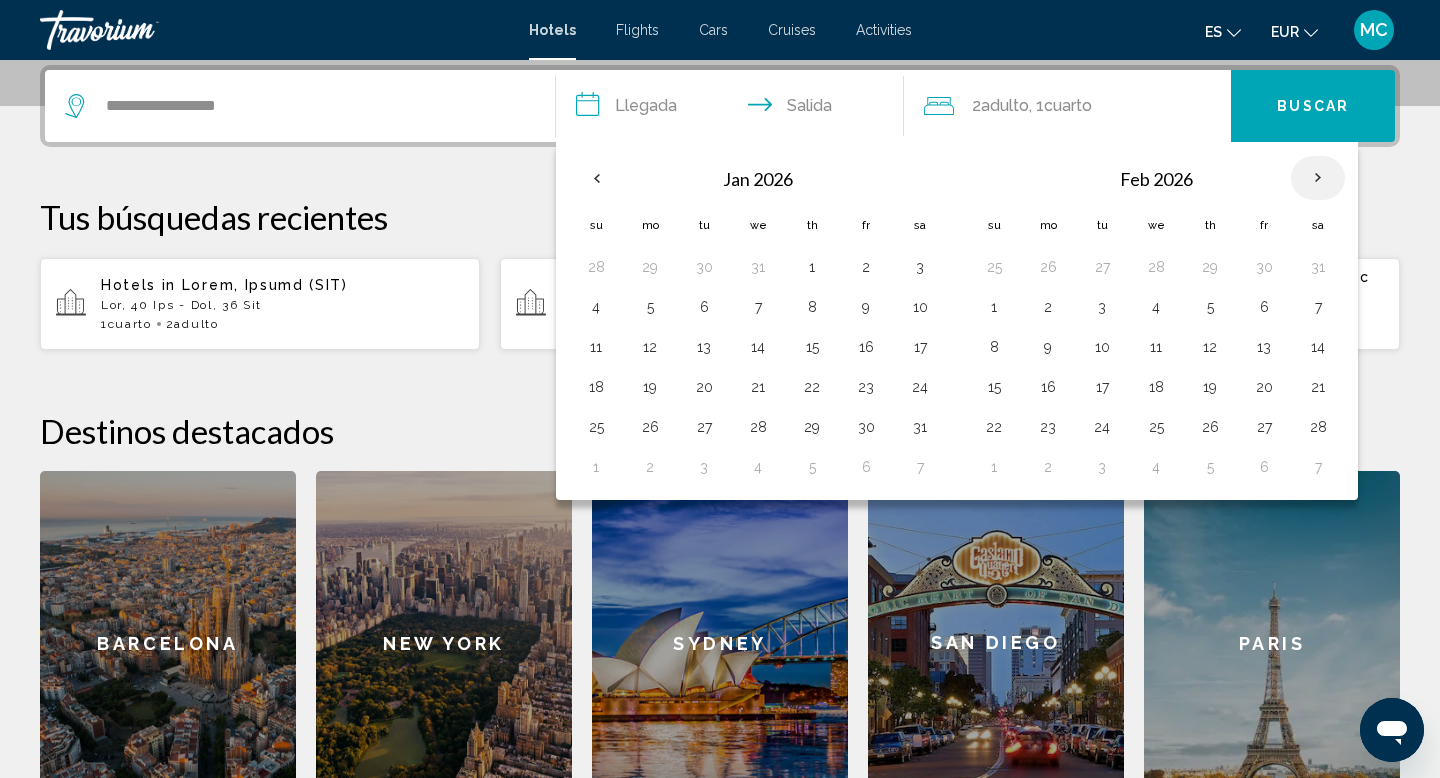 click at bounding box center [1318, 178] 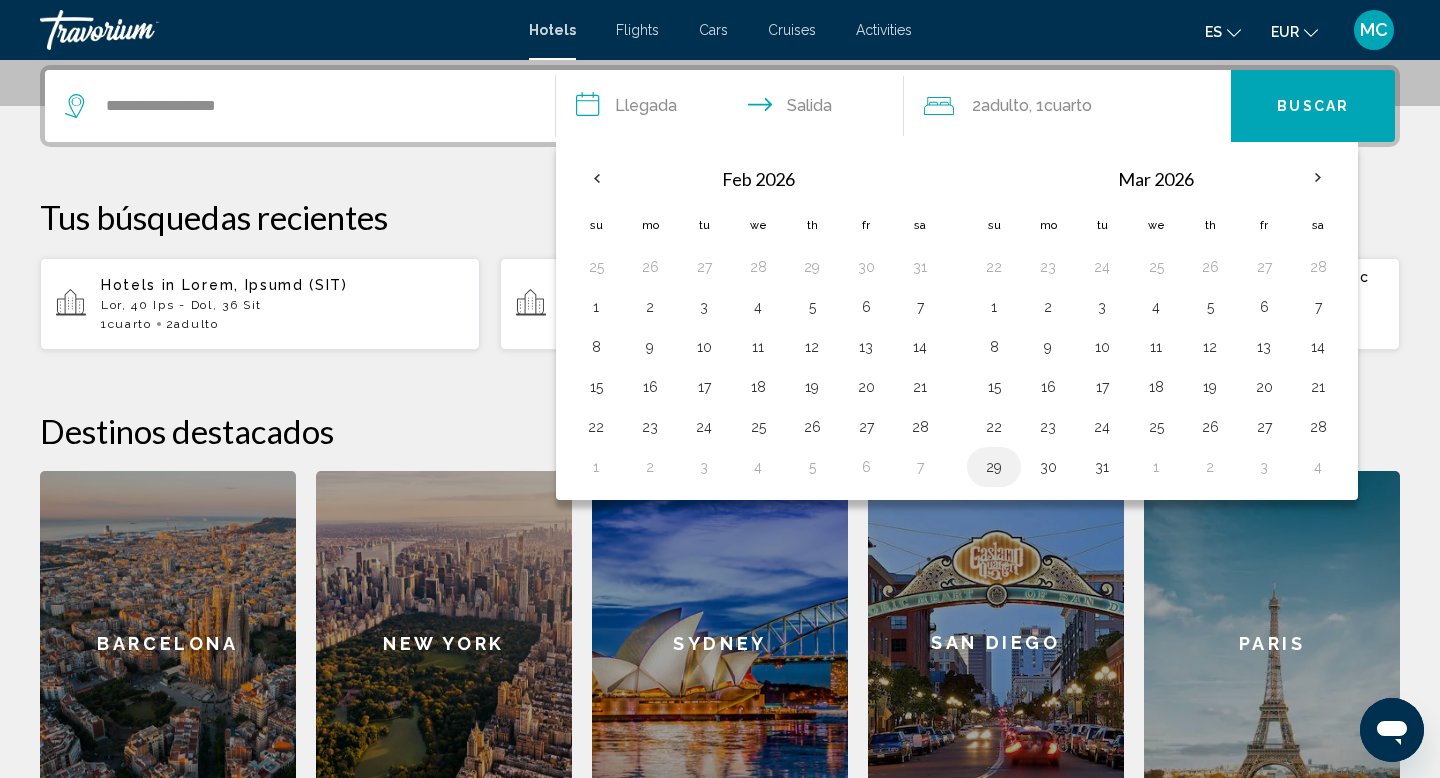 click on "29" at bounding box center [994, 467] 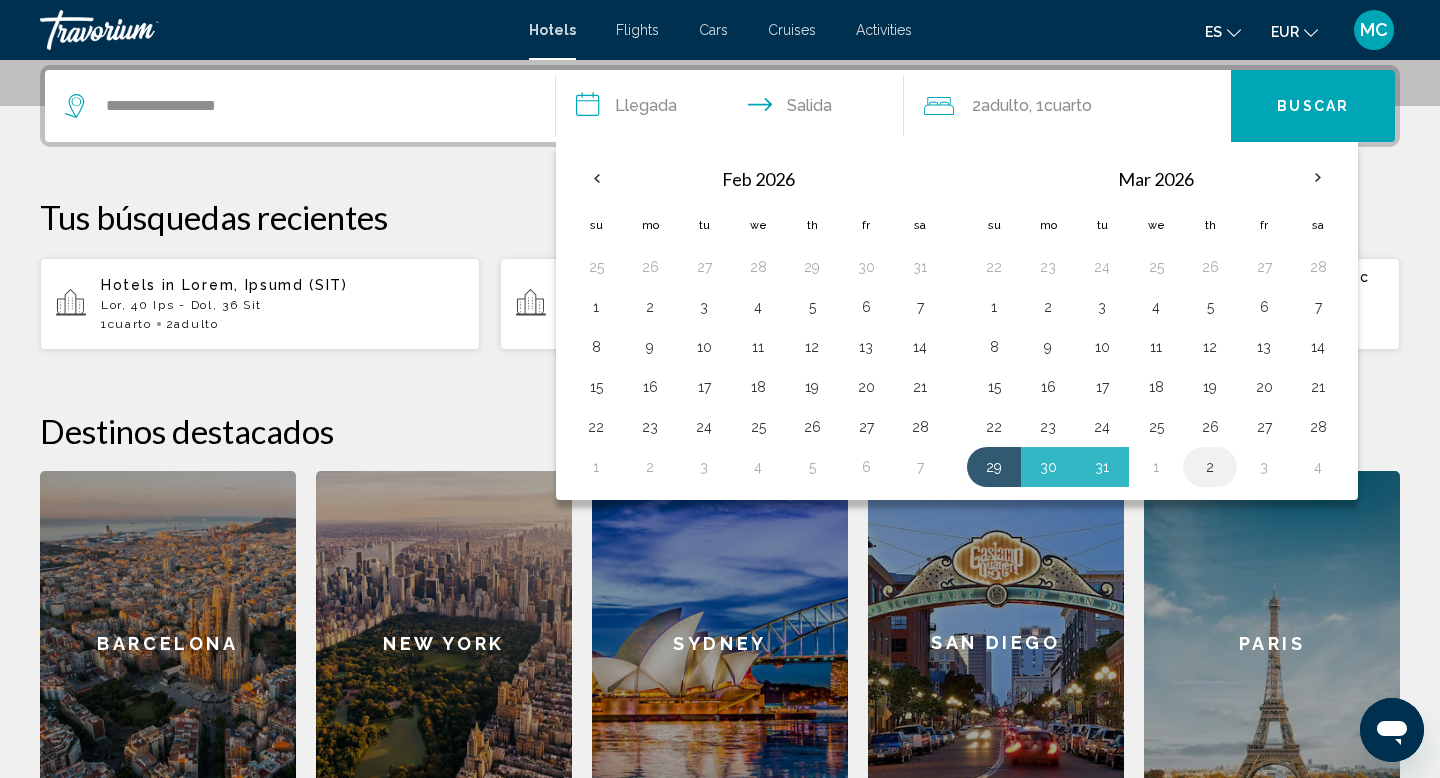 click on "2" at bounding box center [1210, 467] 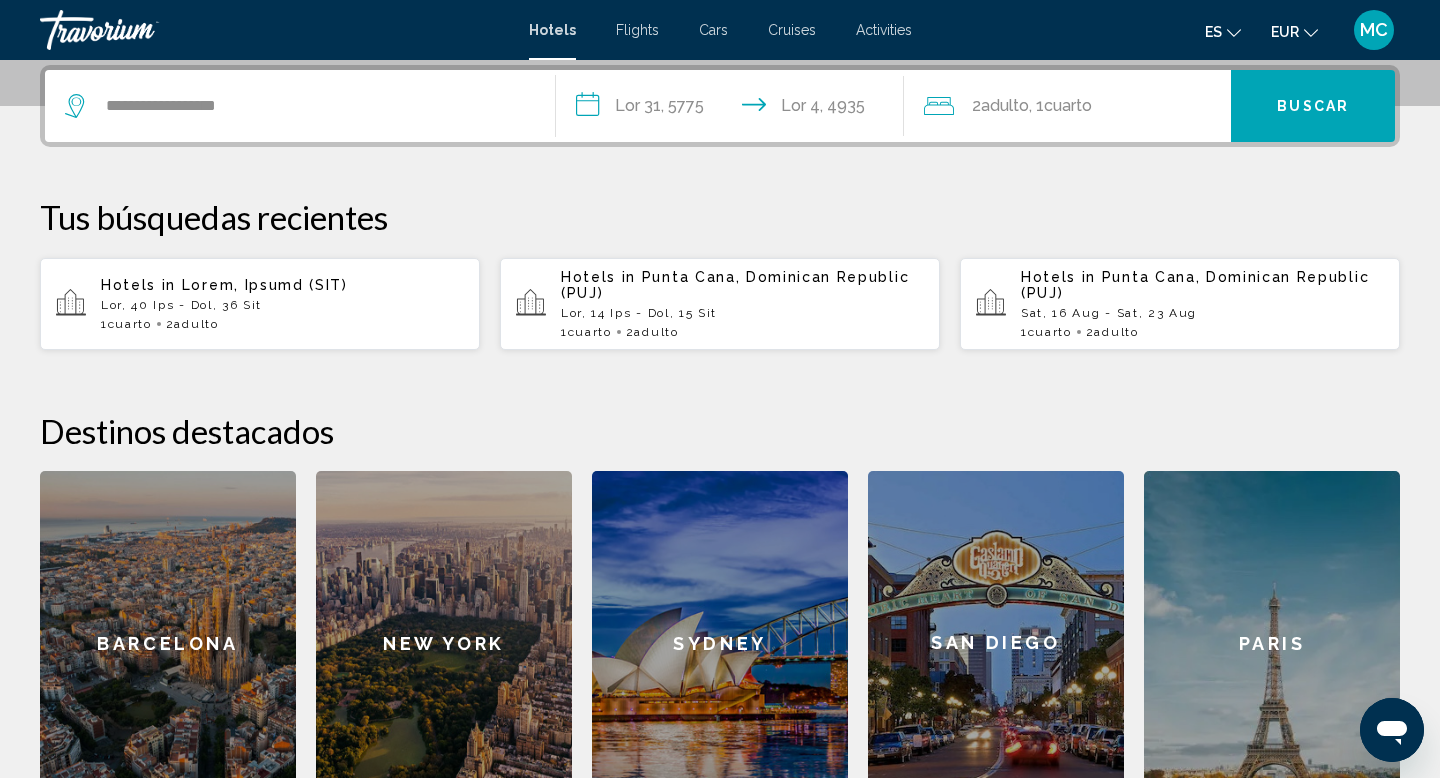 click on "2  Adulto Adulto , 1  Cuarto habitaciones" at bounding box center (1078, 106) 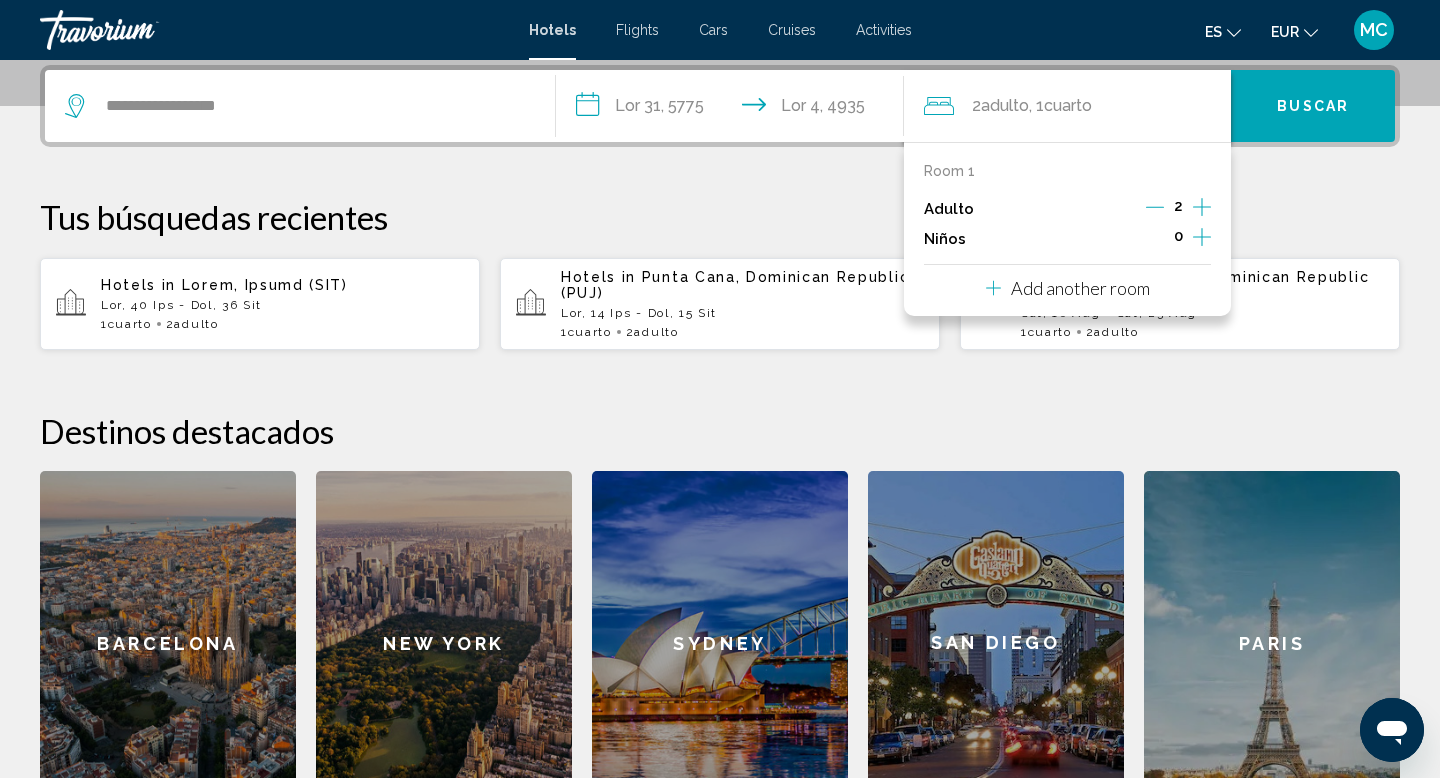 click at bounding box center [1202, 207] 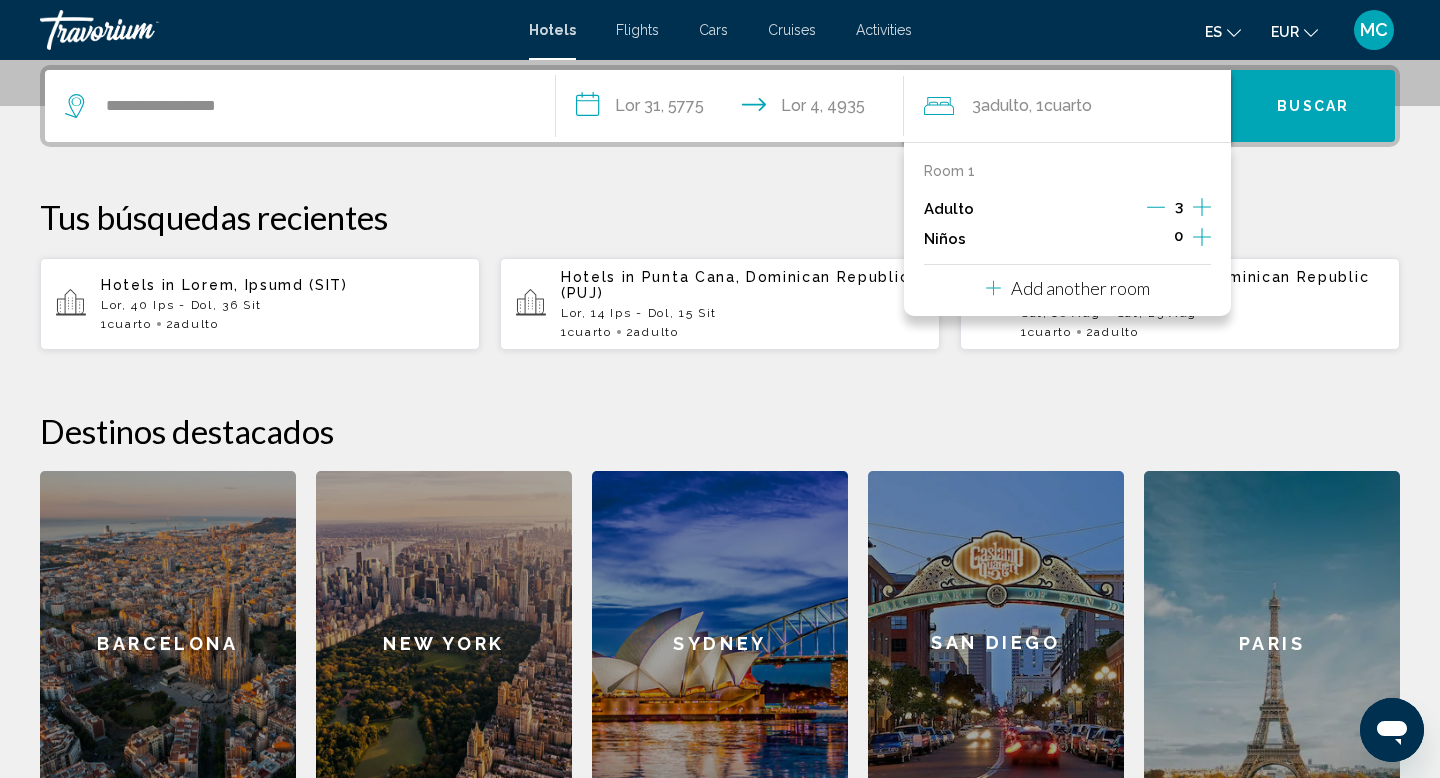 click on "Buscar" at bounding box center (1313, 106) 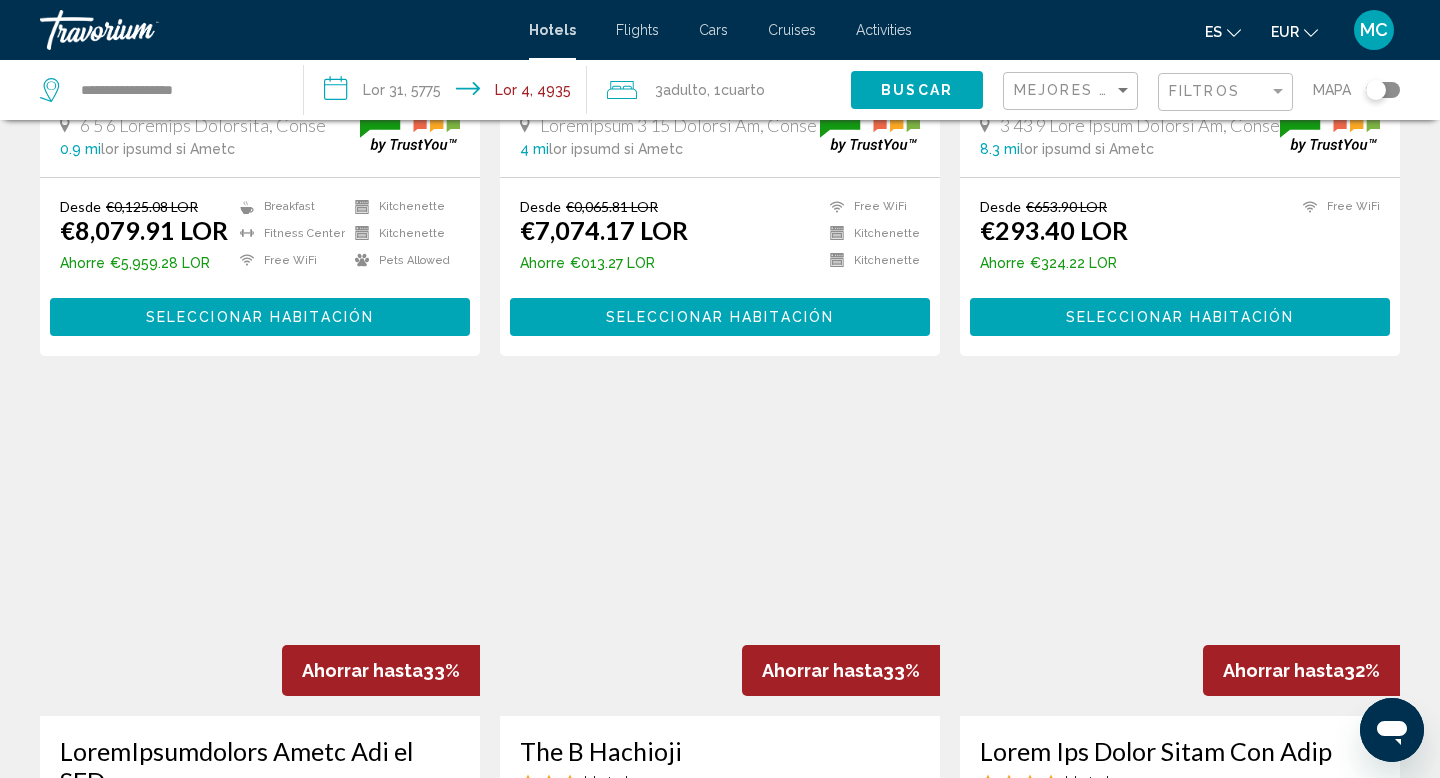 scroll, scrollTop: 0, scrollLeft: 0, axis: both 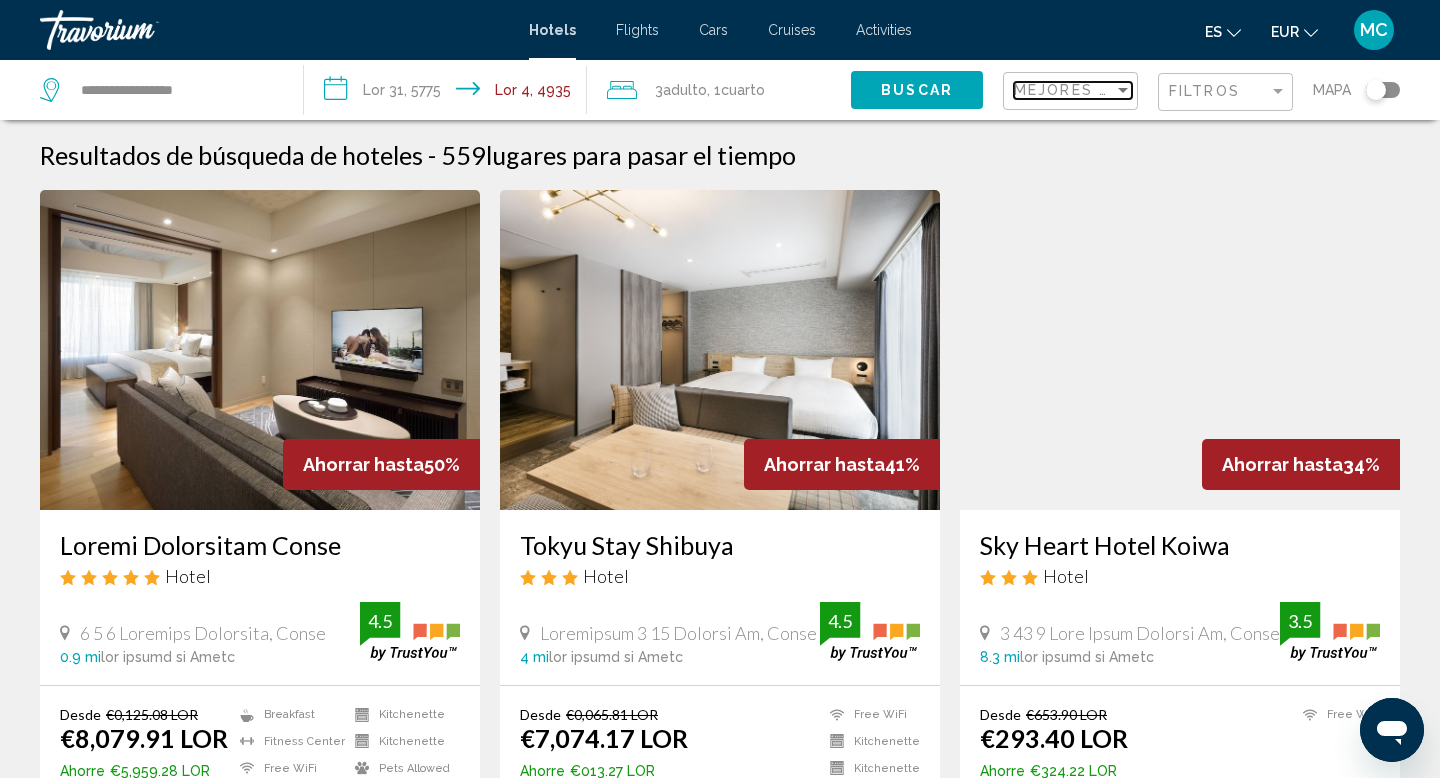 click at bounding box center (1123, 90) 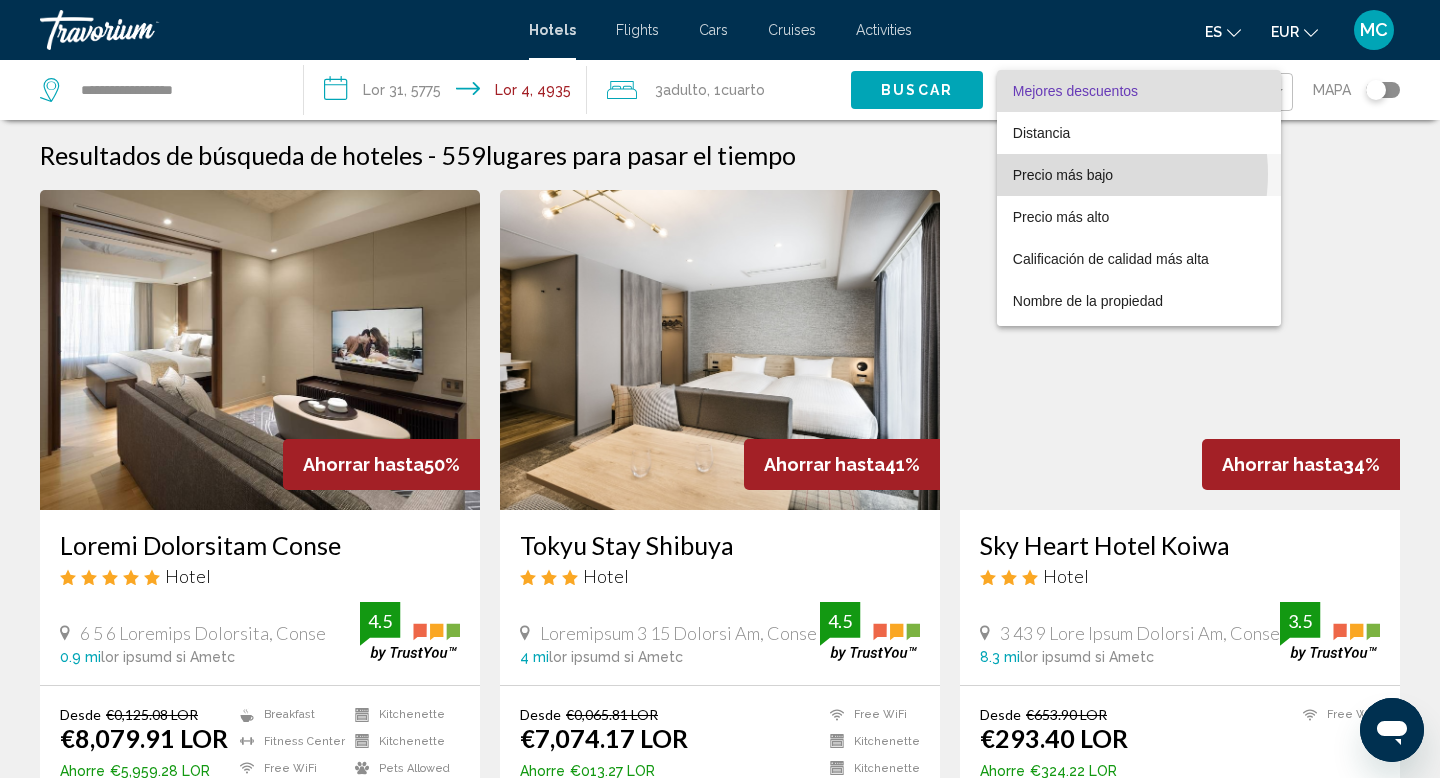 click on "Precio más bajo" at bounding box center [1063, 175] 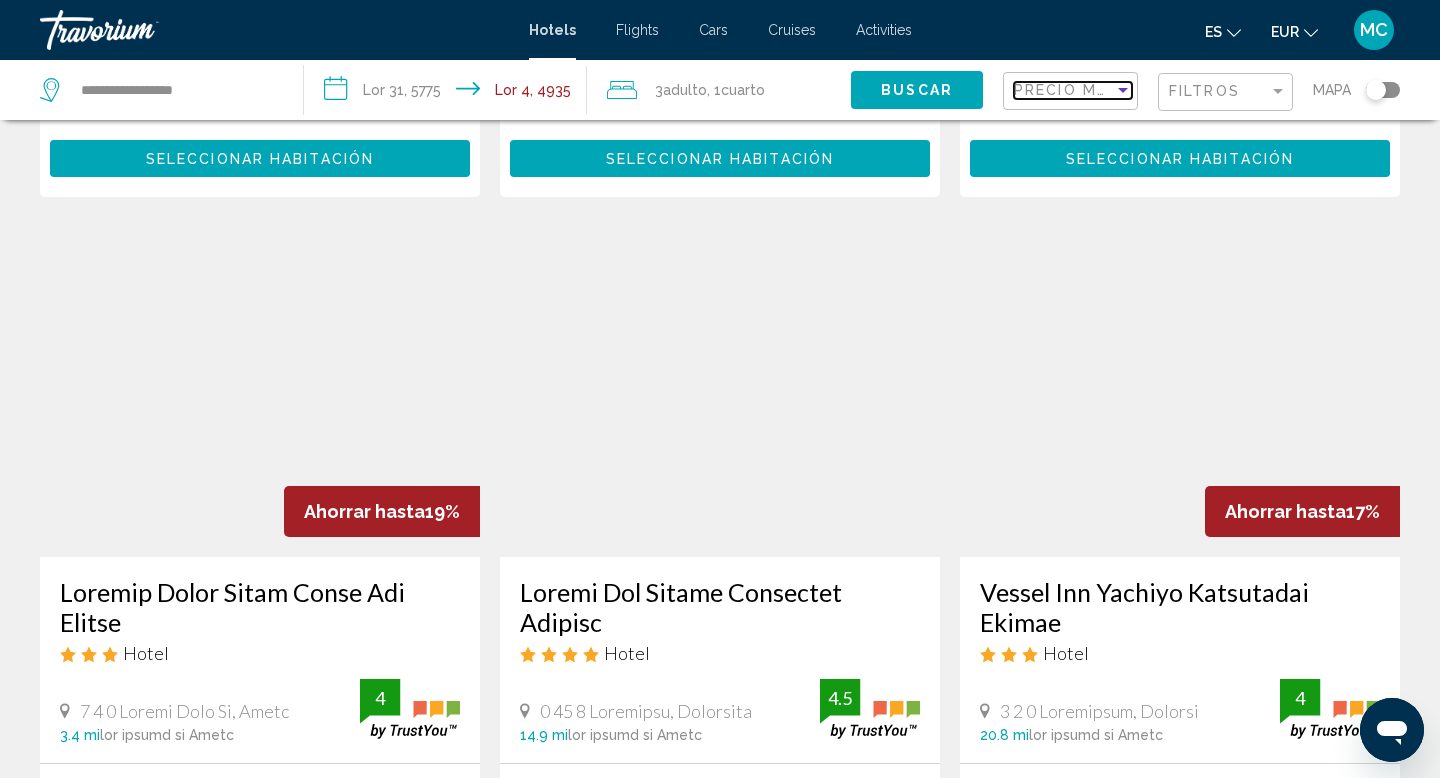 scroll, scrollTop: 1306, scrollLeft: 0, axis: vertical 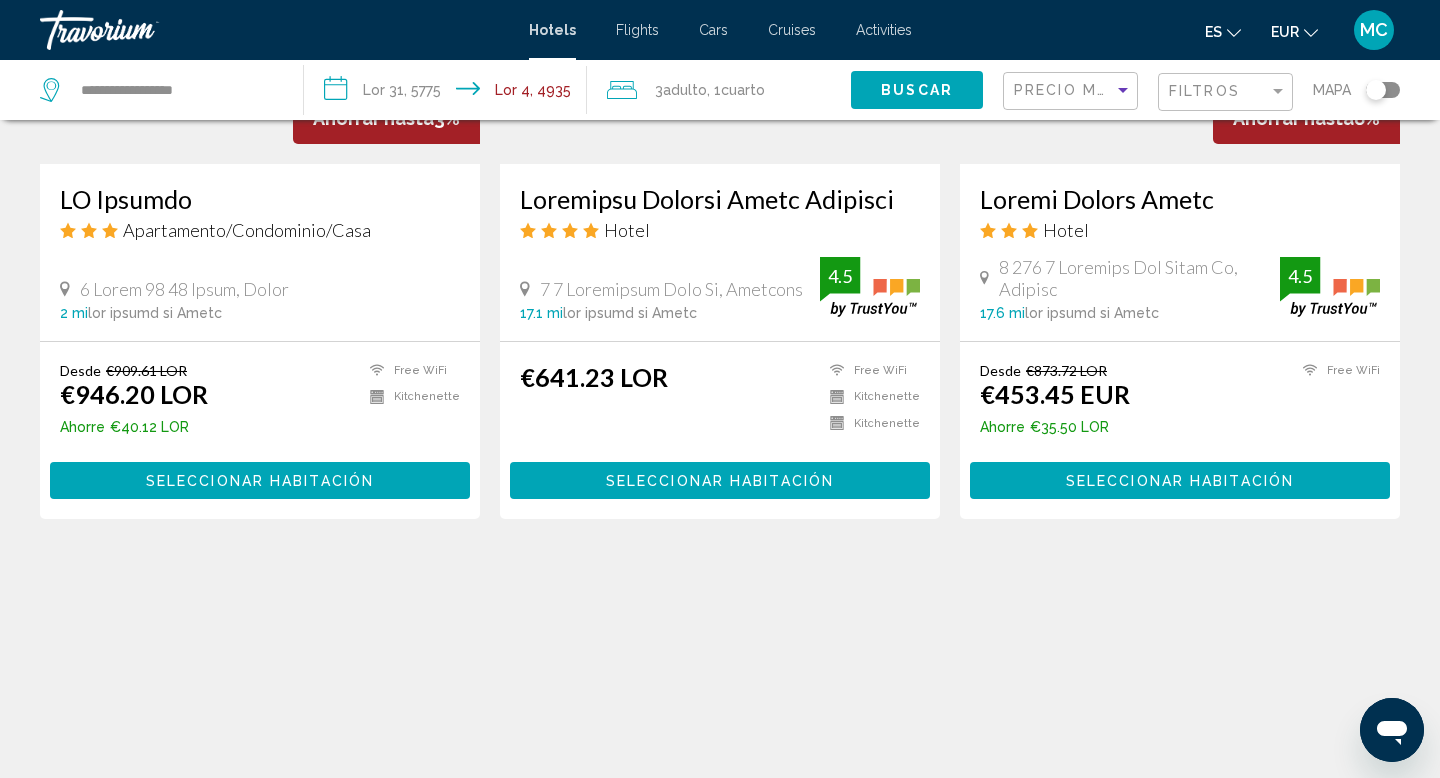click on "Seleccionar habitación" at bounding box center [720, 480] 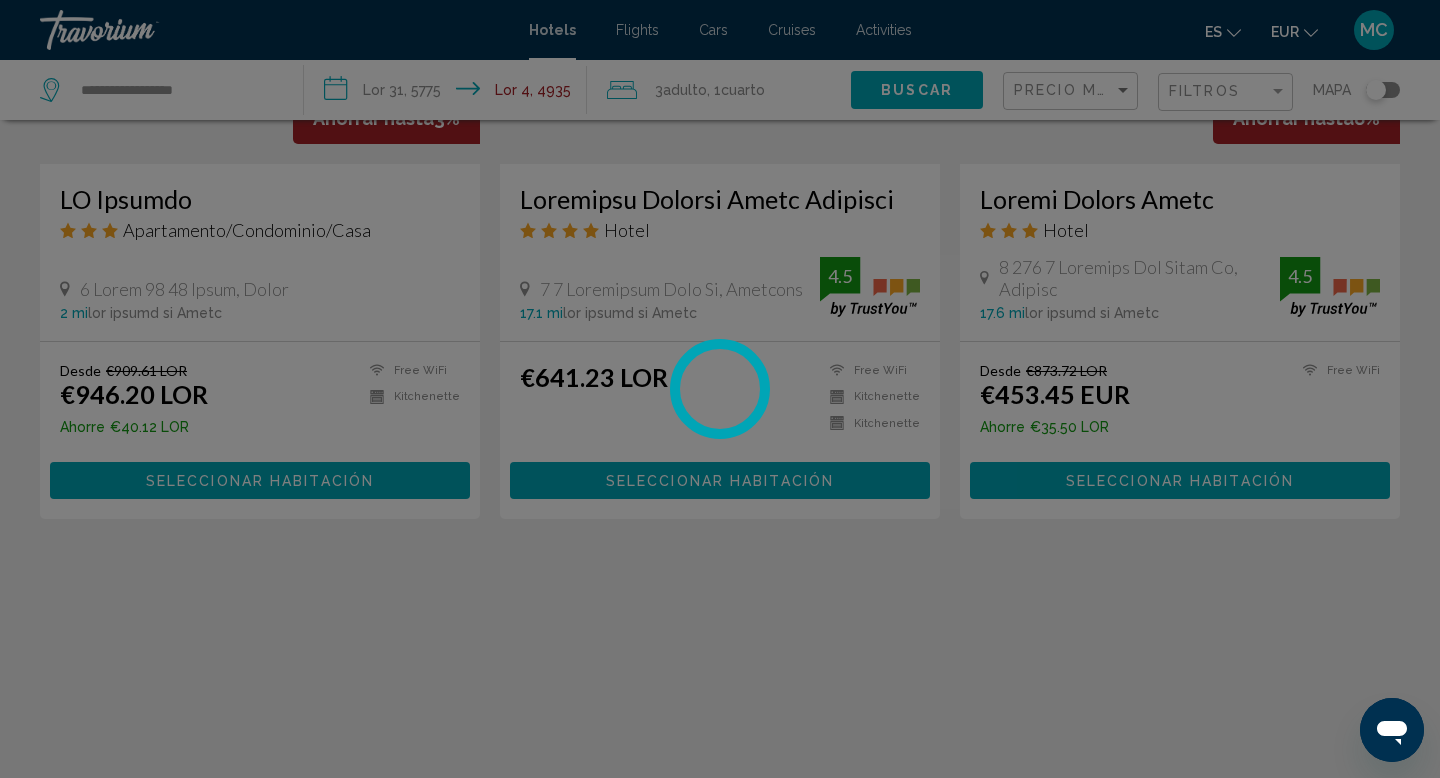 scroll, scrollTop: 0, scrollLeft: 0, axis: both 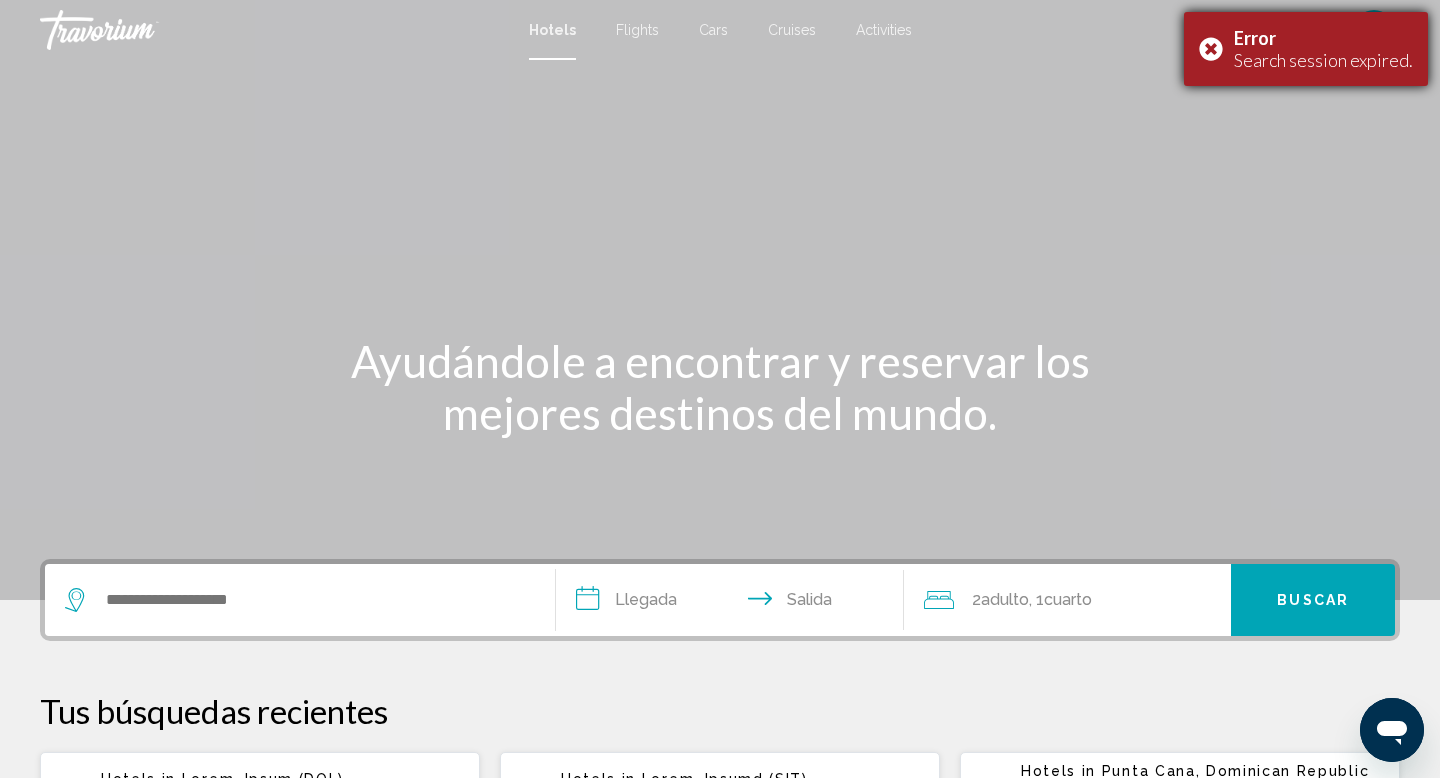 click on "Error   Search session expired." at bounding box center [1306, 49] 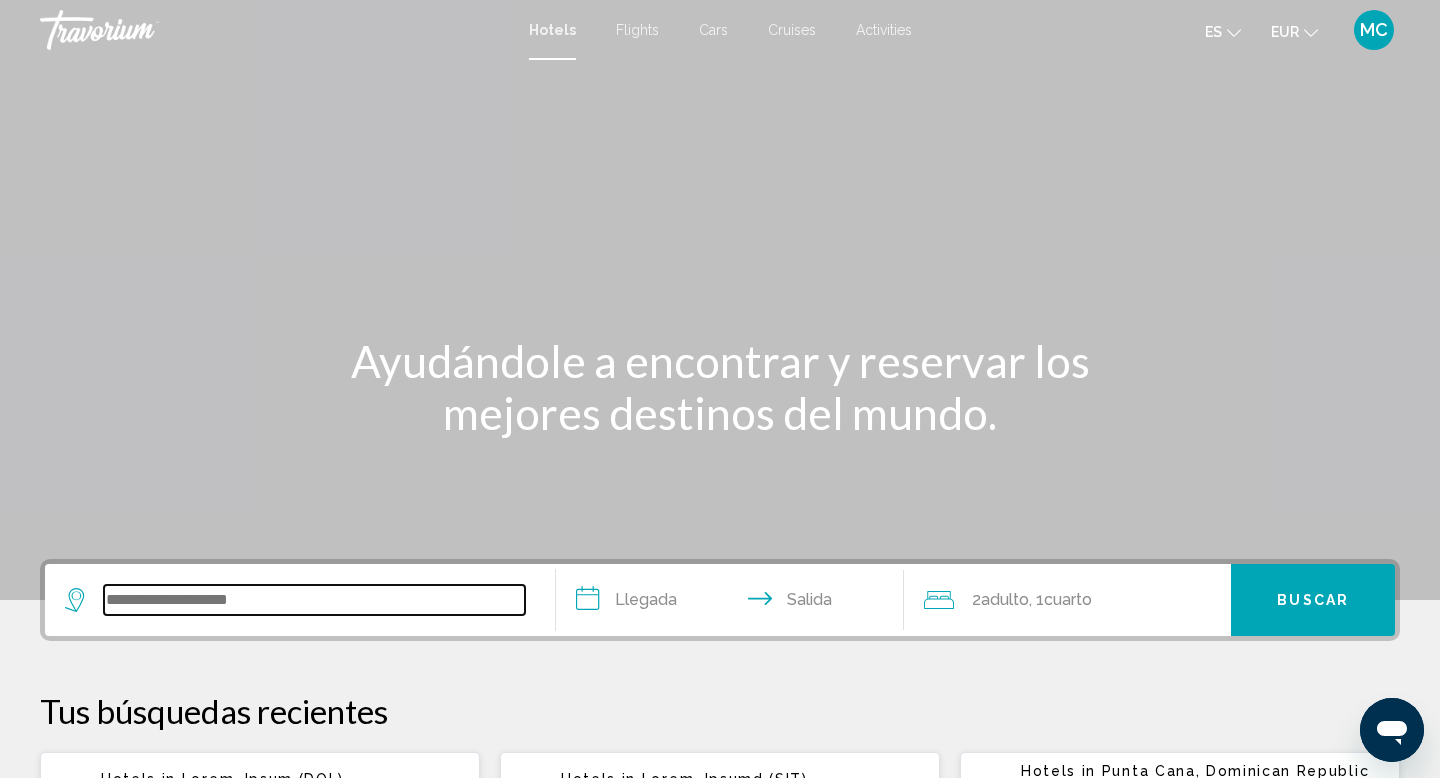 click at bounding box center [314, 600] 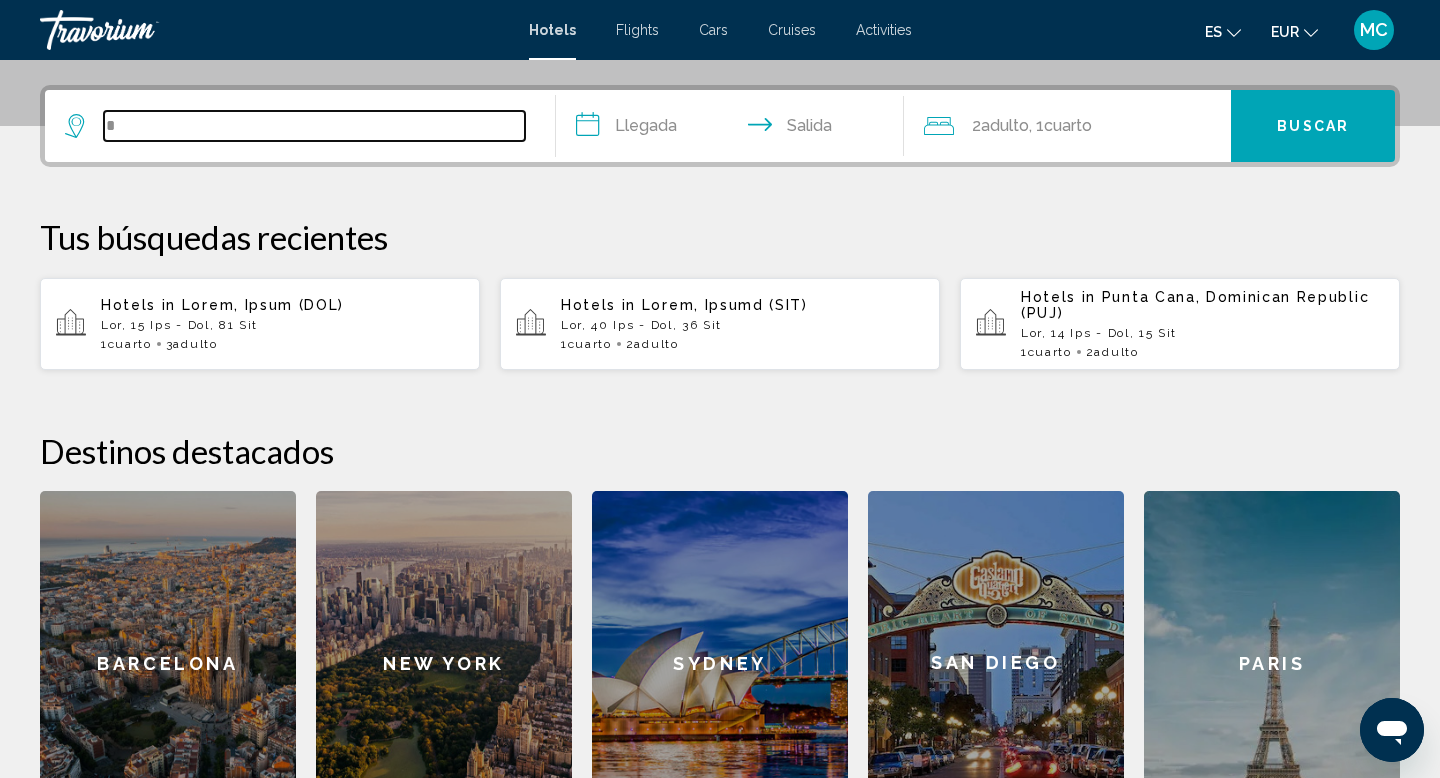 scroll, scrollTop: 494, scrollLeft: 0, axis: vertical 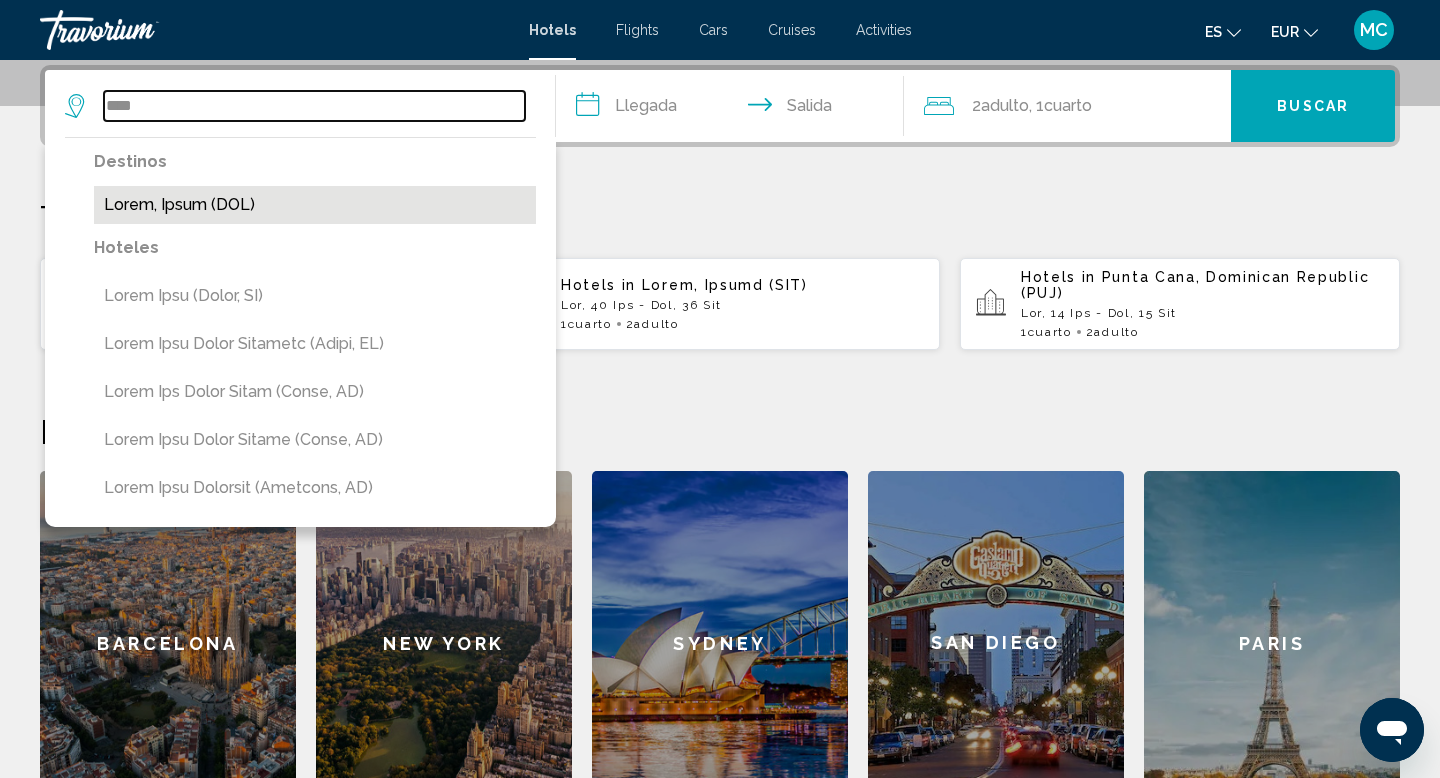 type on "****" 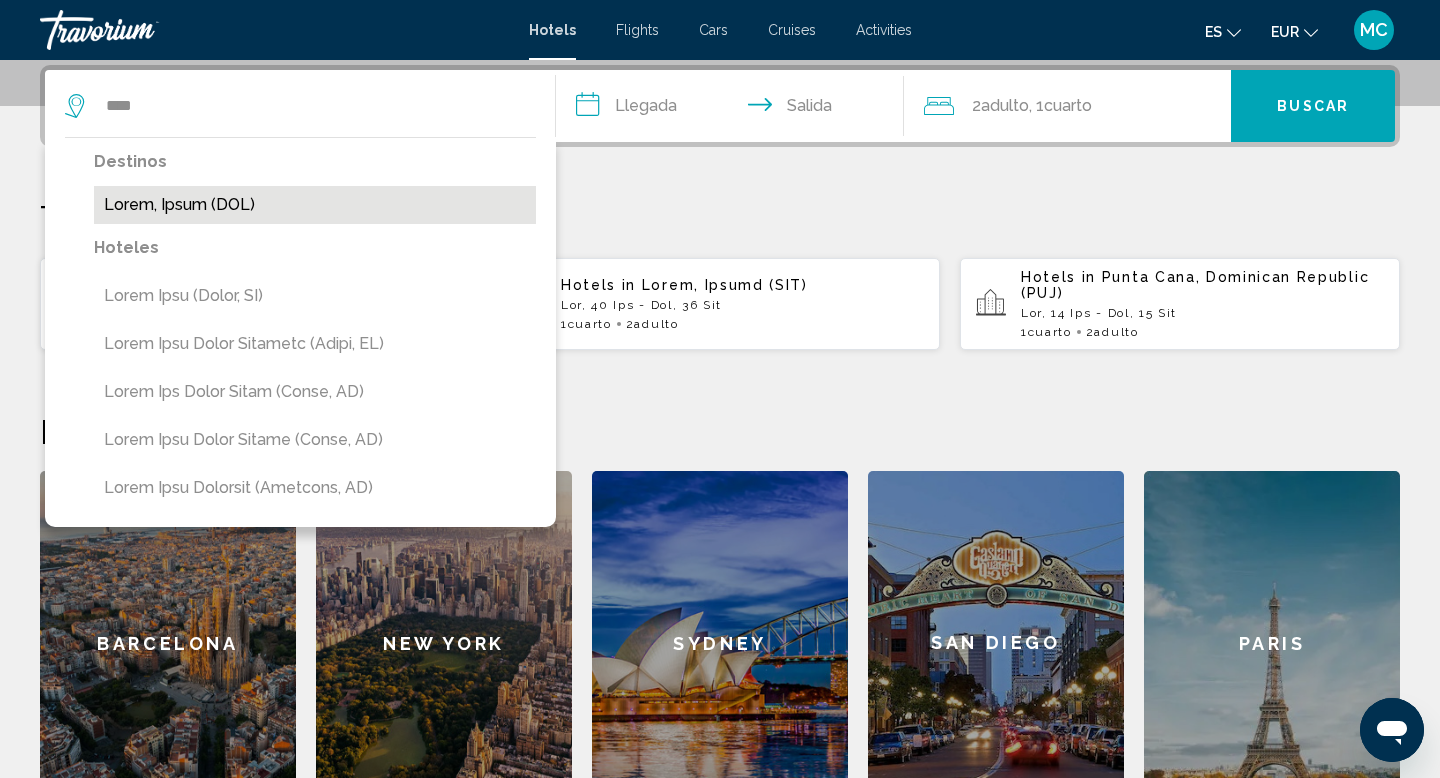click on "Lorem, Ipsum (DOL)" at bounding box center [315, 205] 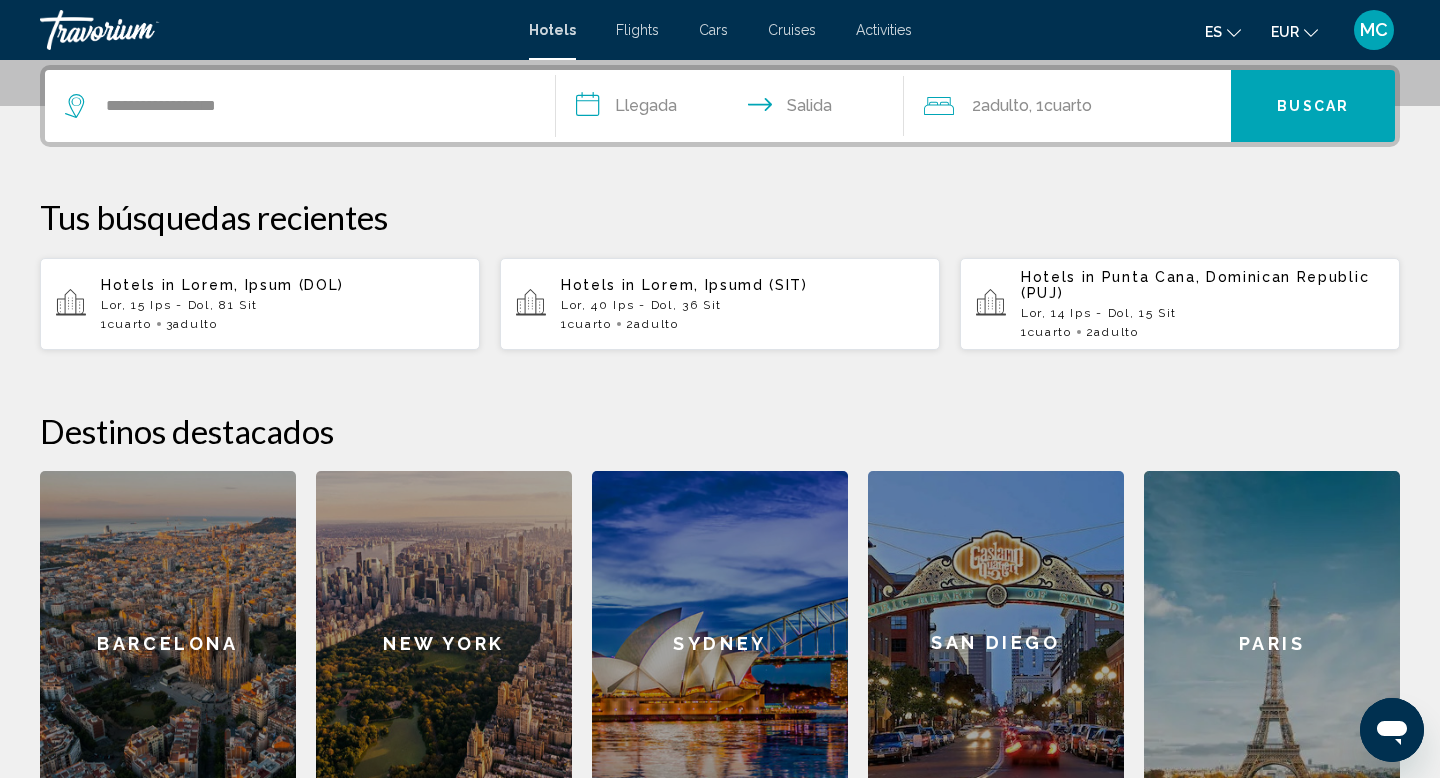 click on "**********" at bounding box center [734, 109] 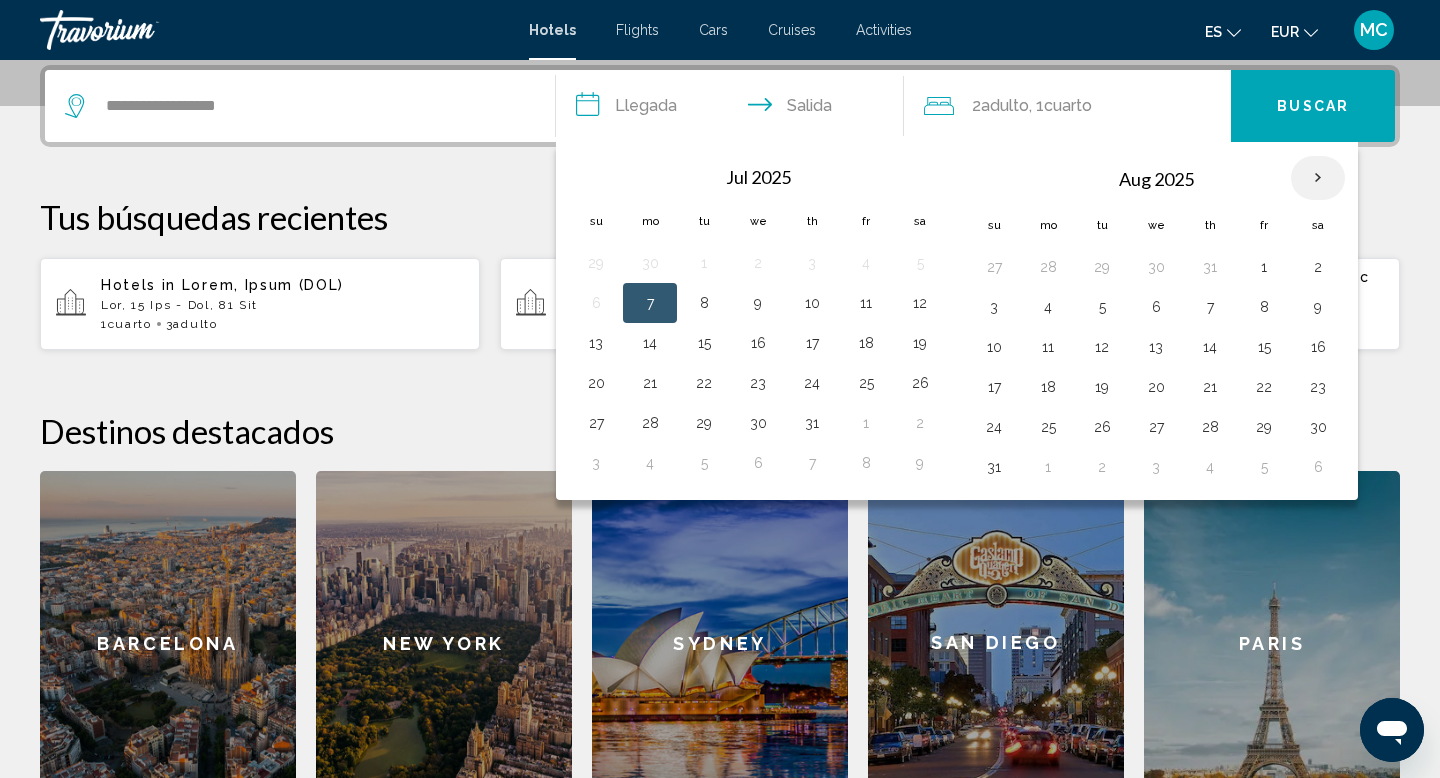 click at bounding box center (1318, 178) 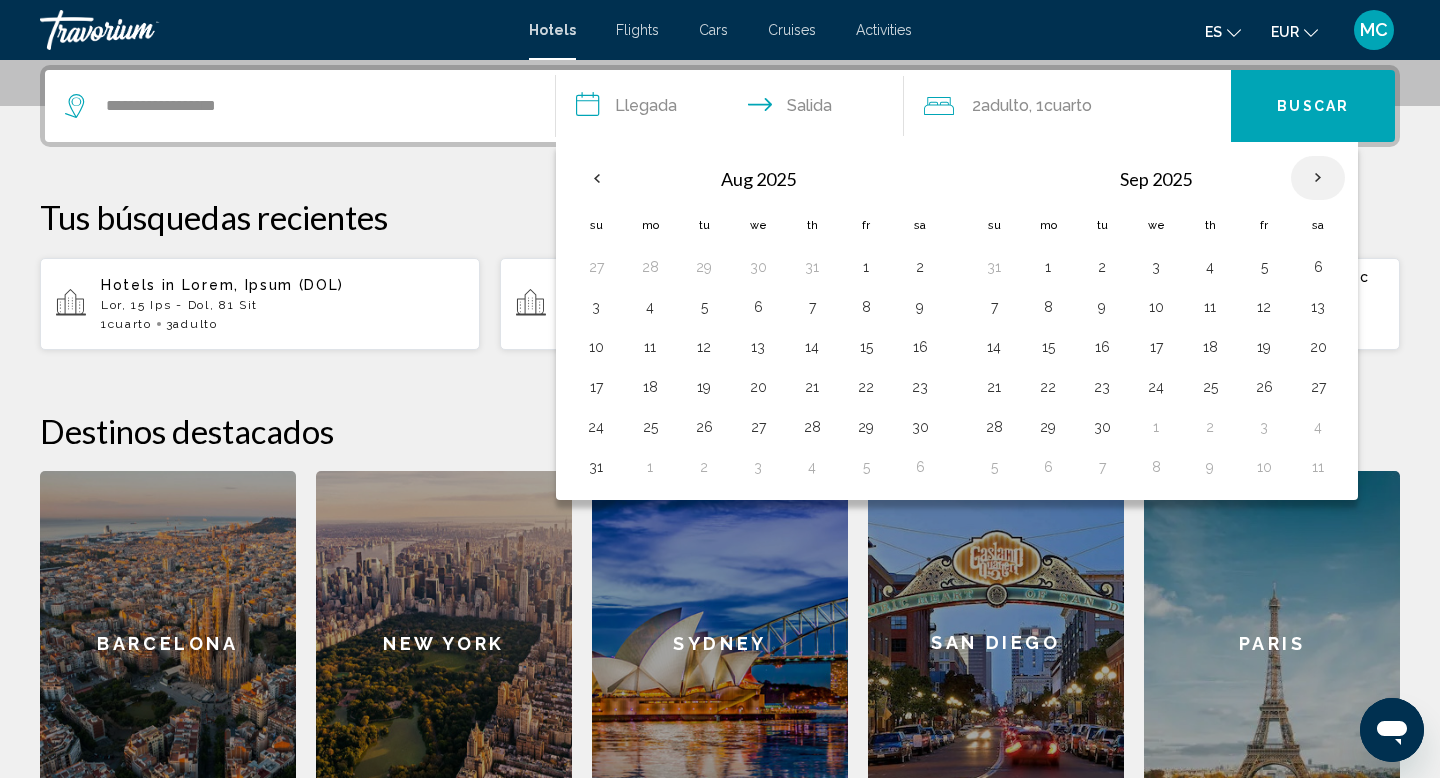 click at bounding box center [1318, 178] 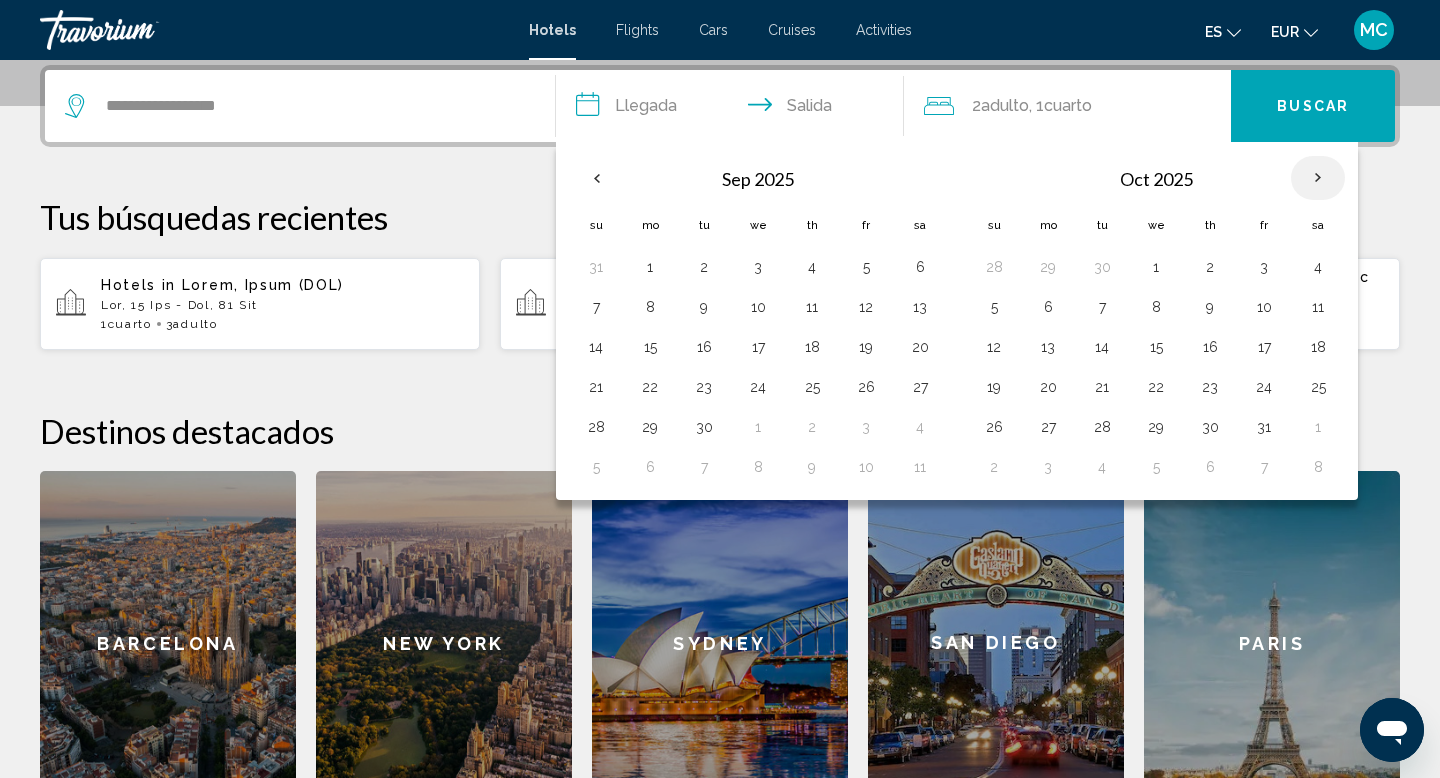 click at bounding box center (1318, 178) 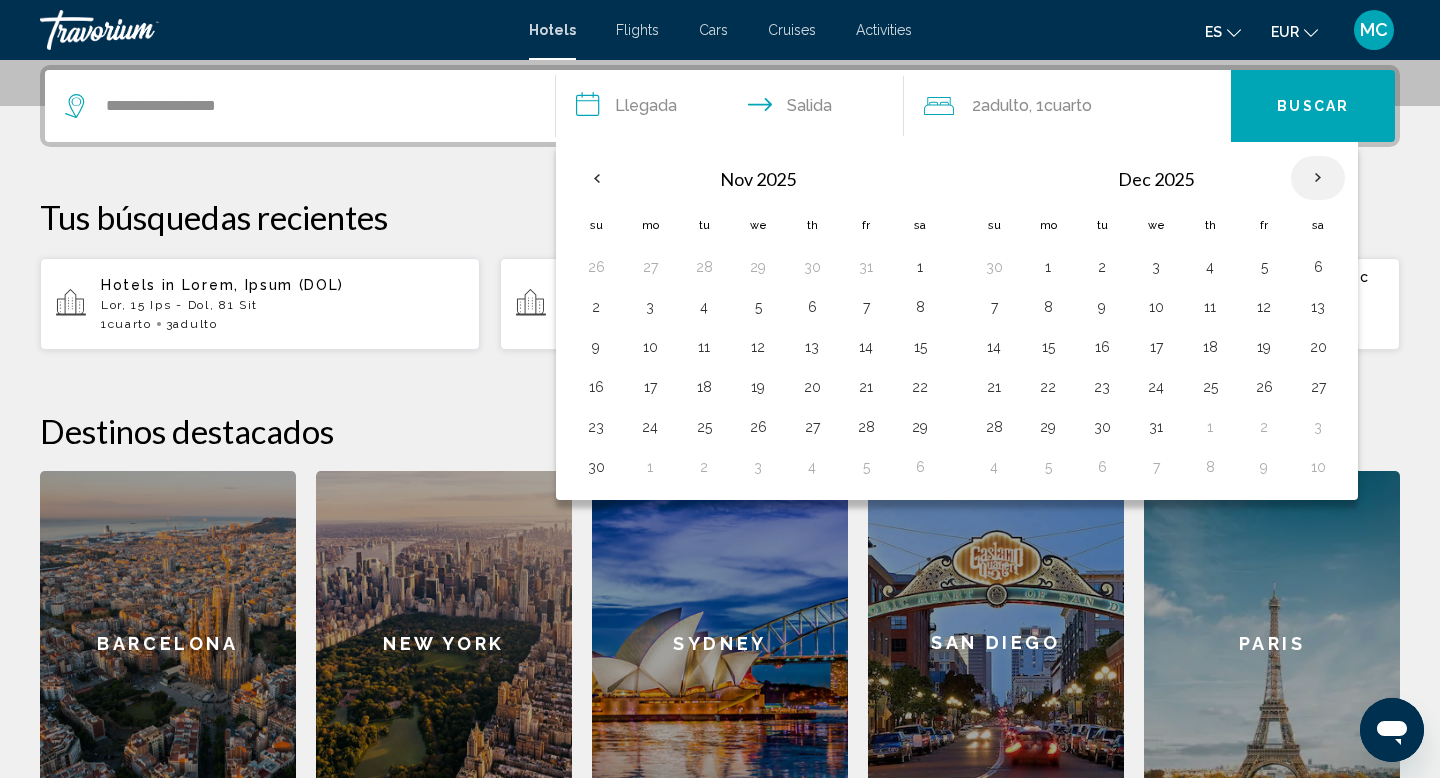 click at bounding box center (1318, 178) 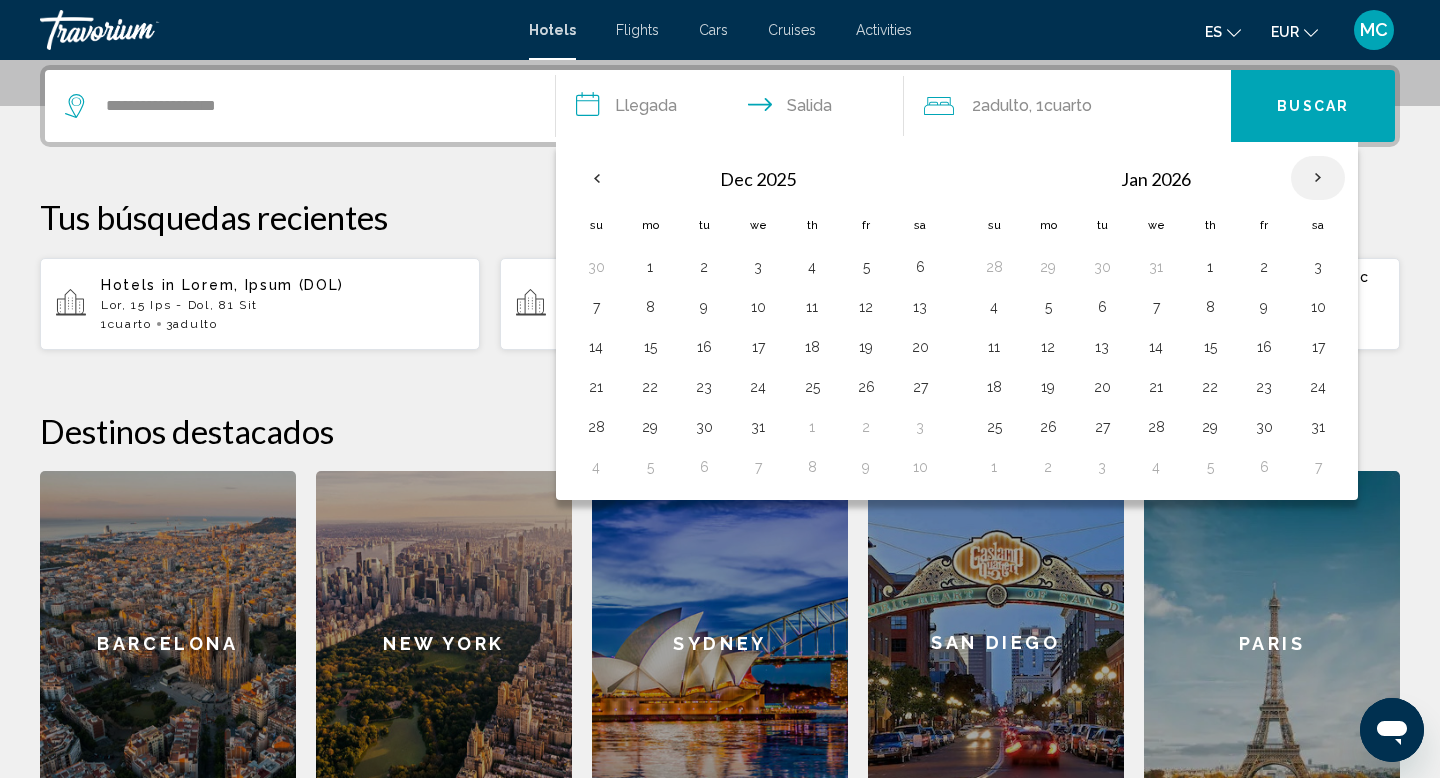 click at bounding box center (1318, 178) 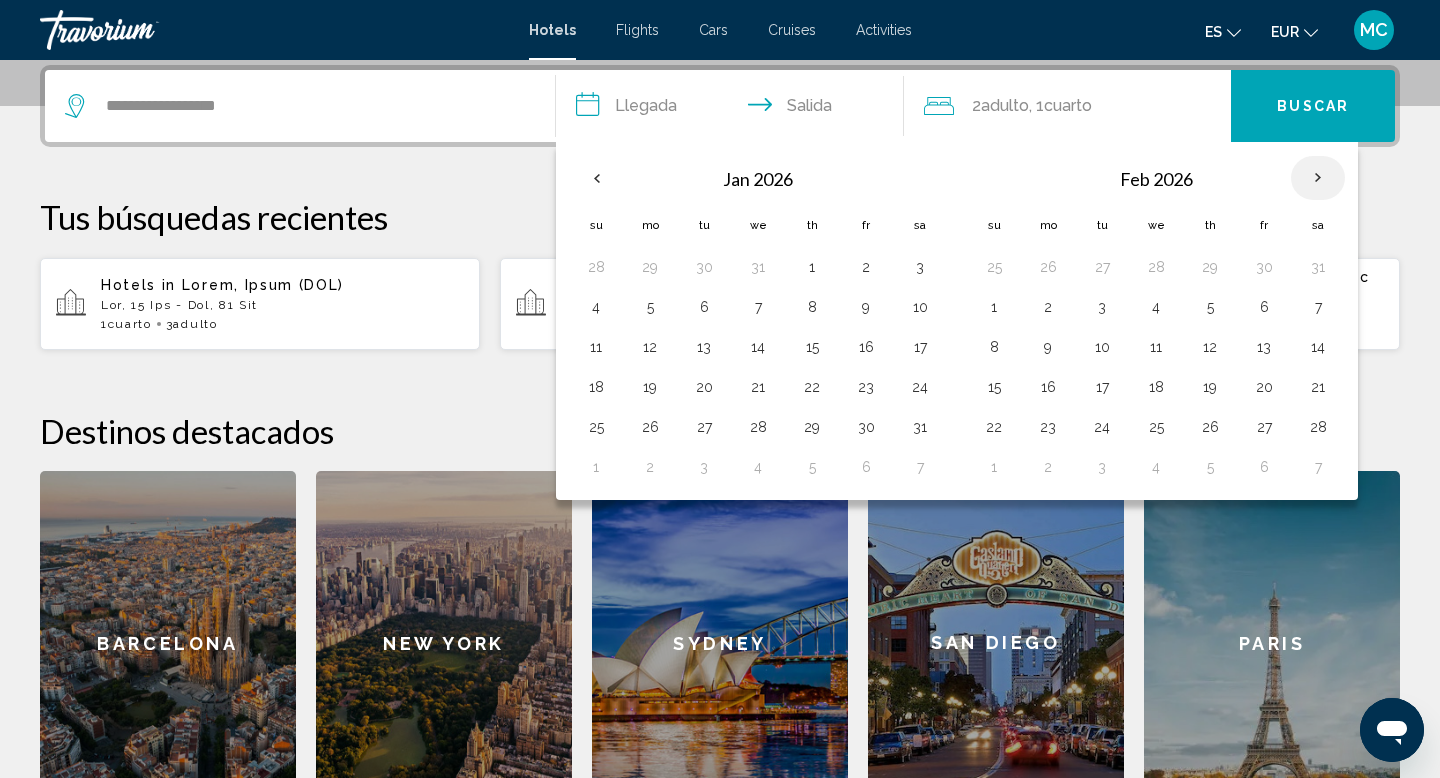 click at bounding box center (1318, 178) 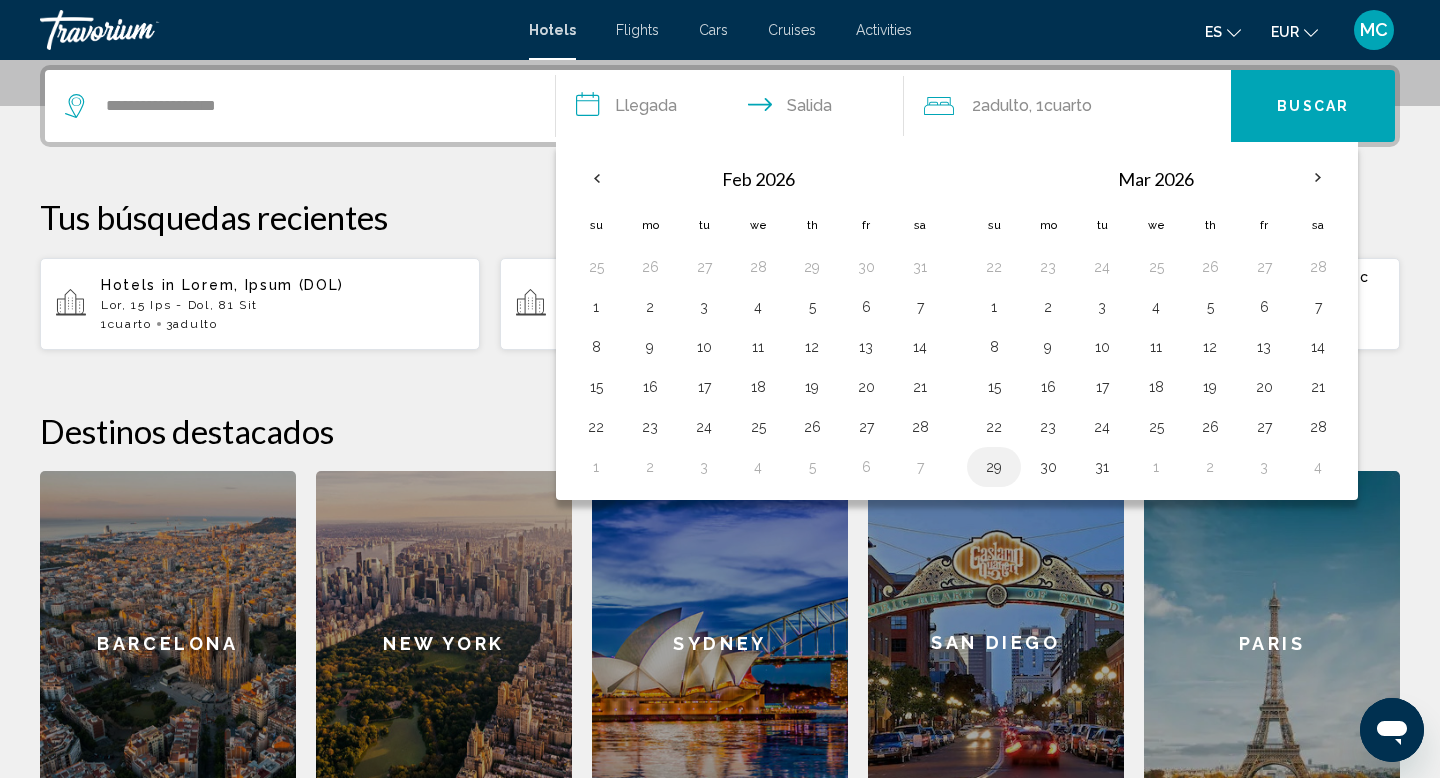 click on "29" at bounding box center [994, 467] 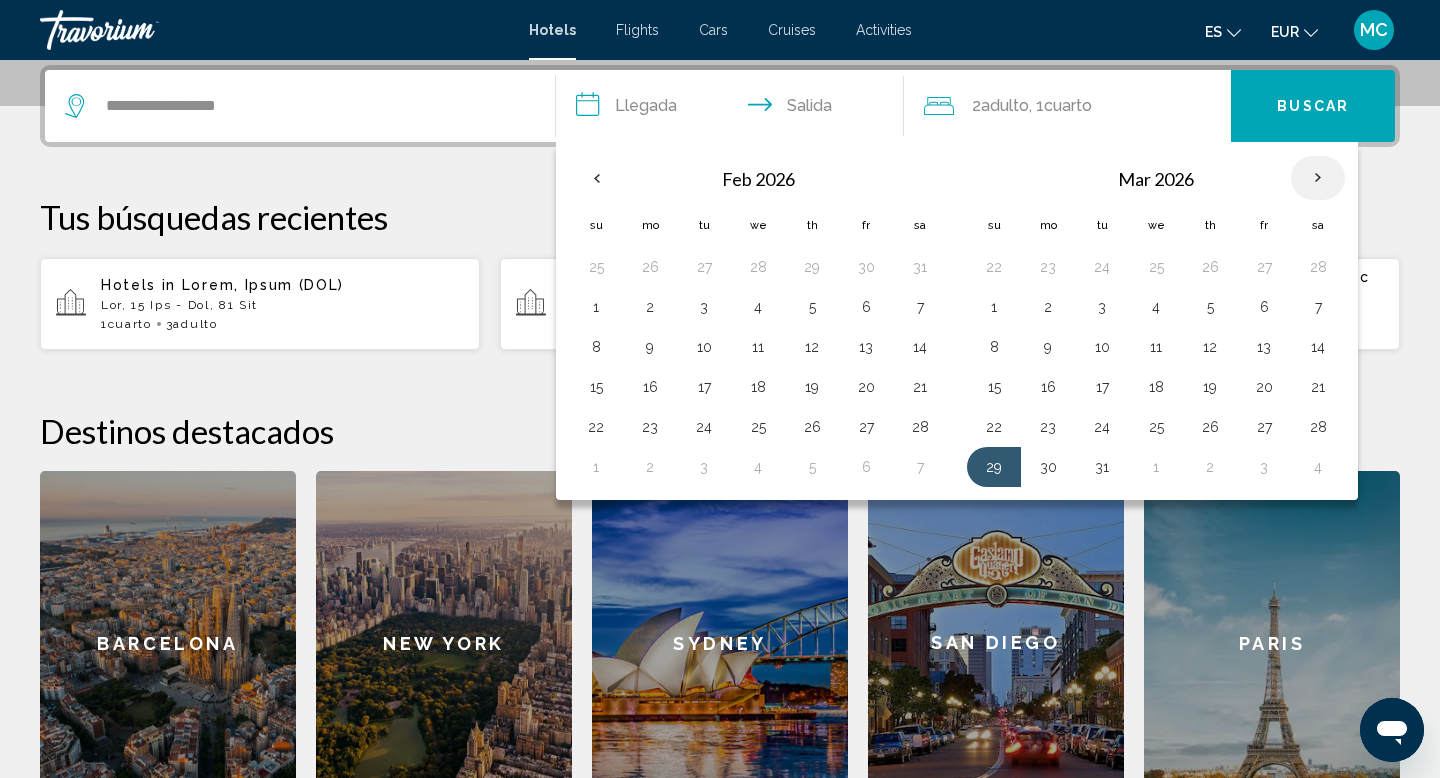 click at bounding box center [1318, 178] 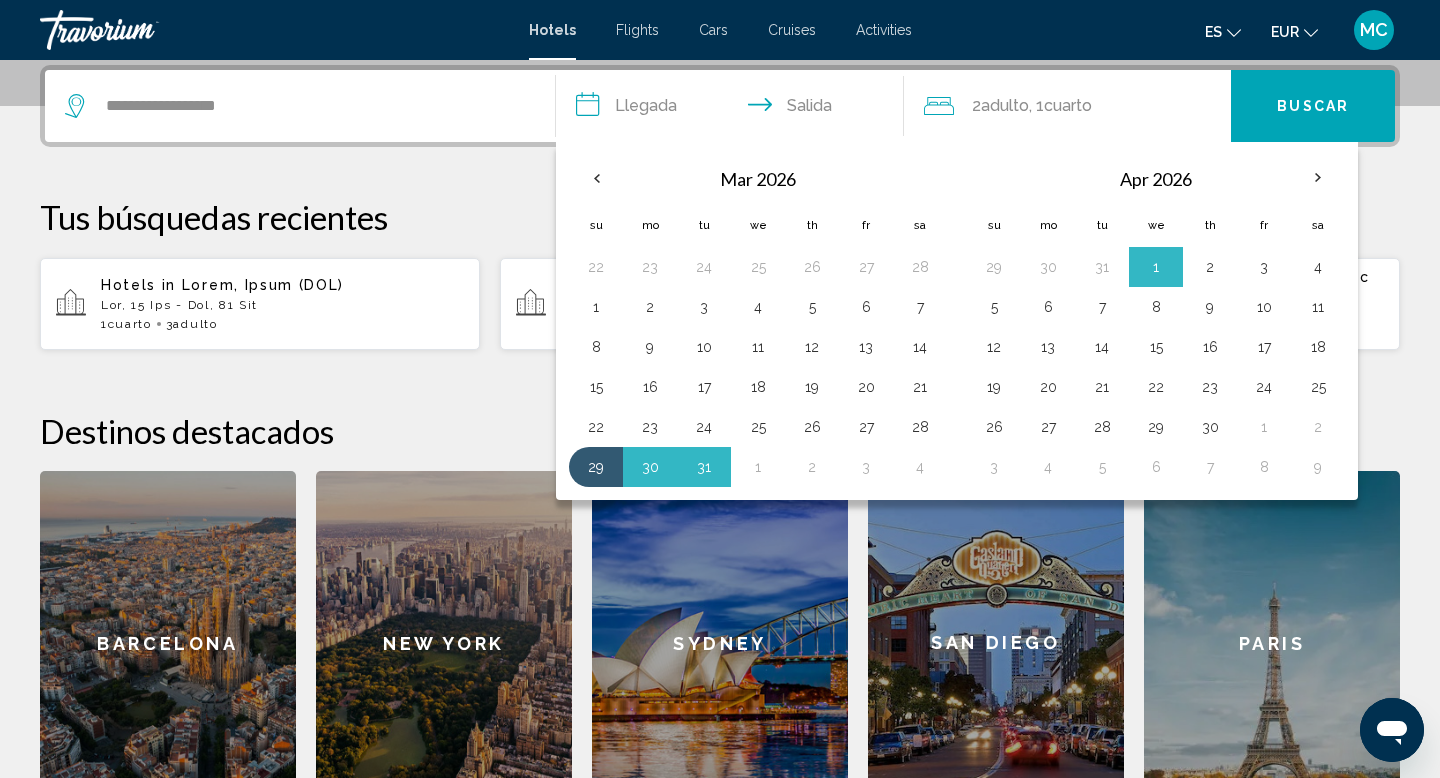 click on "2" at bounding box center (812, 467) 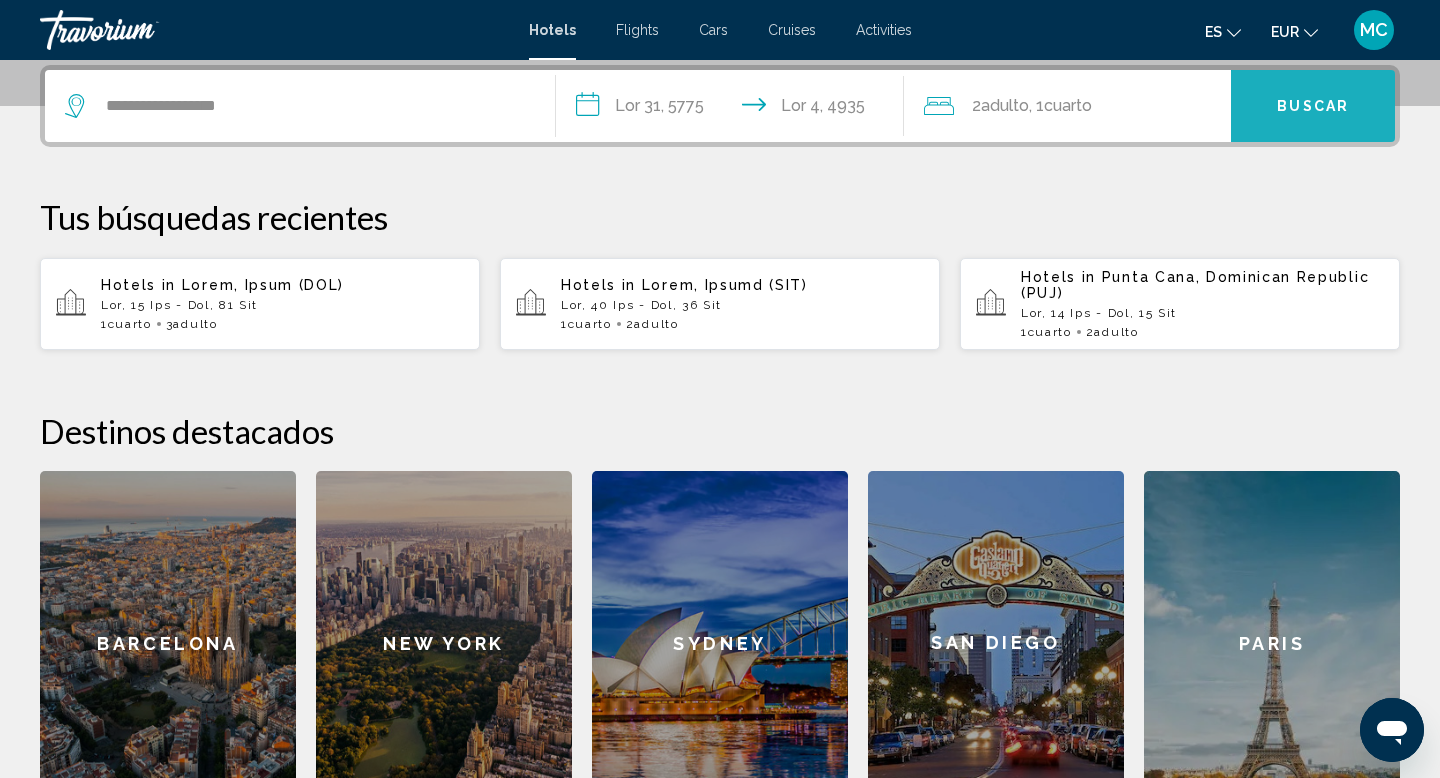 click on "Buscar" at bounding box center [1313, 107] 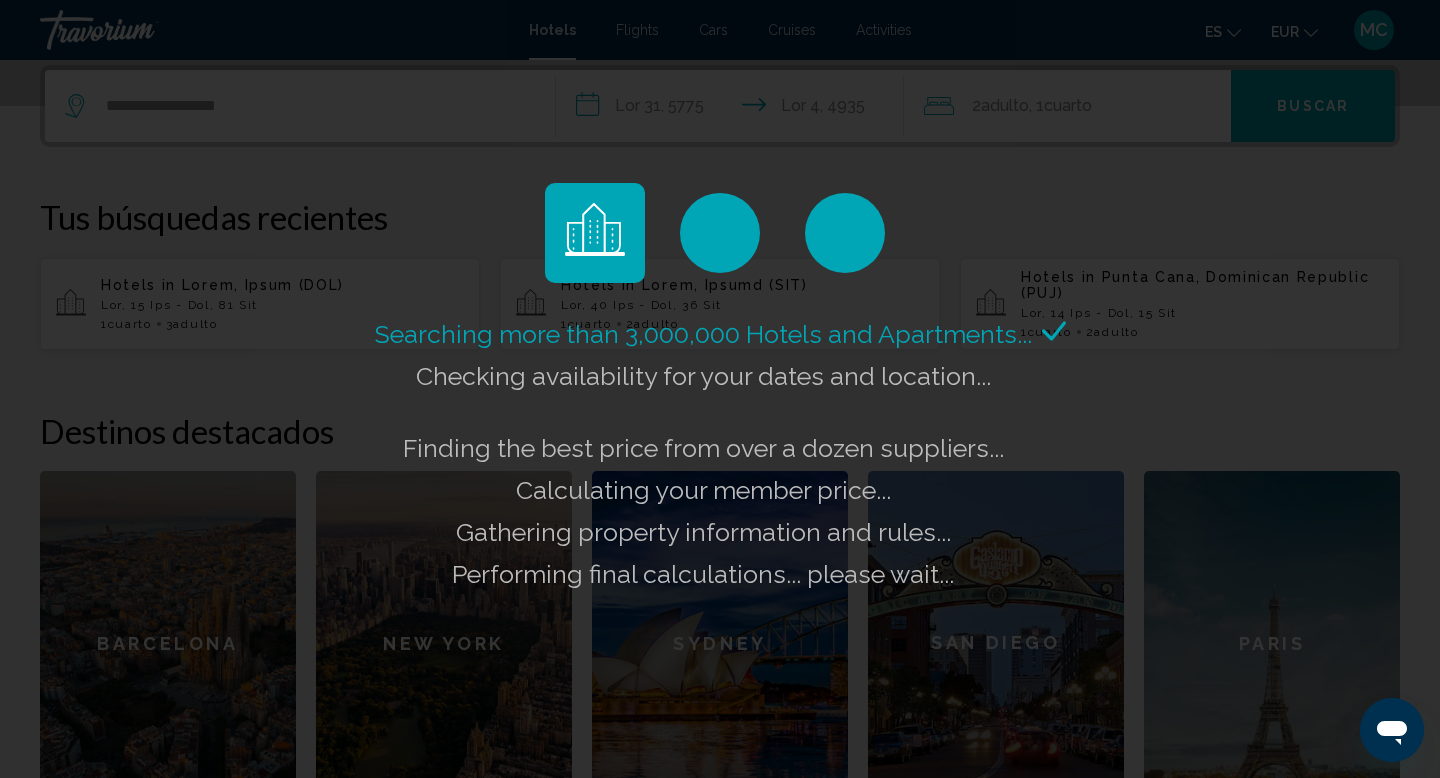 click on "Searching more than 3,000,000 Hotels and Apartments...
Checking availability for your dates and location..." at bounding box center (720, 389) 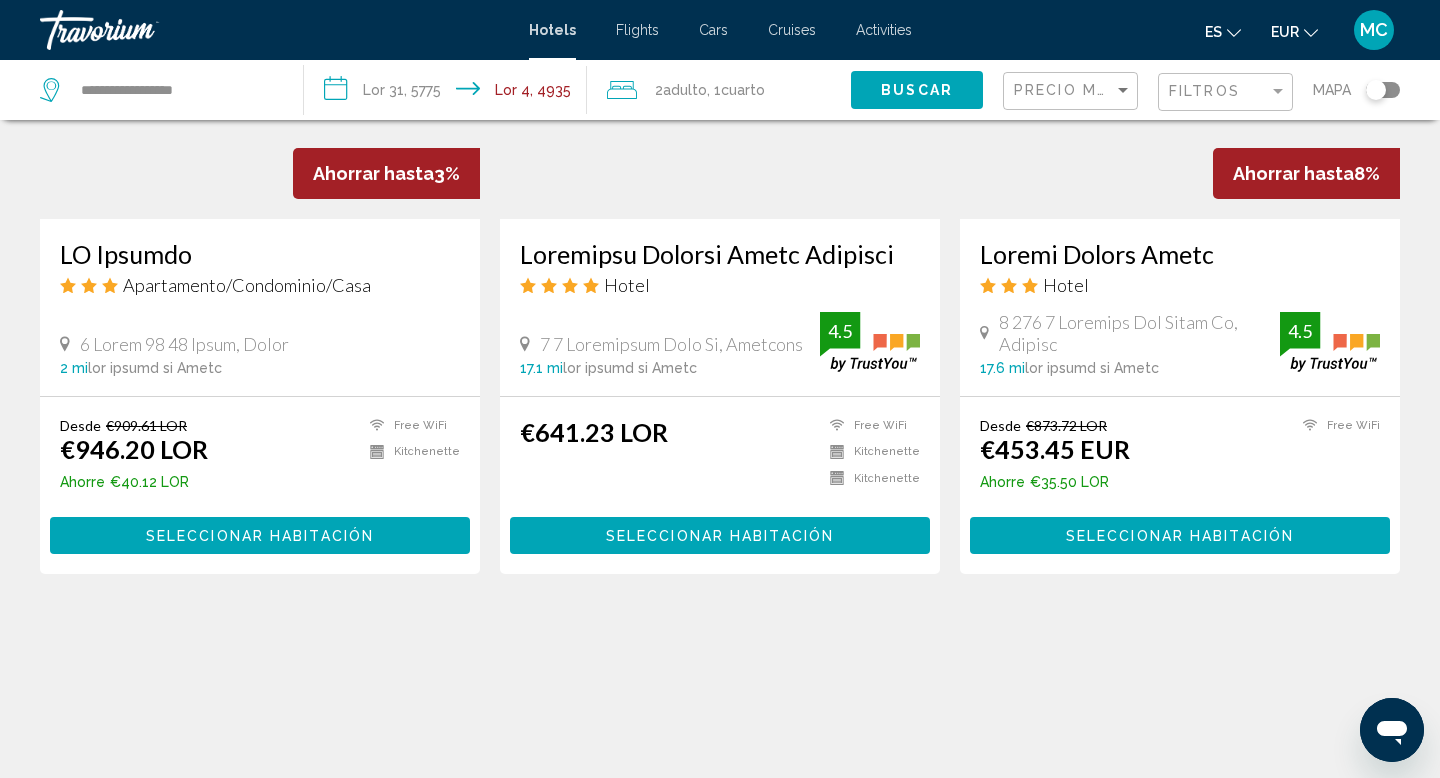 scroll, scrollTop: 1006, scrollLeft: 0, axis: vertical 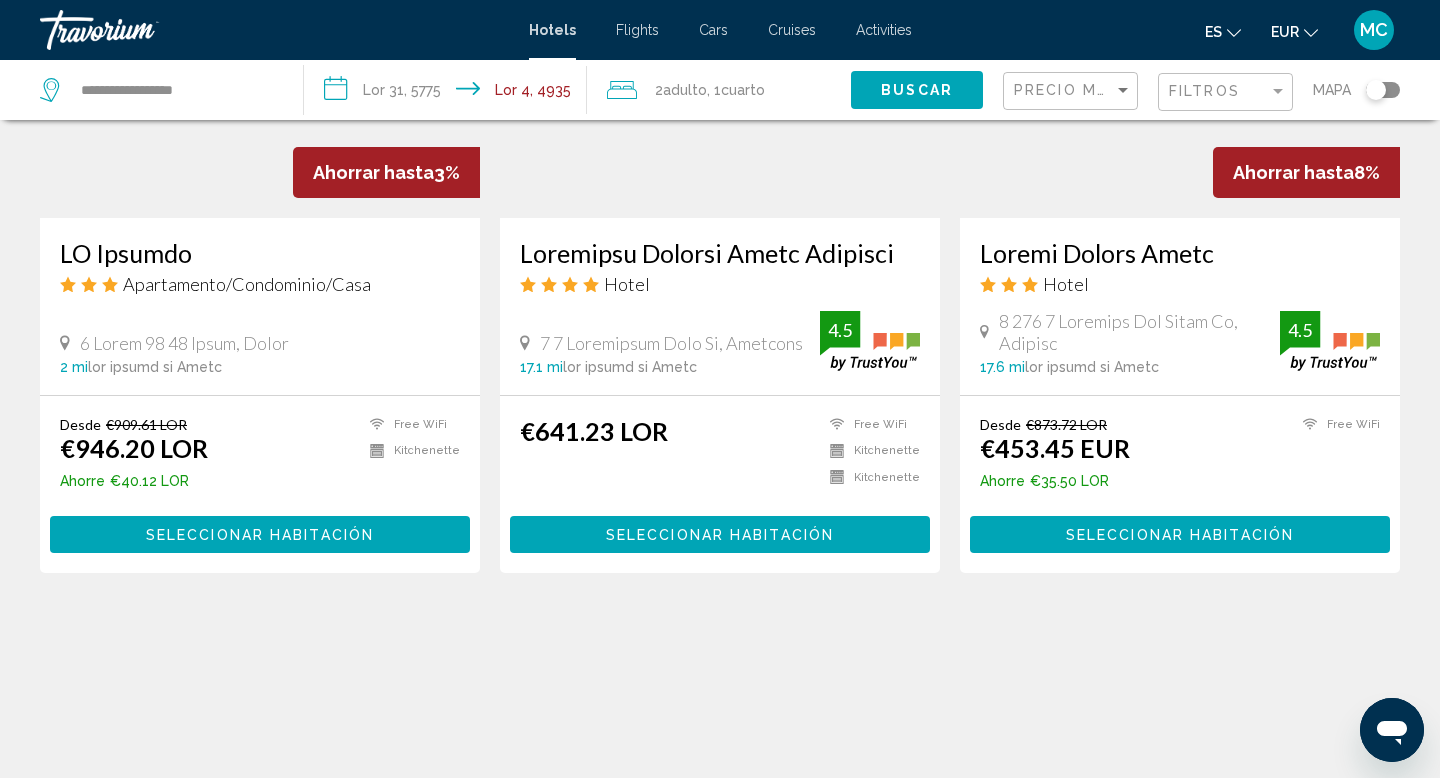 click on "Seleccionar habitación" at bounding box center (720, 535) 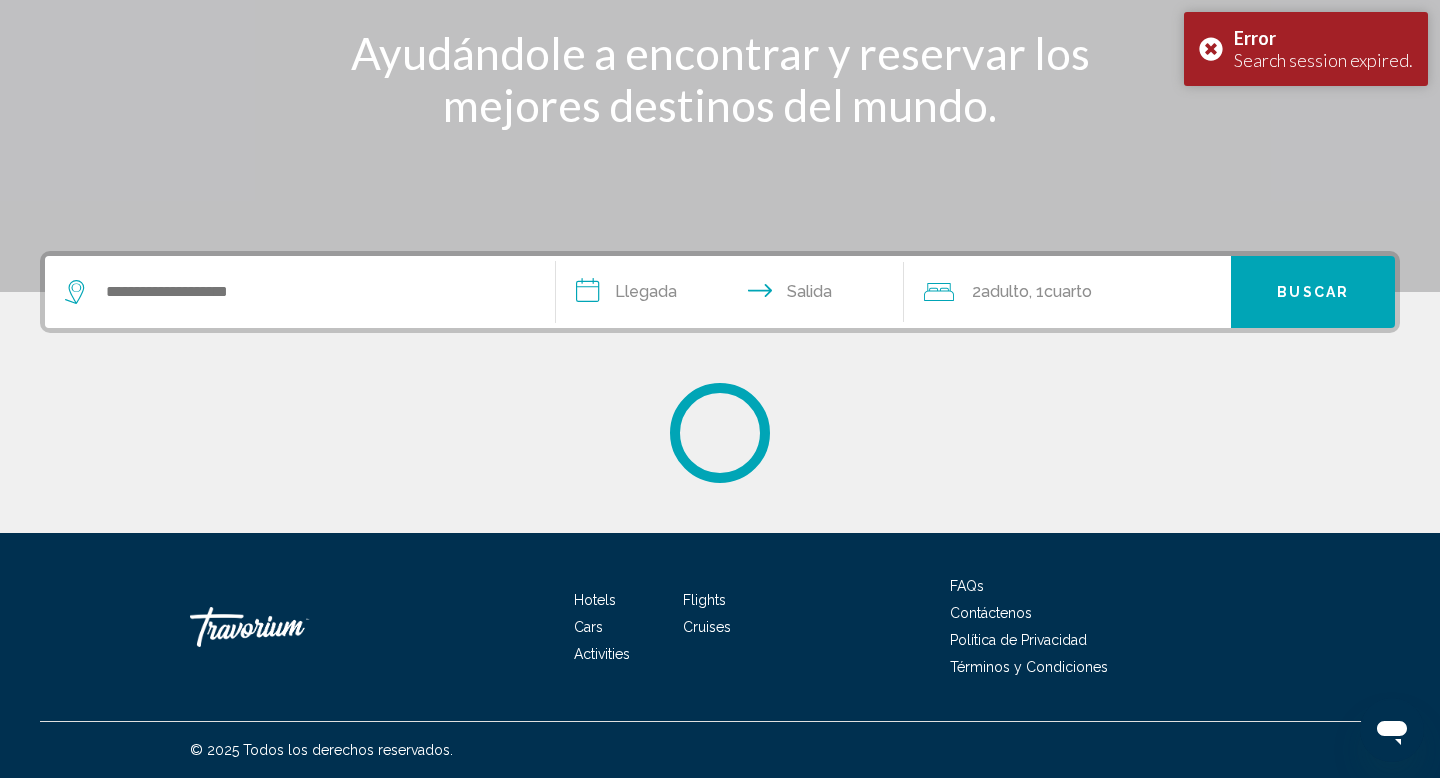scroll, scrollTop: 0, scrollLeft: 0, axis: both 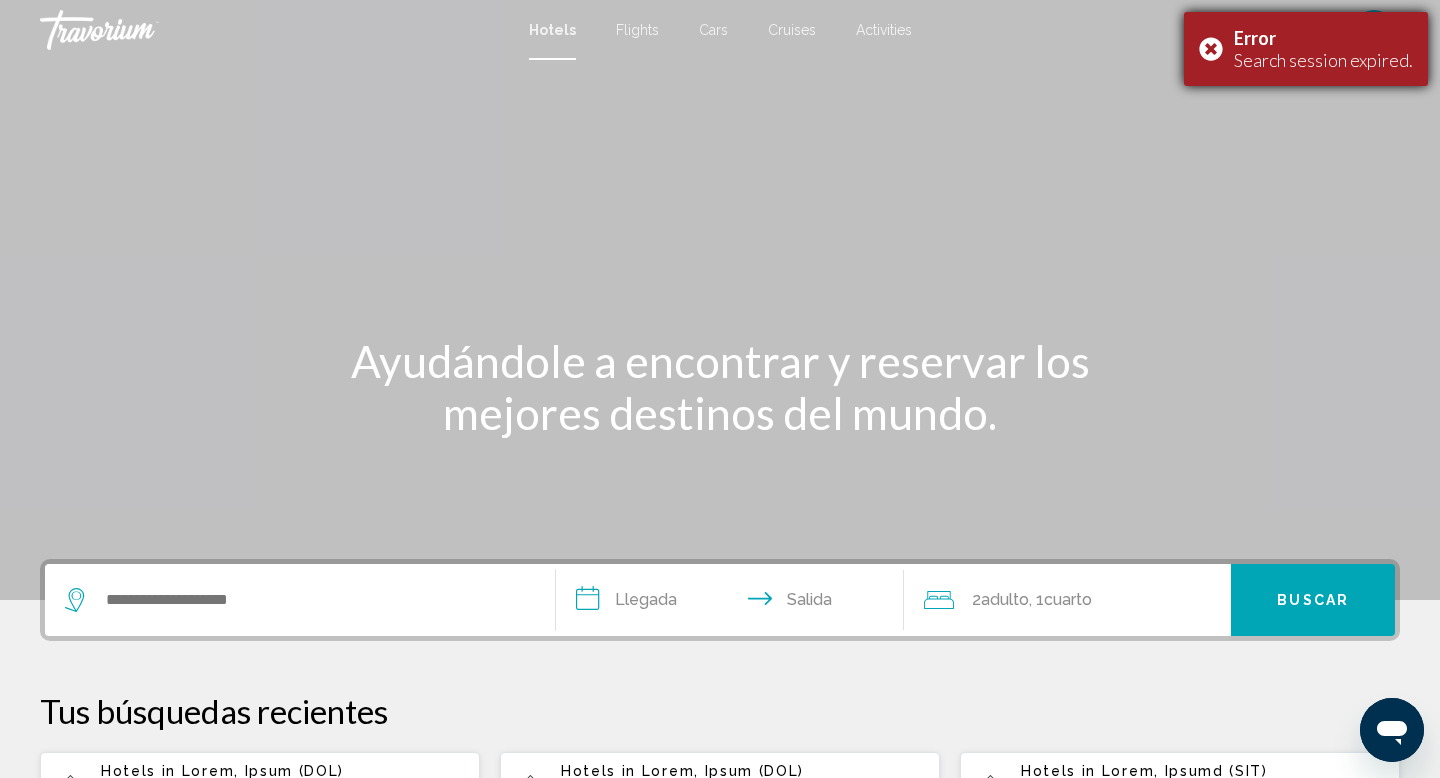 click on "Error   Search session expired." at bounding box center (1306, 49) 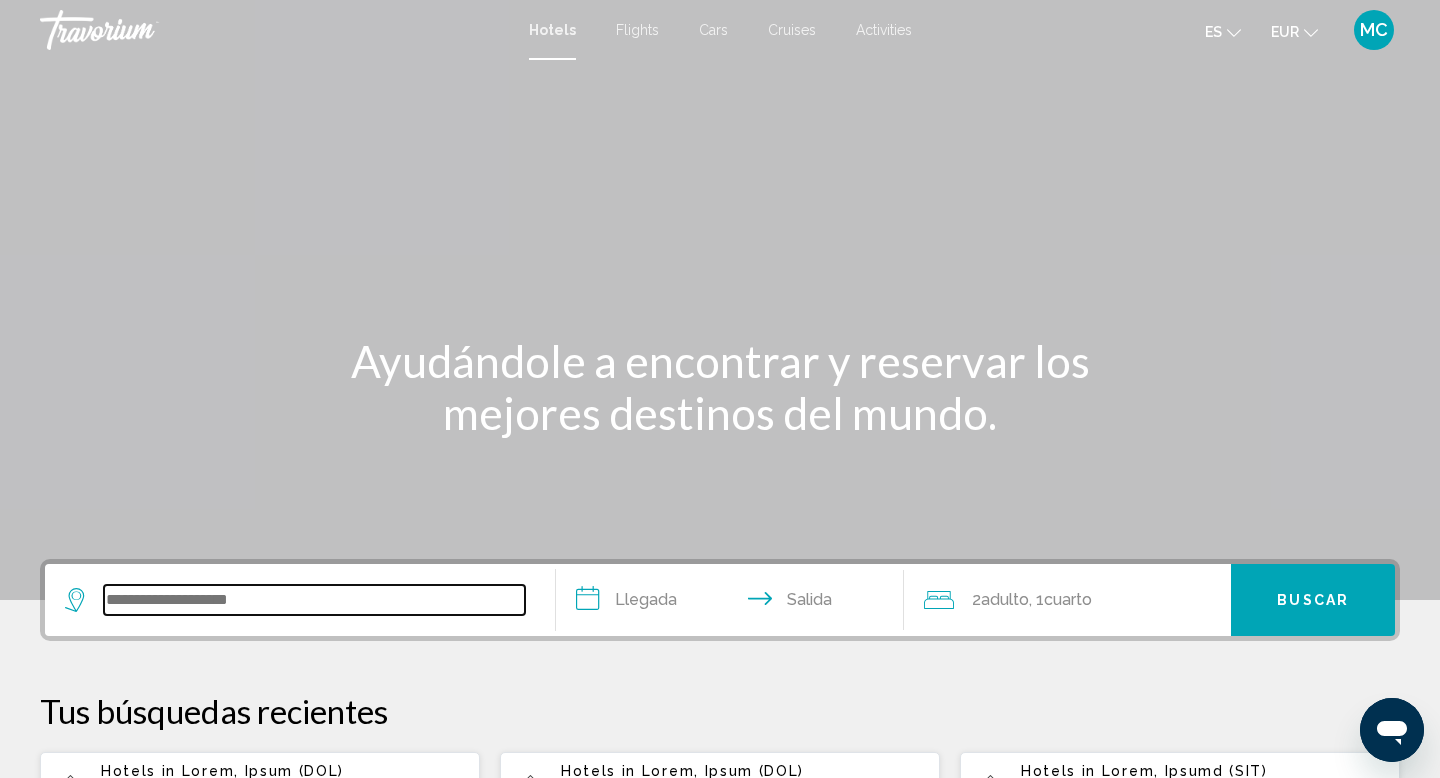 click at bounding box center [314, 600] 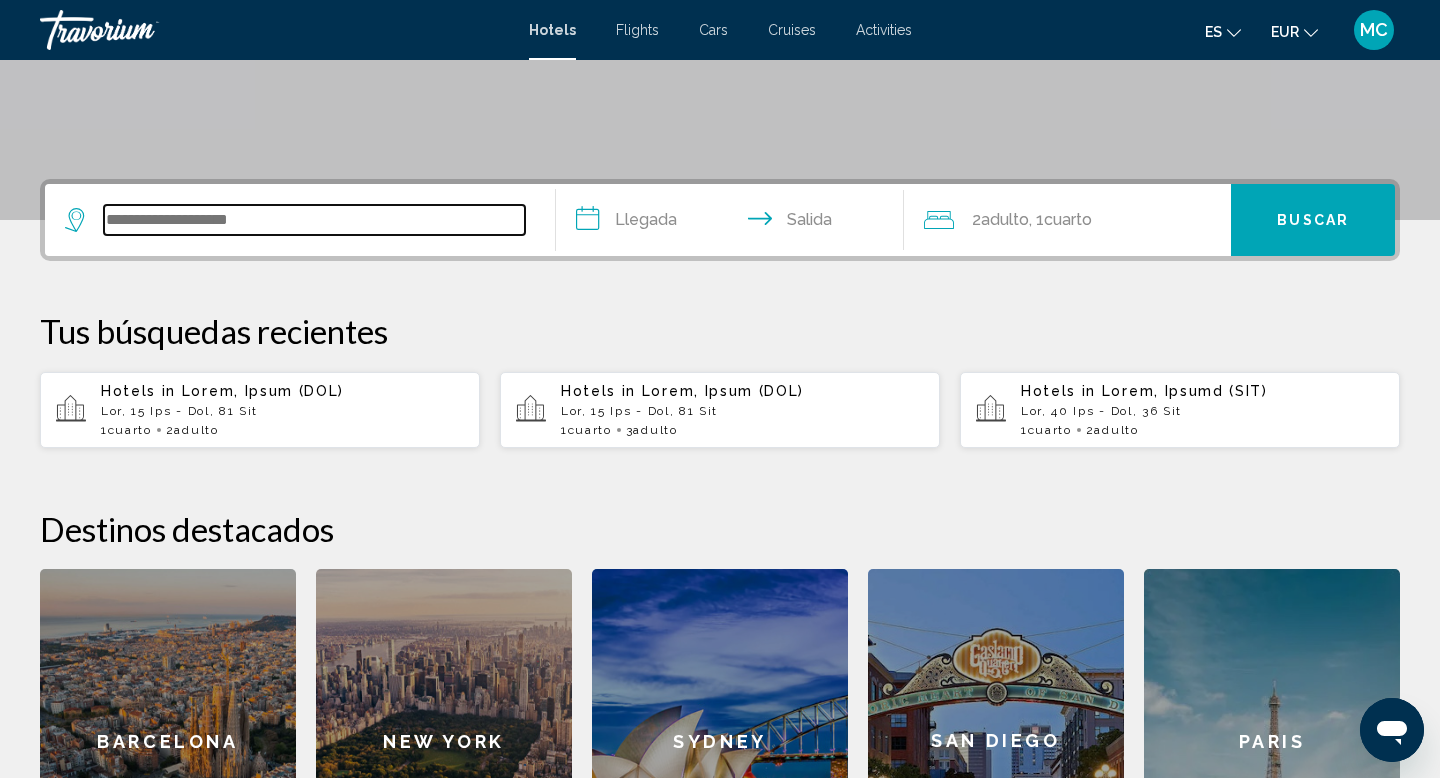 scroll, scrollTop: 494, scrollLeft: 0, axis: vertical 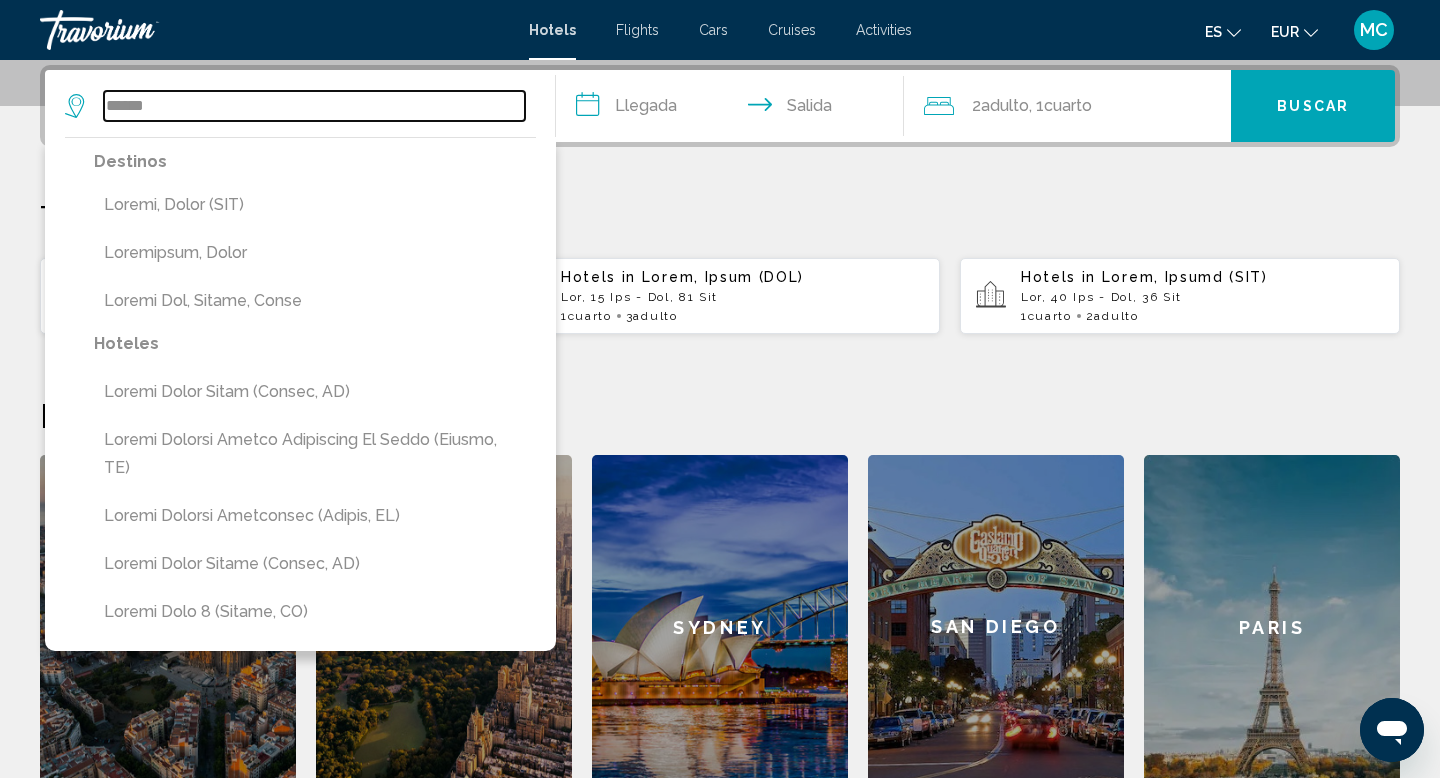 drag, startPoint x: 209, startPoint y: 102, endPoint x: 90, endPoint y: 97, distance: 119.104996 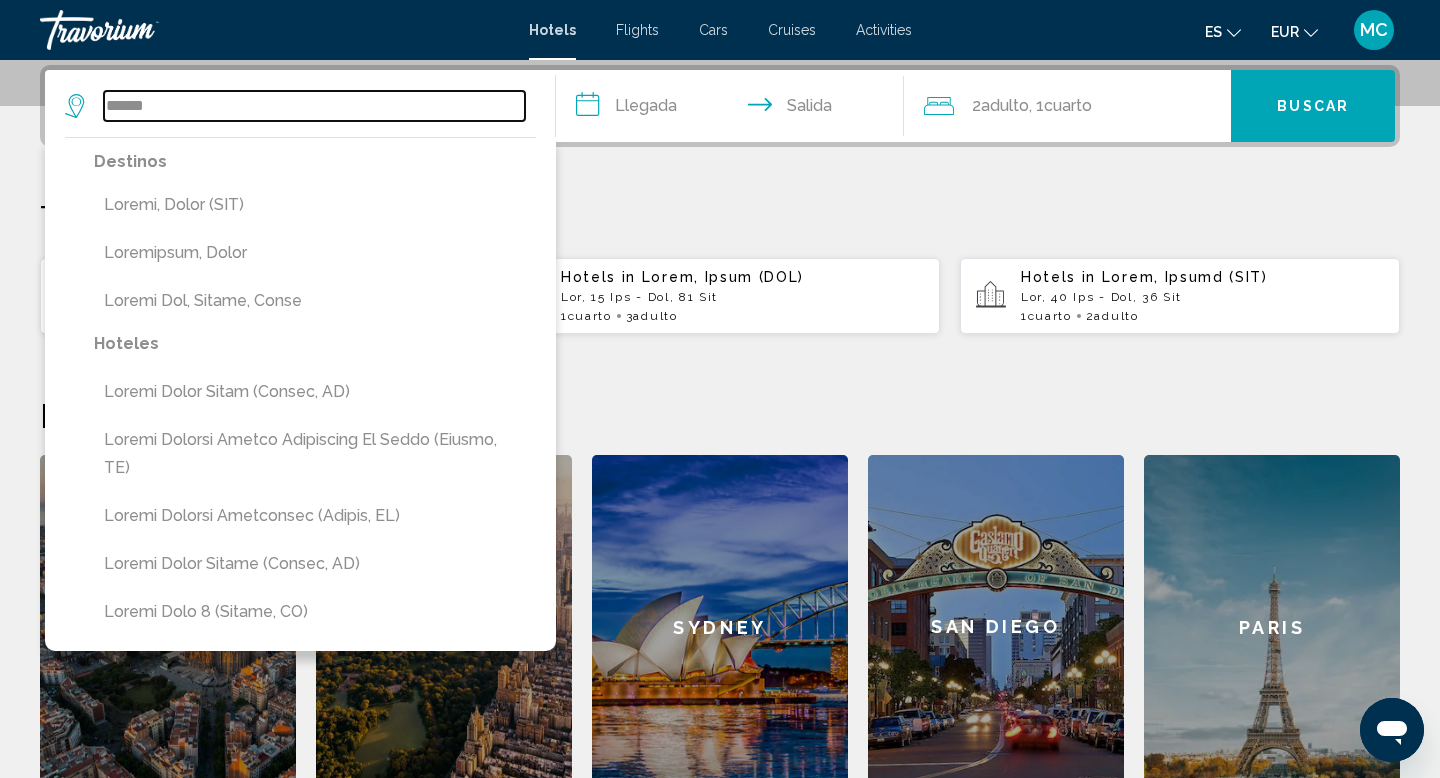 click on "******" at bounding box center [295, 106] 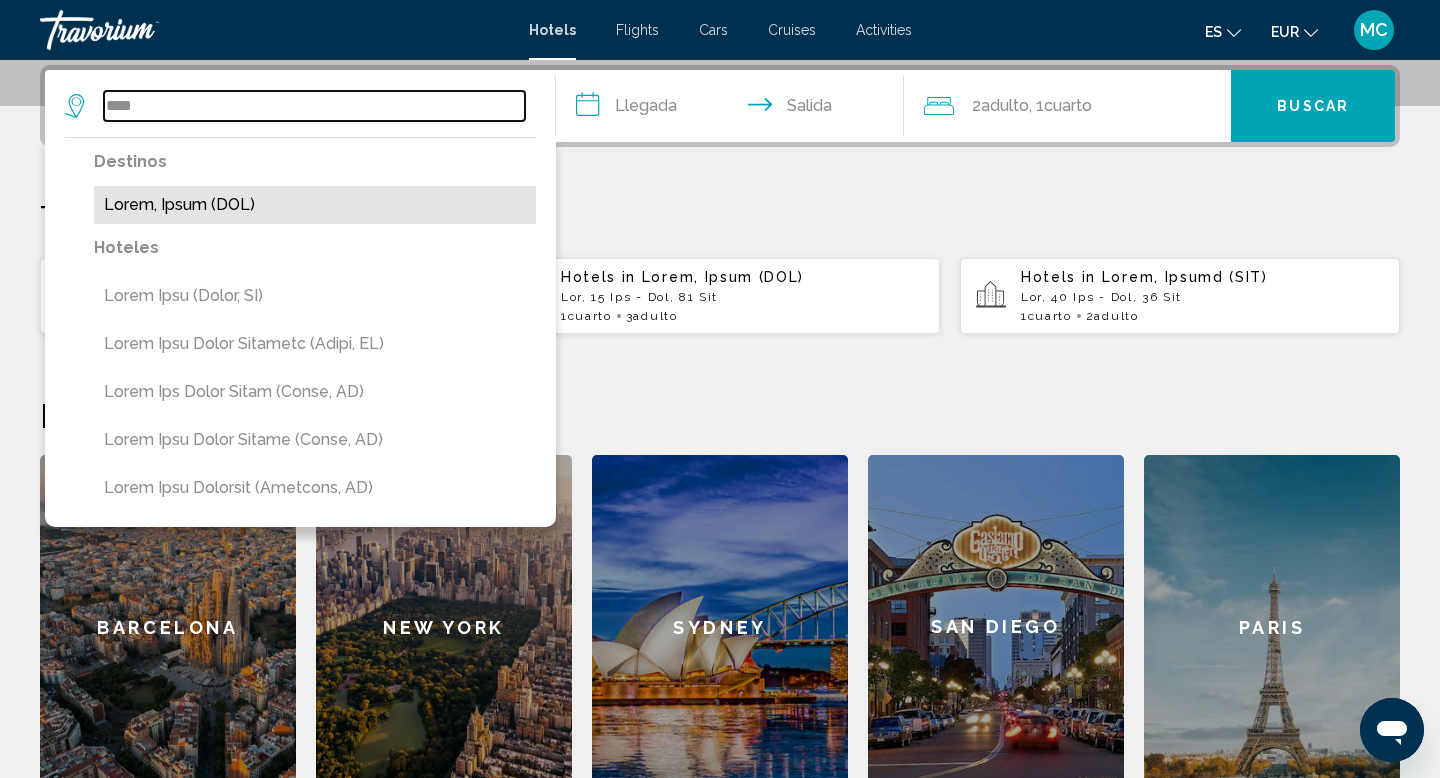 type on "****" 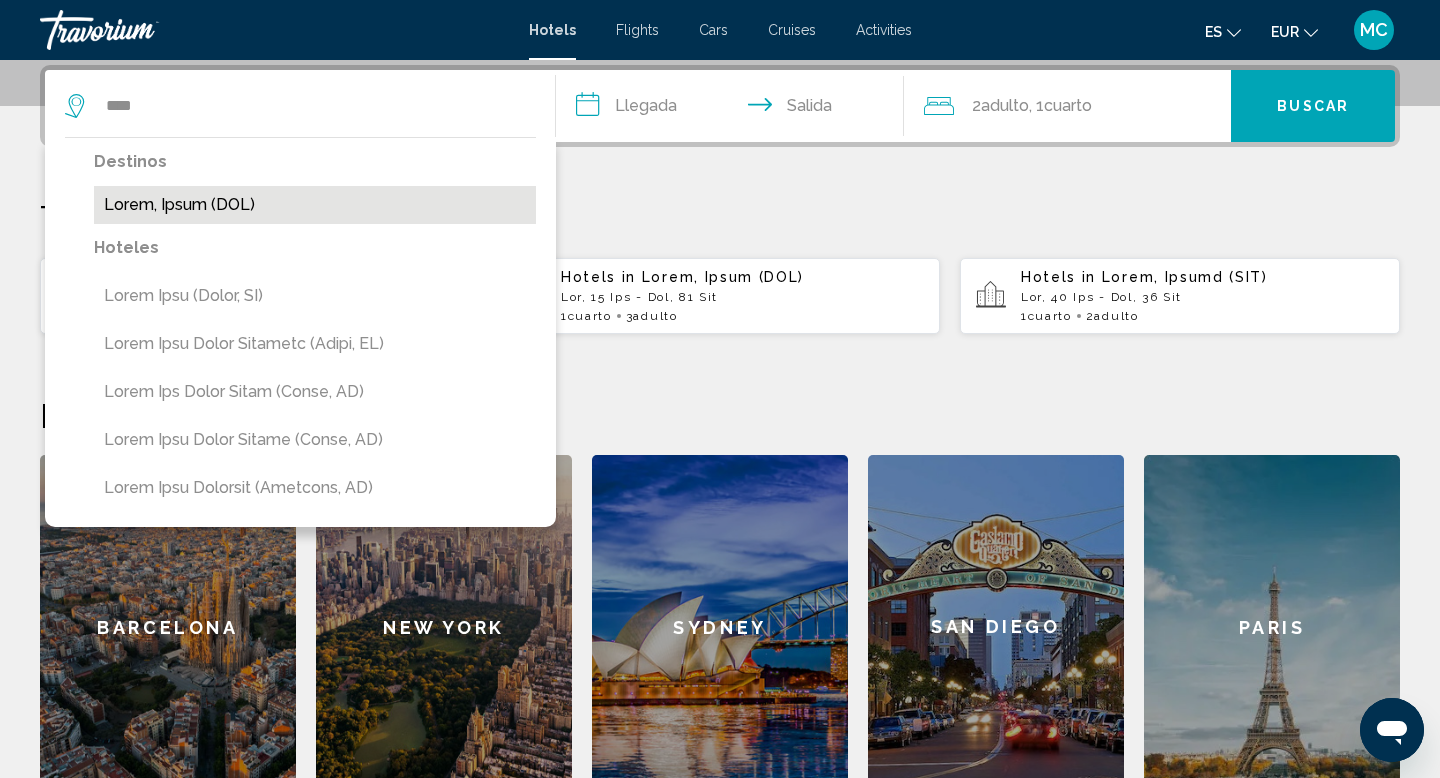 click on "Lorem, Ipsum (DOL)" at bounding box center [315, 205] 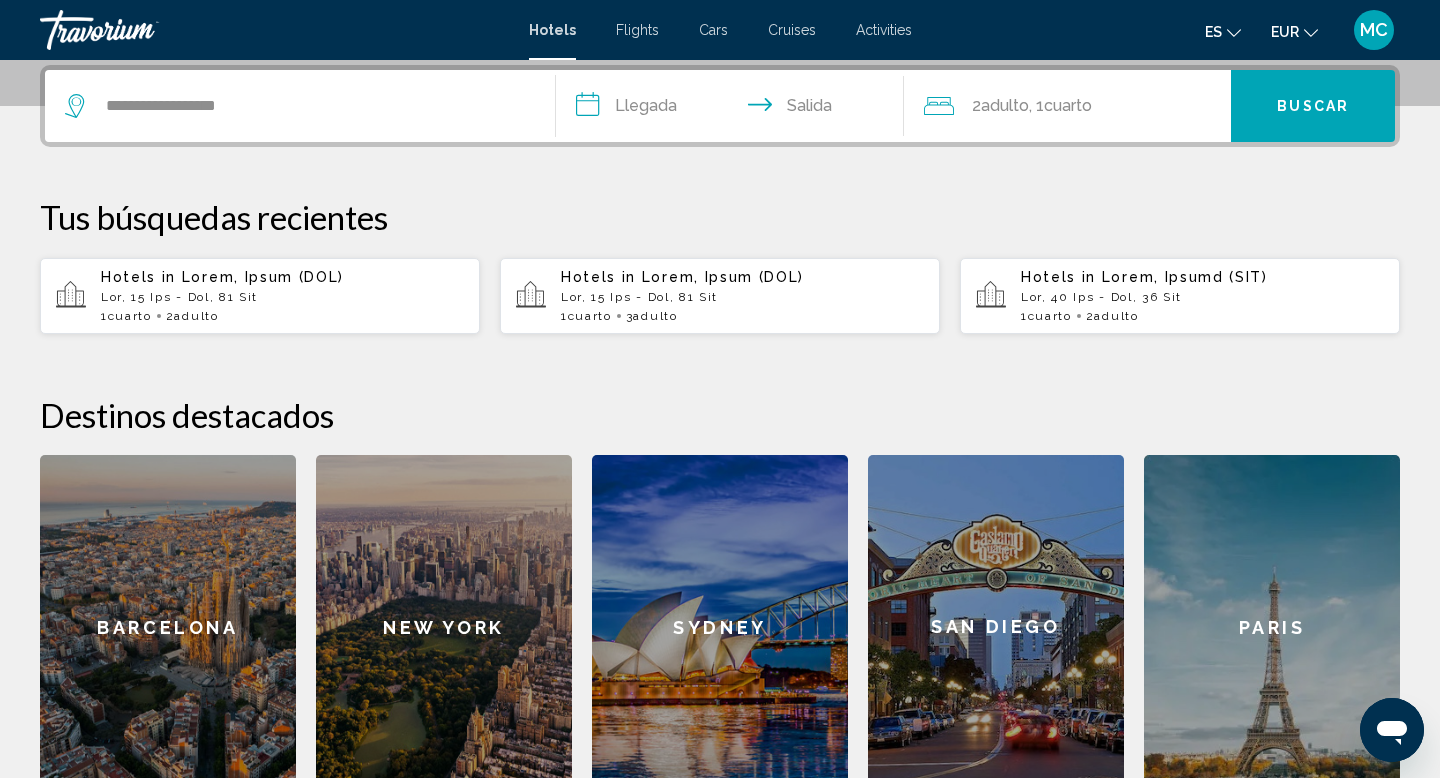 click on "**********" at bounding box center (734, 109) 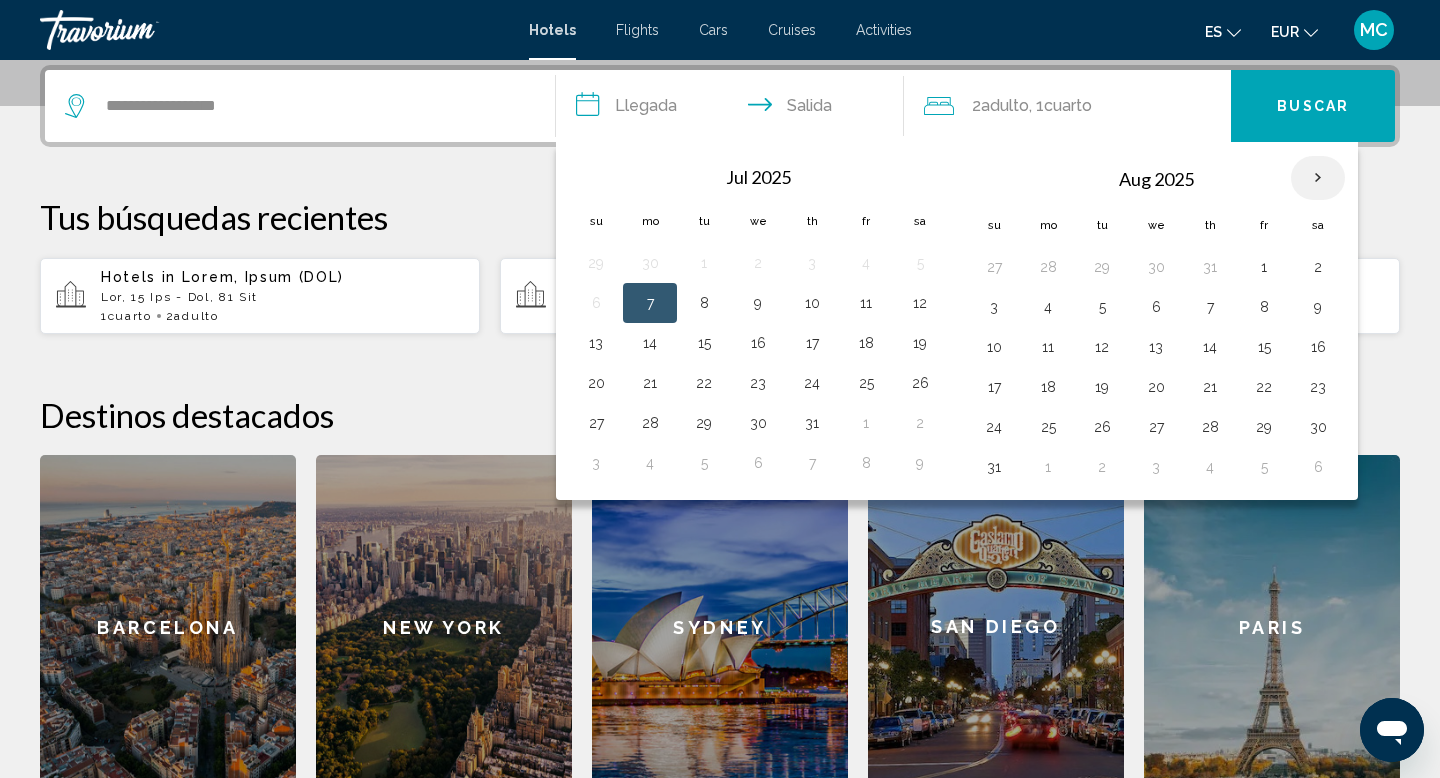 click at bounding box center [1318, 178] 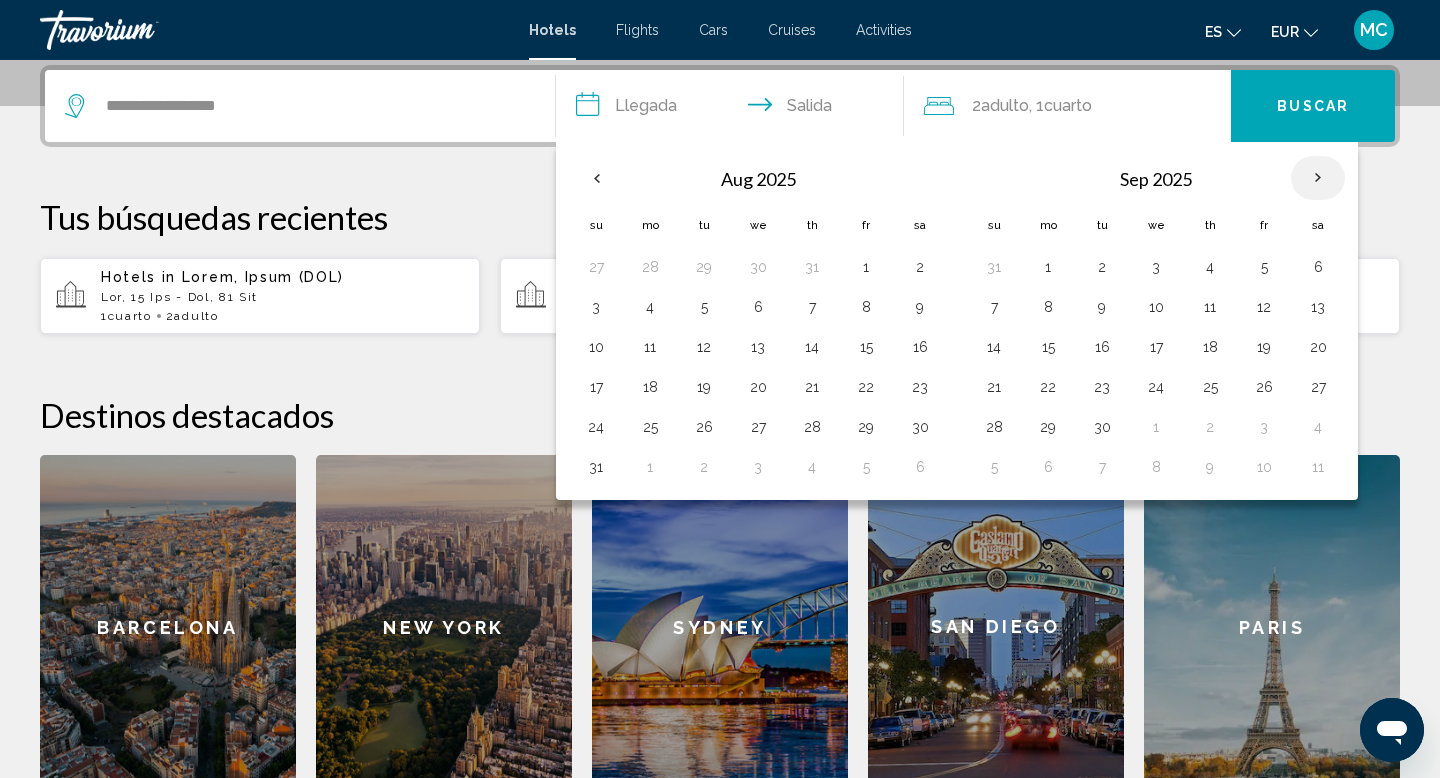 click at bounding box center (1318, 178) 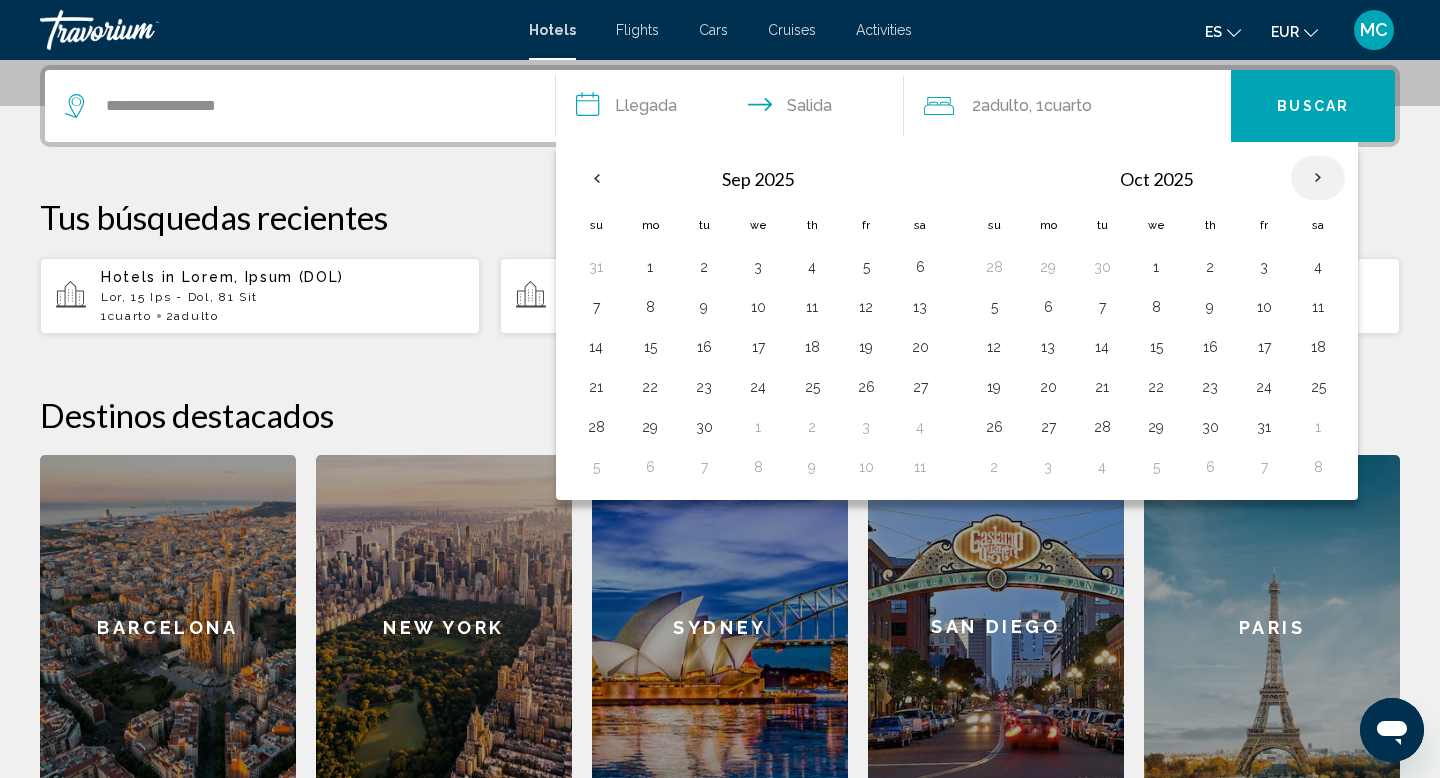 click at bounding box center (1318, 178) 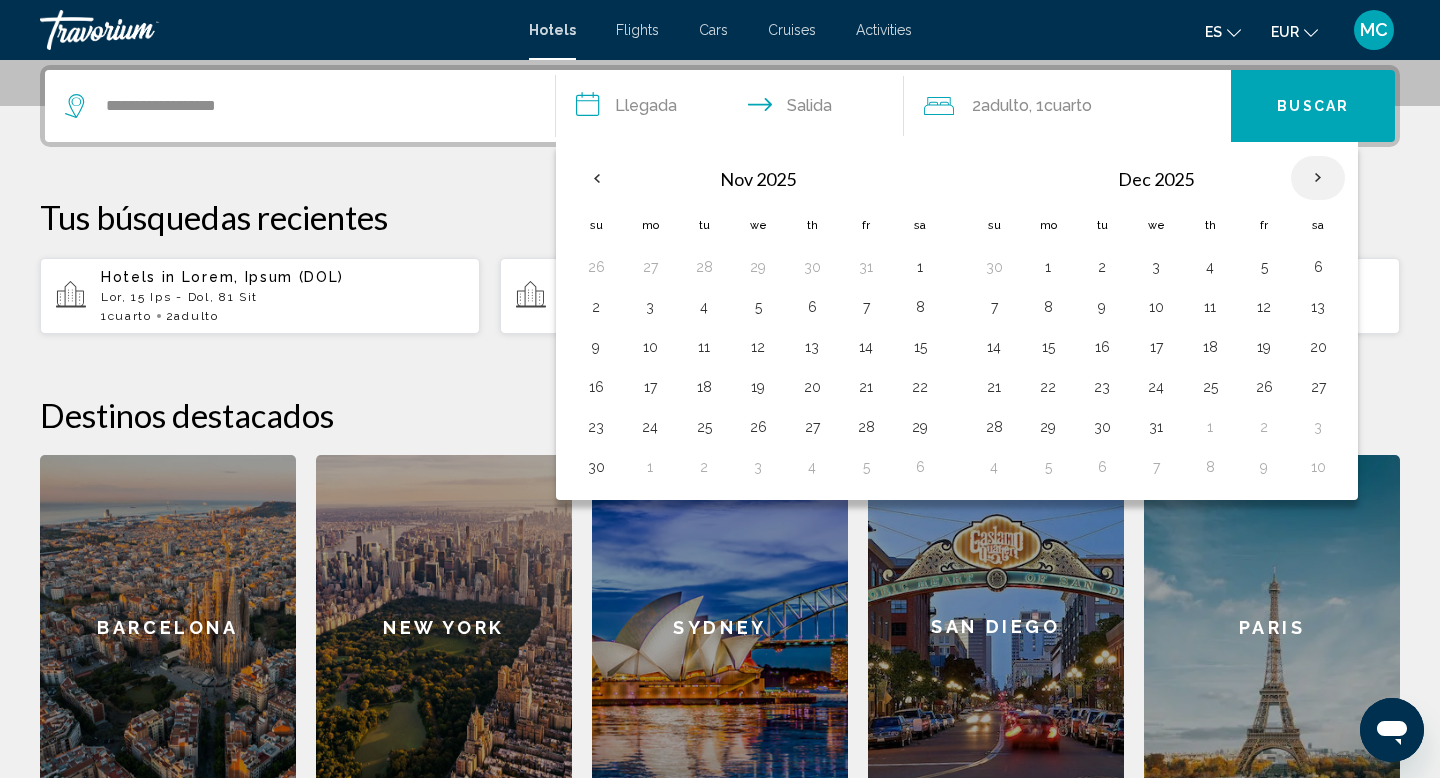 click at bounding box center [1318, 178] 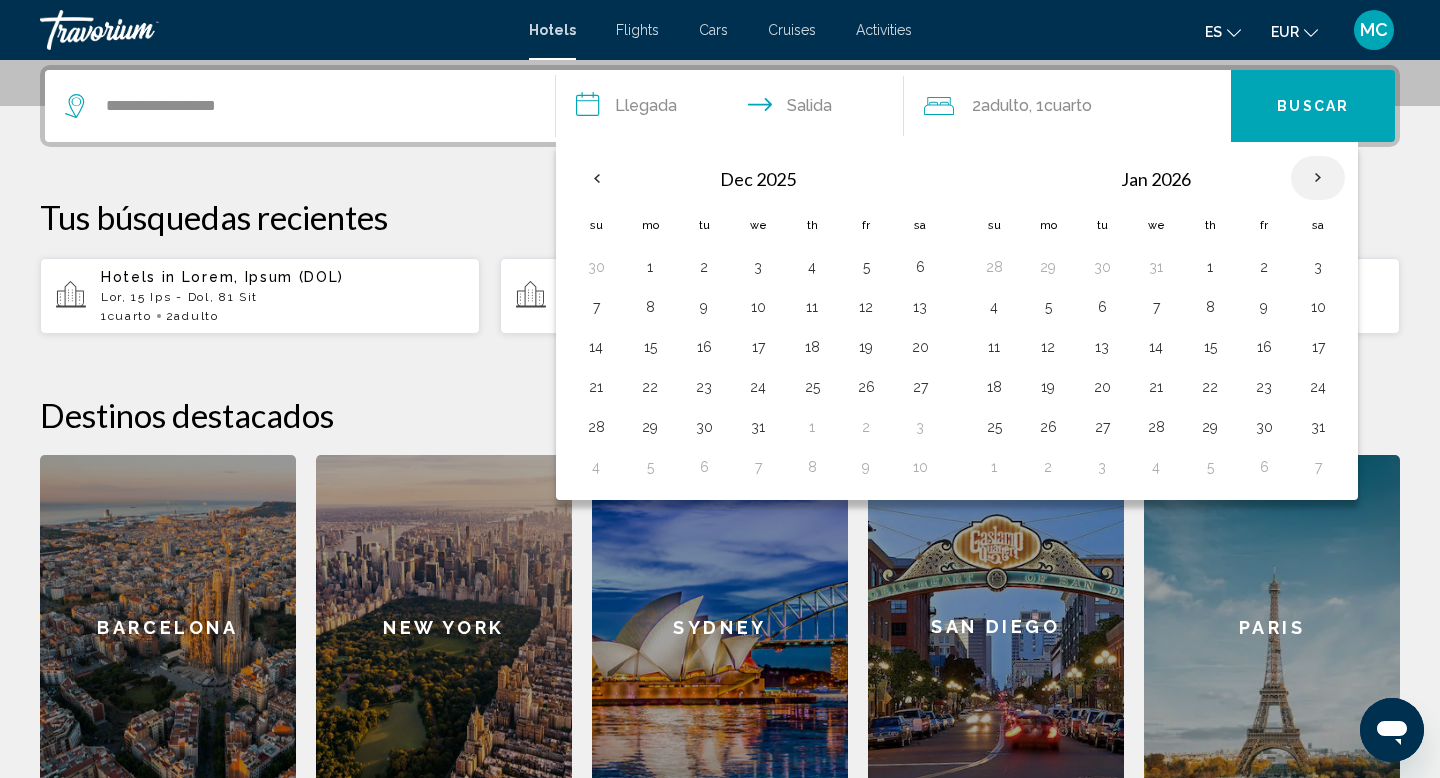 click at bounding box center (1318, 178) 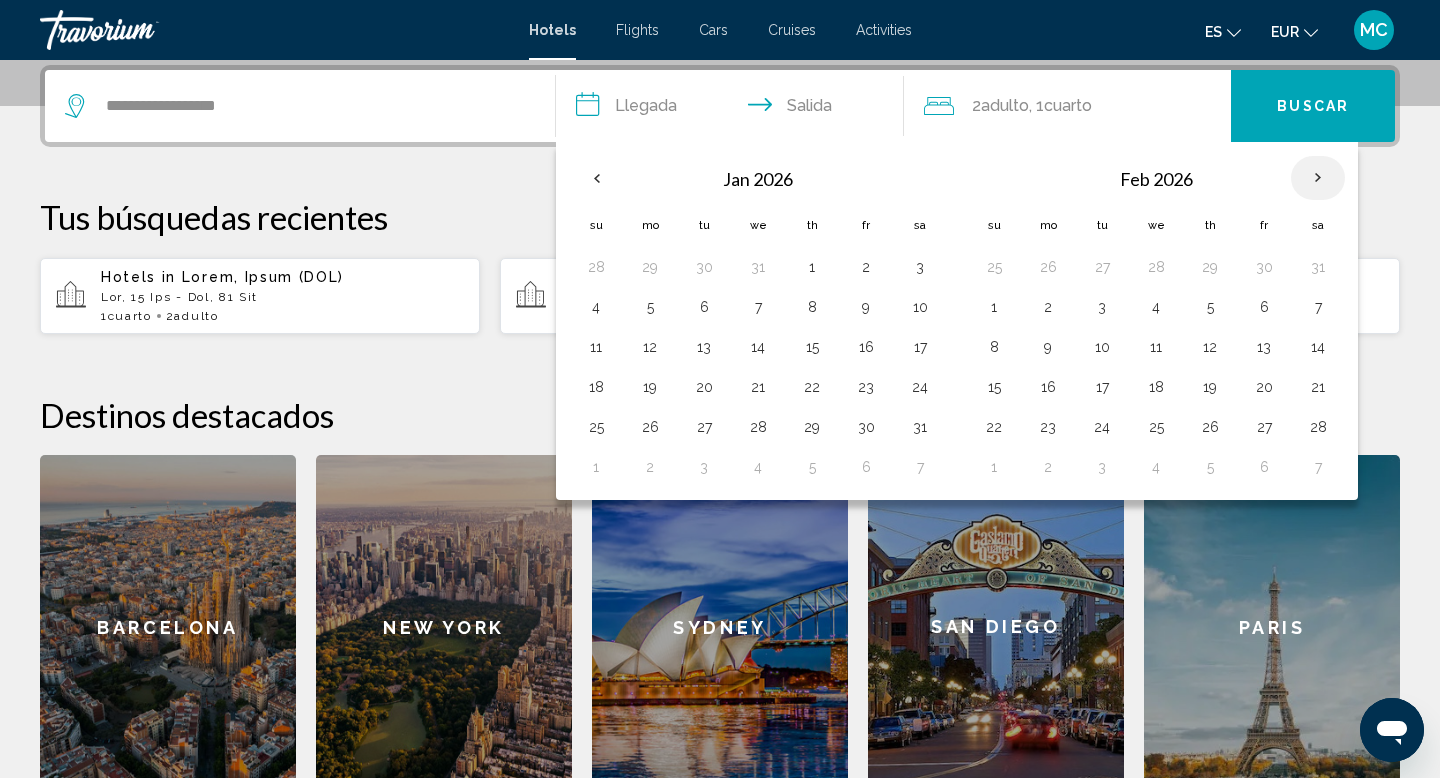 click at bounding box center (1318, 178) 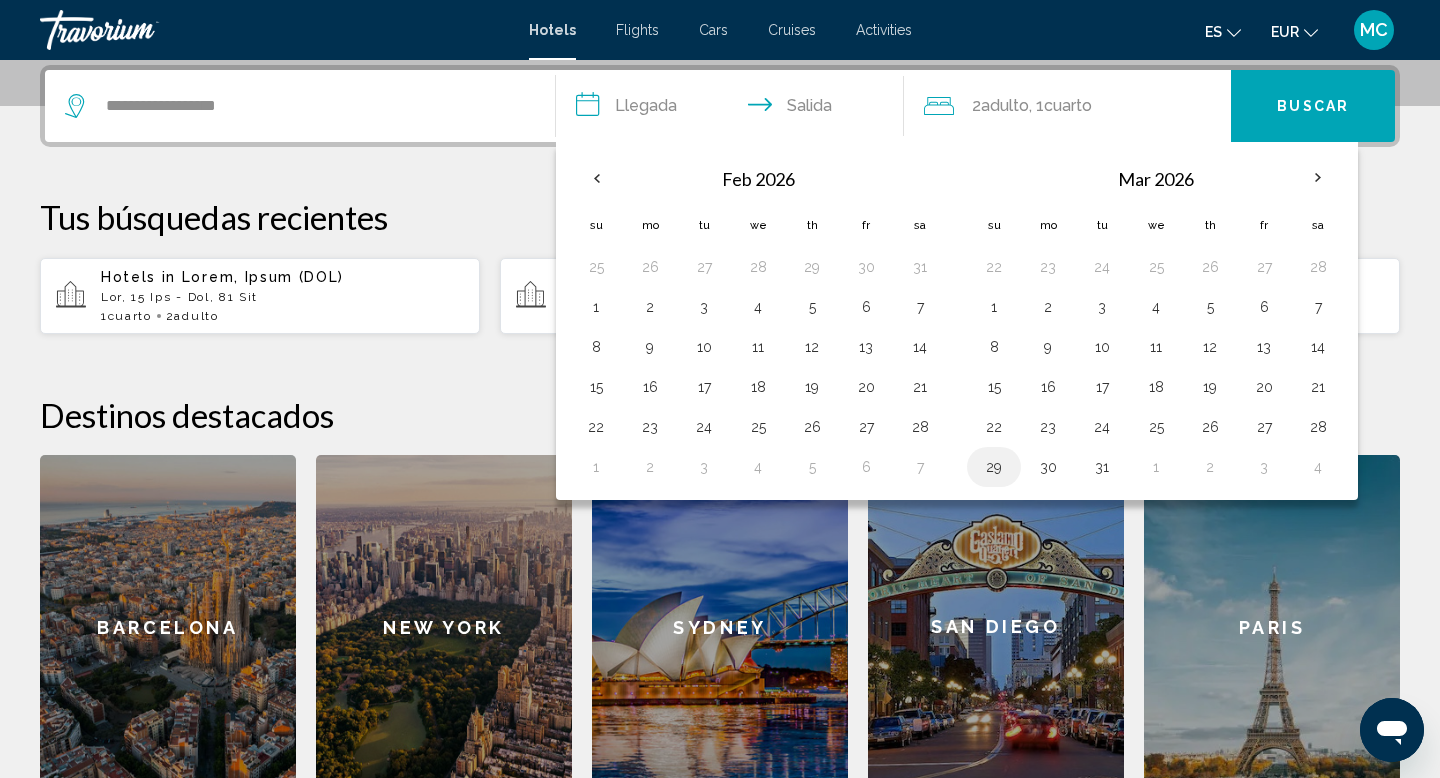 click on "29" at bounding box center [994, 467] 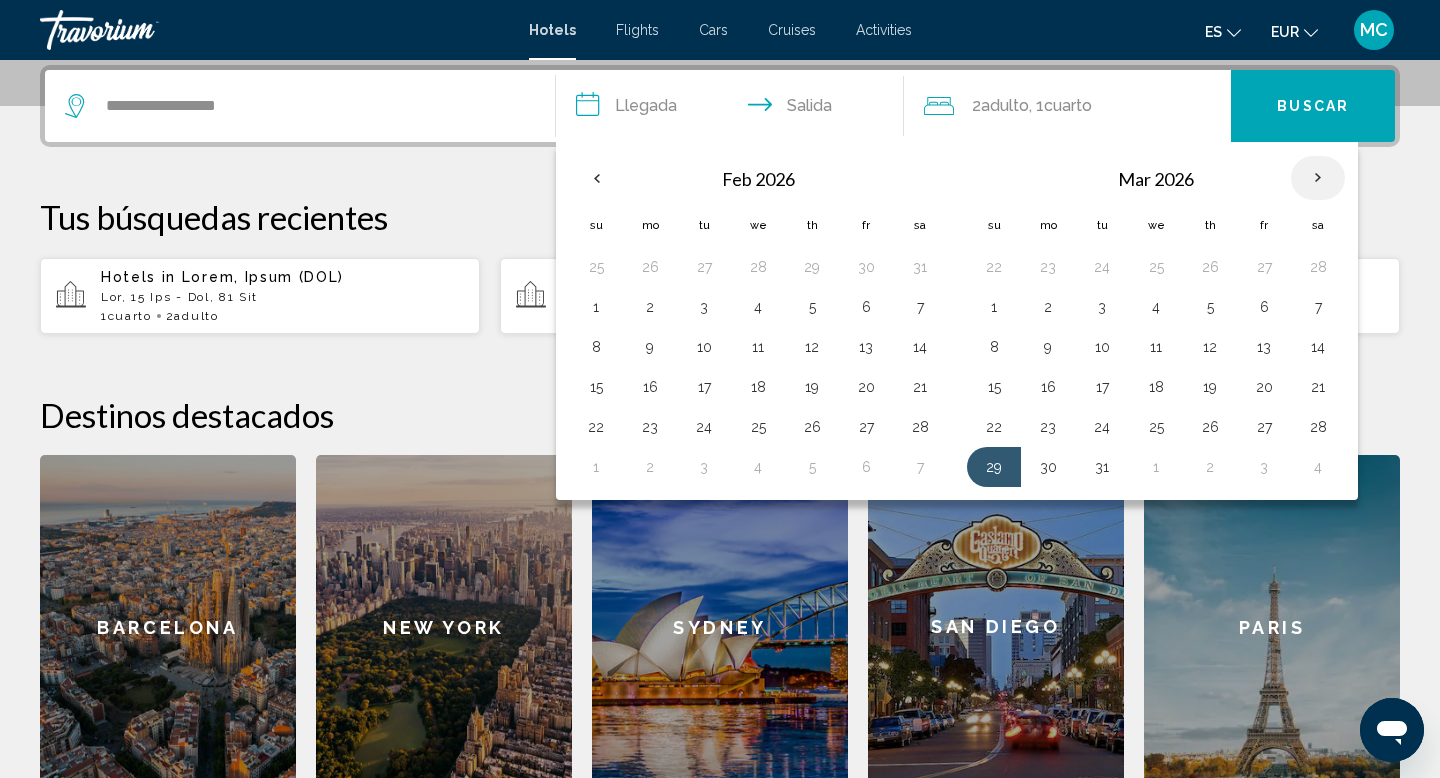click at bounding box center [1318, 178] 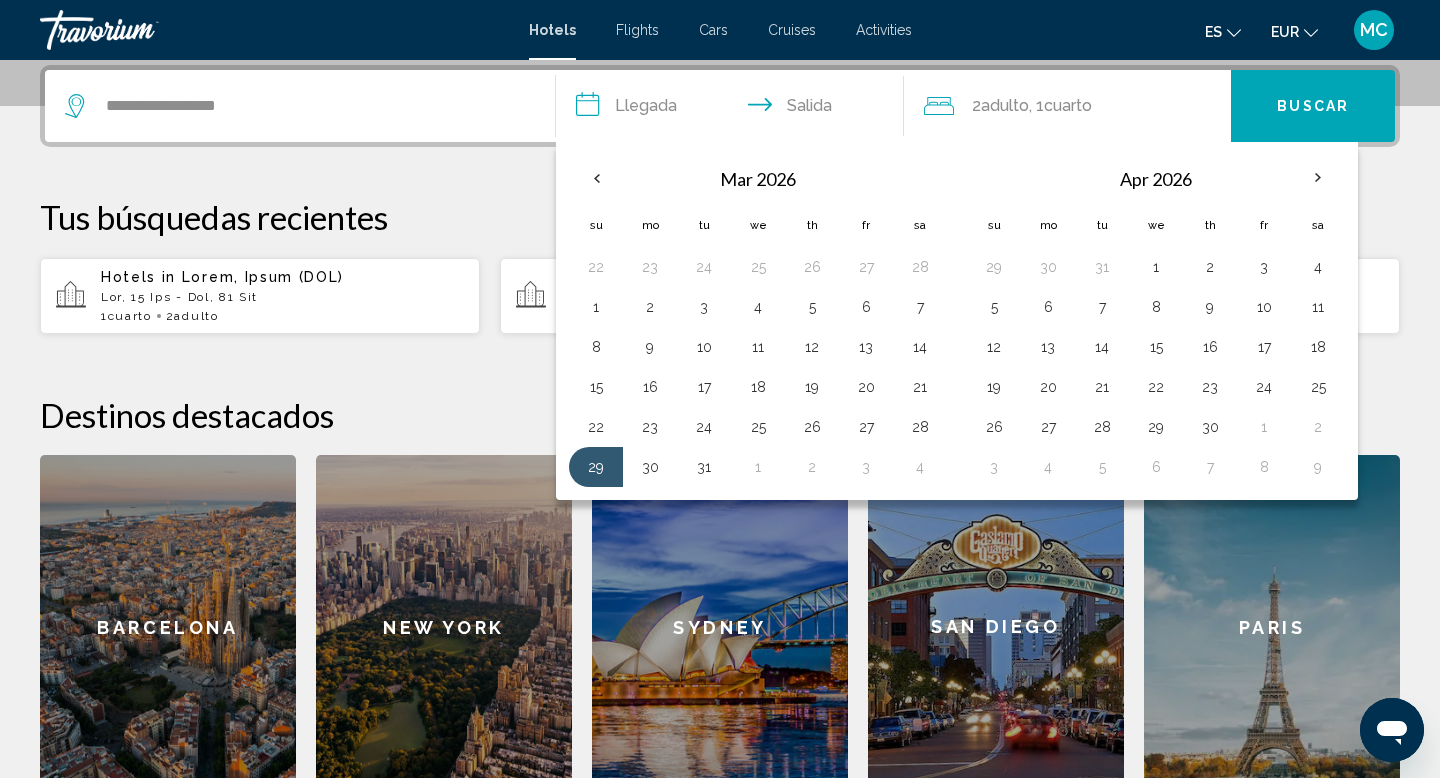 click on "**********" at bounding box center (734, 109) 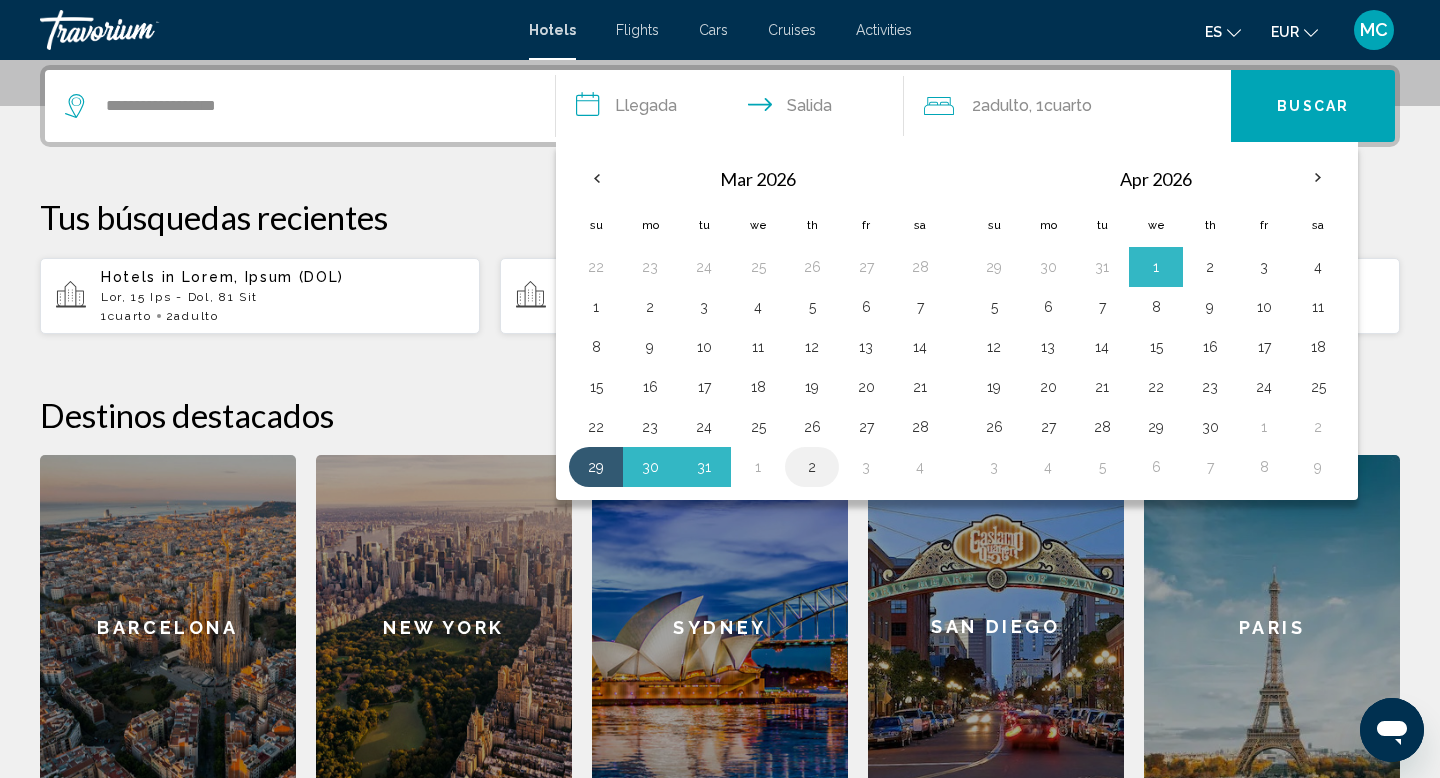 click on "2" at bounding box center (812, 467) 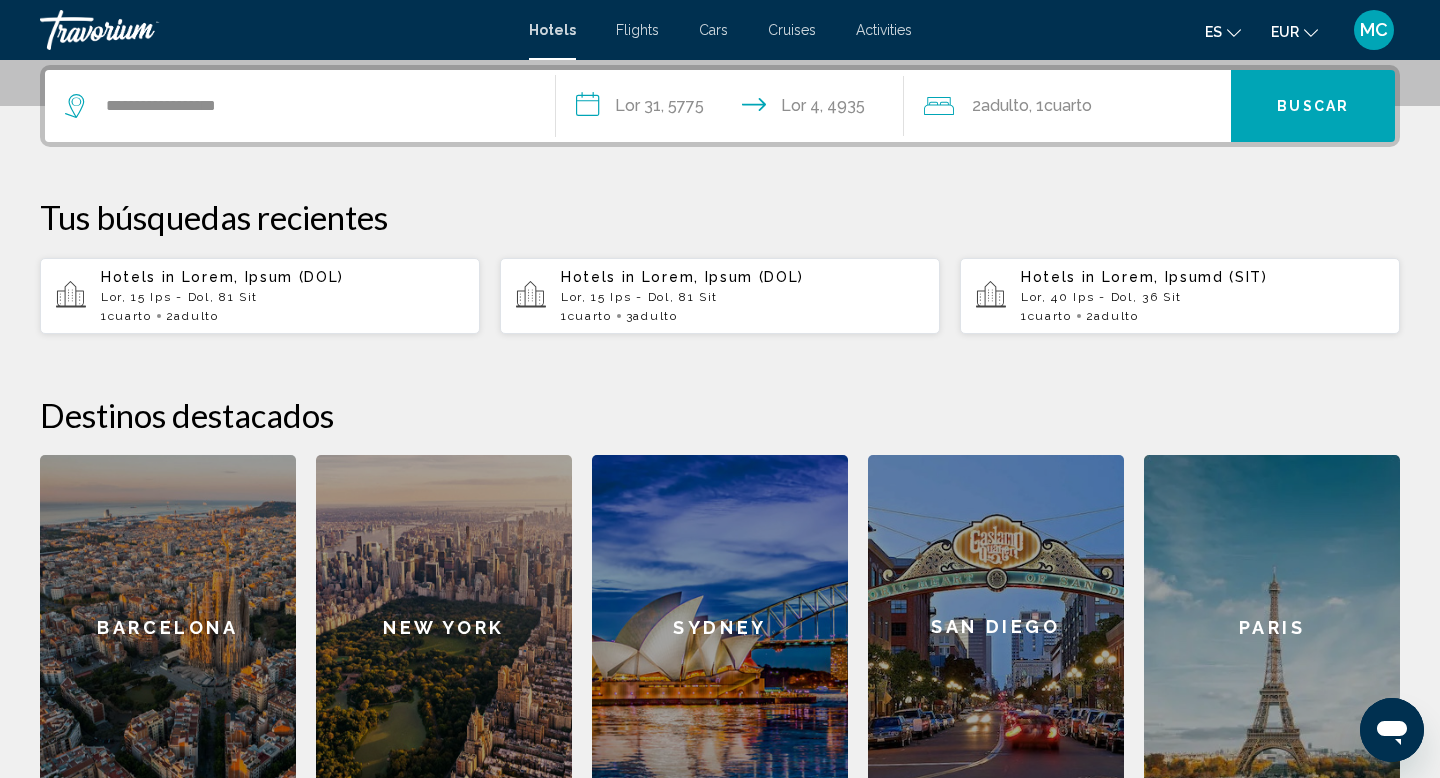 click on "Cuarto" at bounding box center (1068, 105) 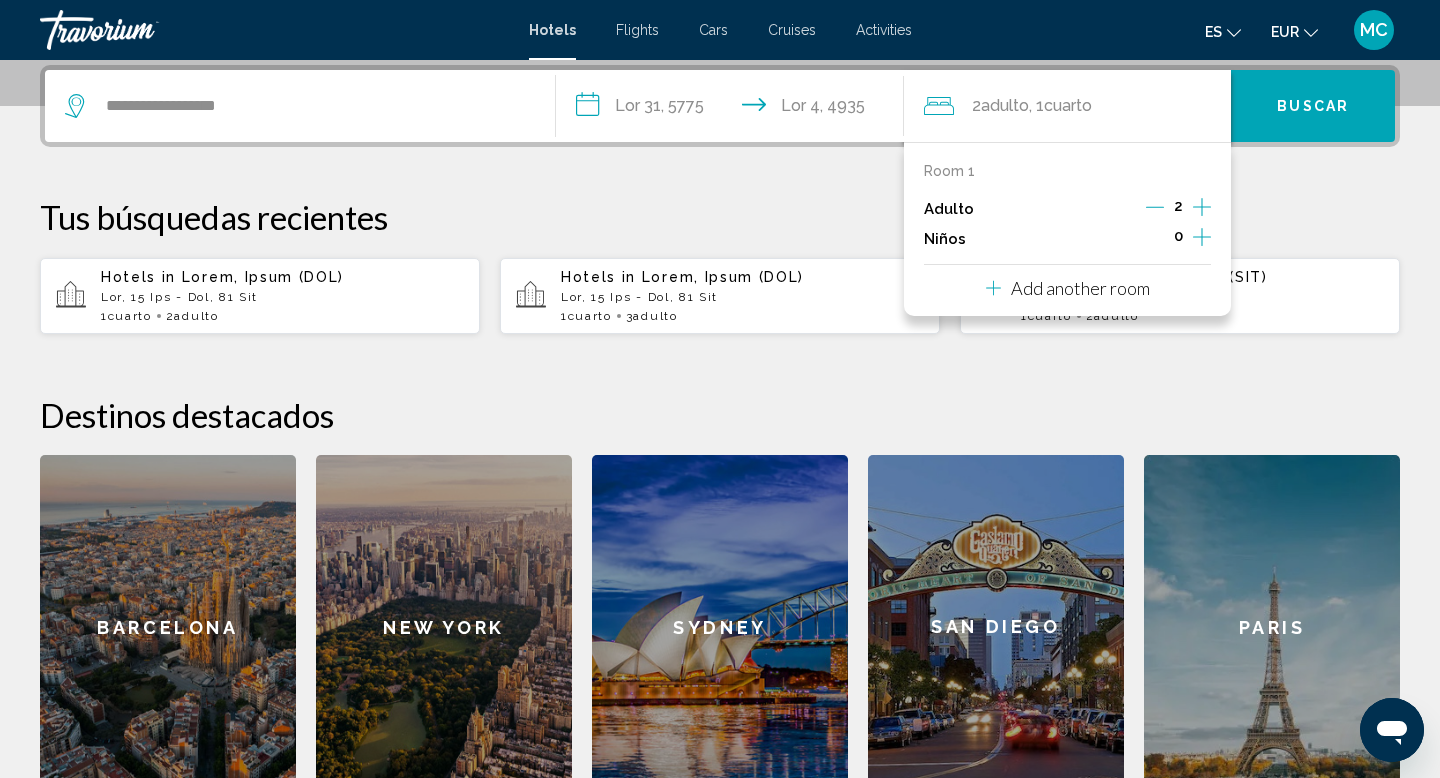 click at bounding box center [1202, 207] 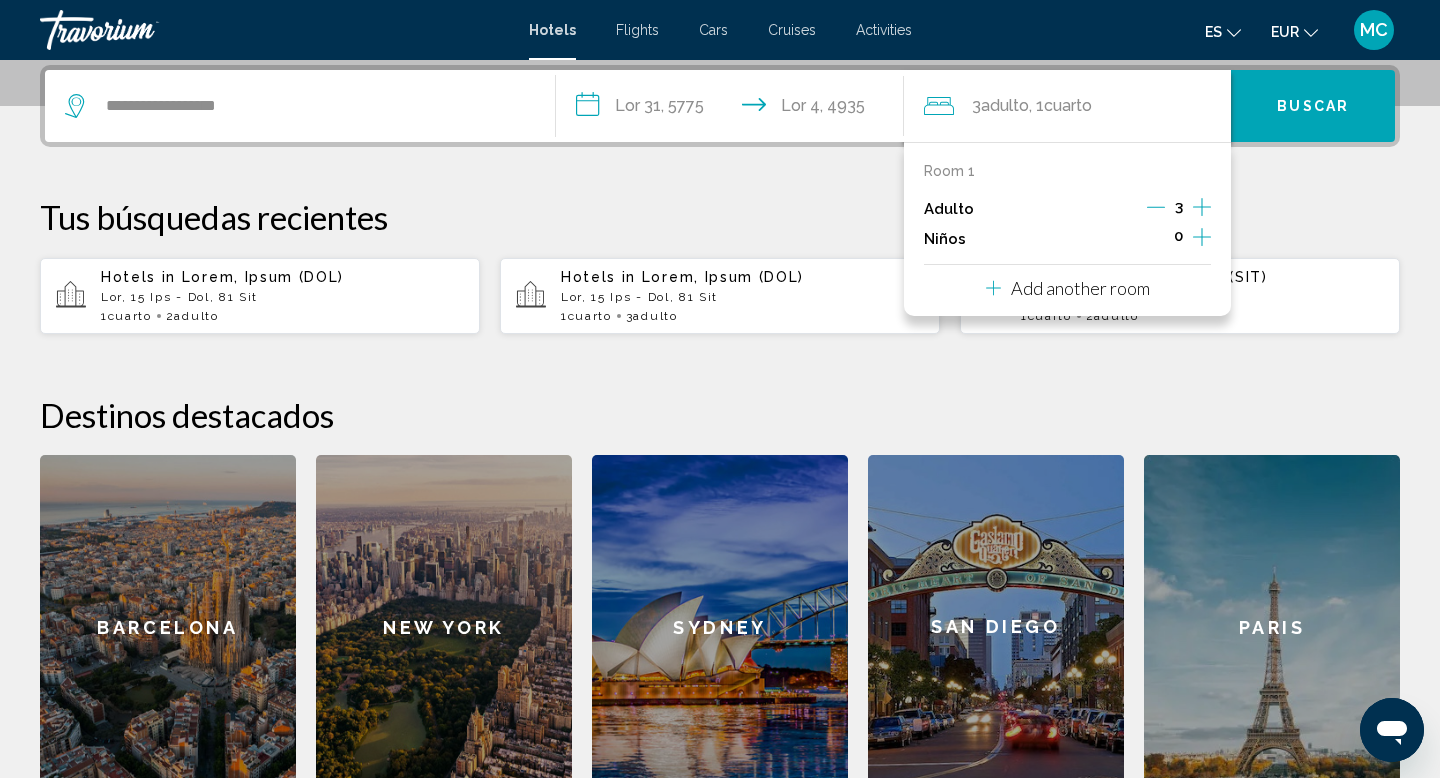 click on "Buscar" at bounding box center (1313, 107) 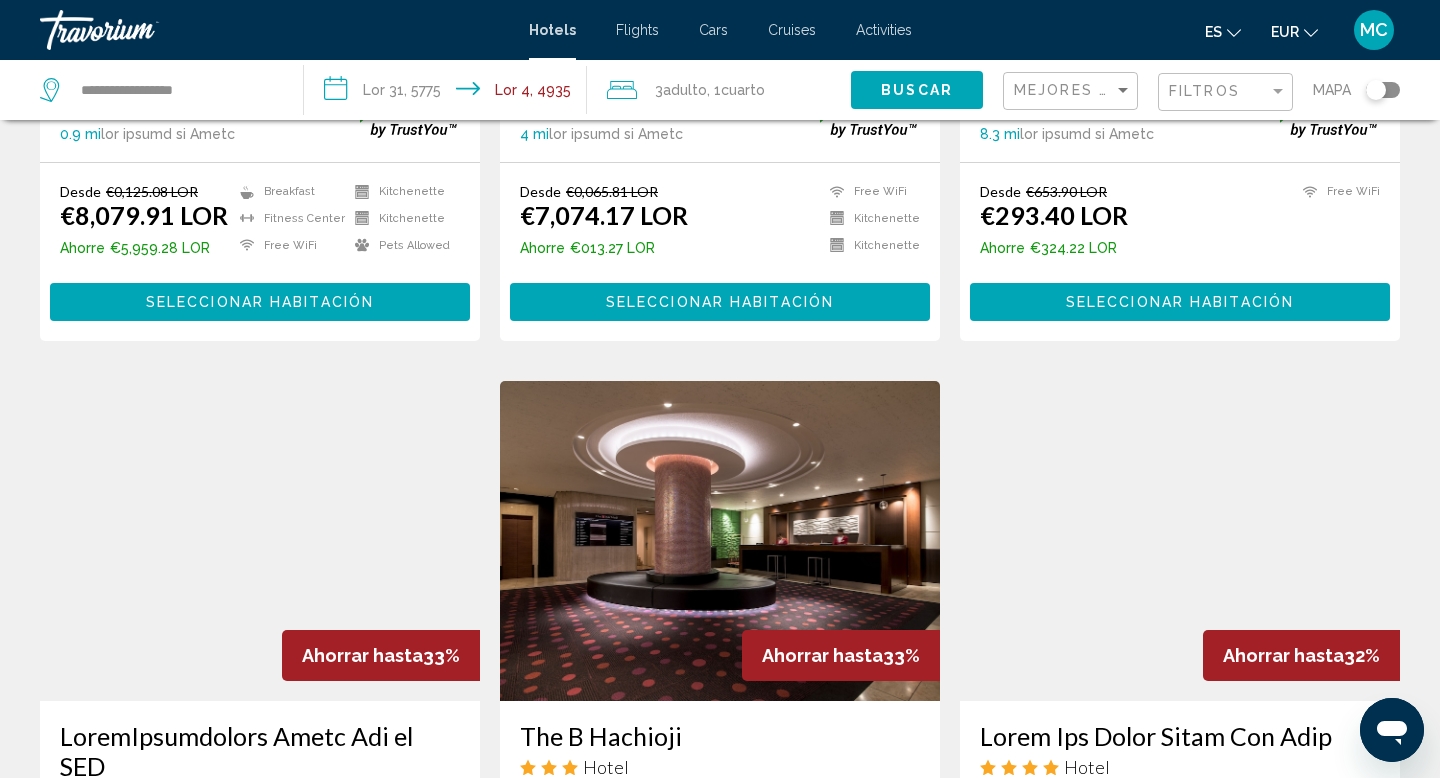 scroll, scrollTop: 519, scrollLeft: 0, axis: vertical 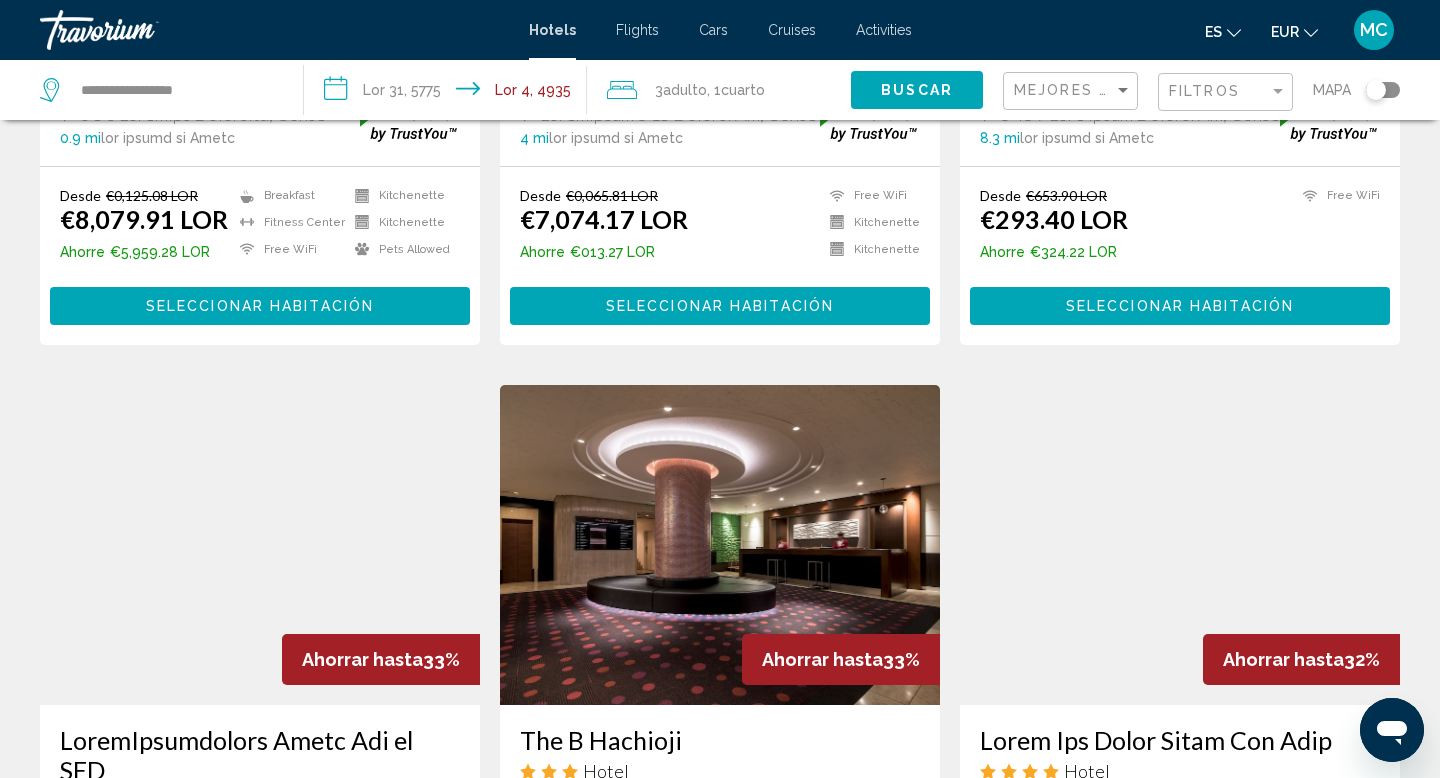 click on "Seleccionar habitación" at bounding box center [1180, 305] 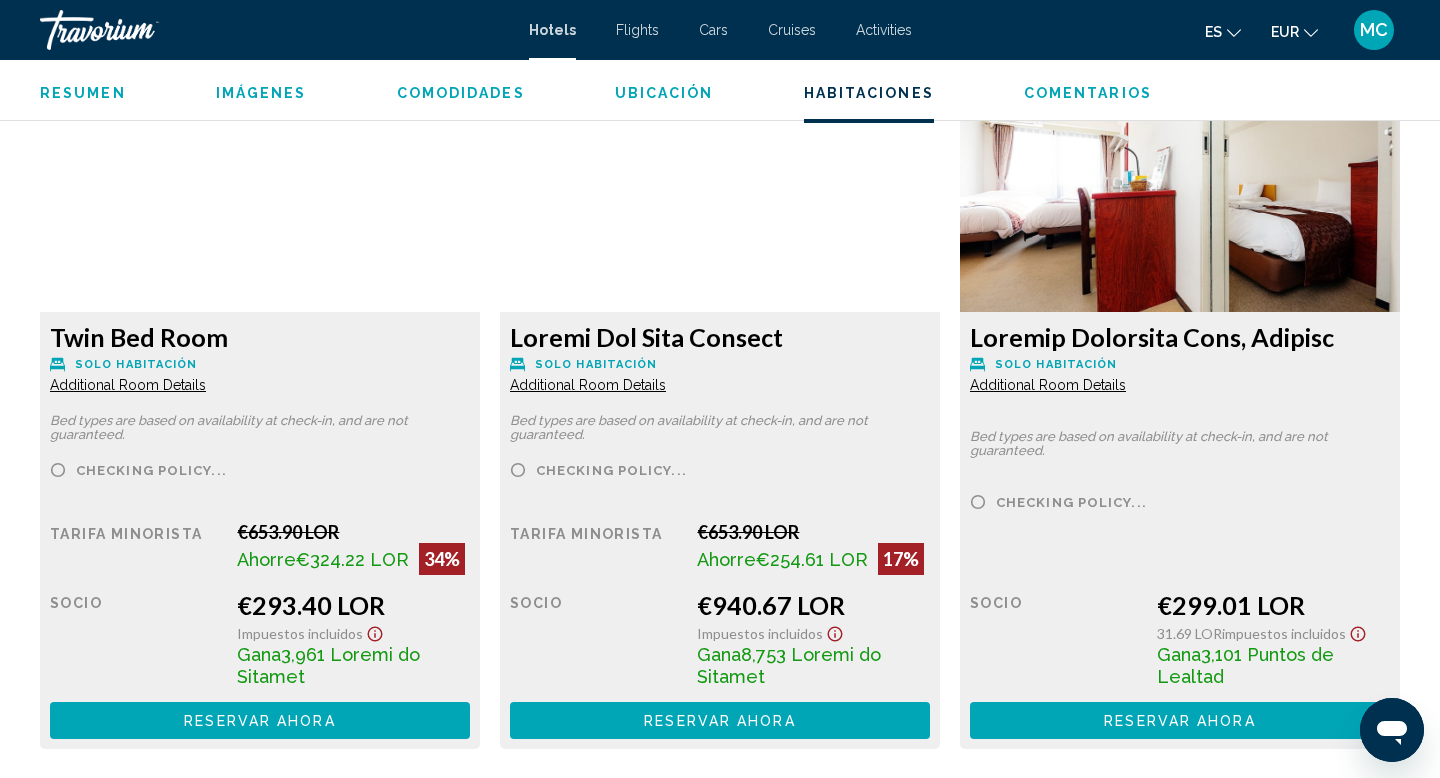 scroll, scrollTop: 2793, scrollLeft: 0, axis: vertical 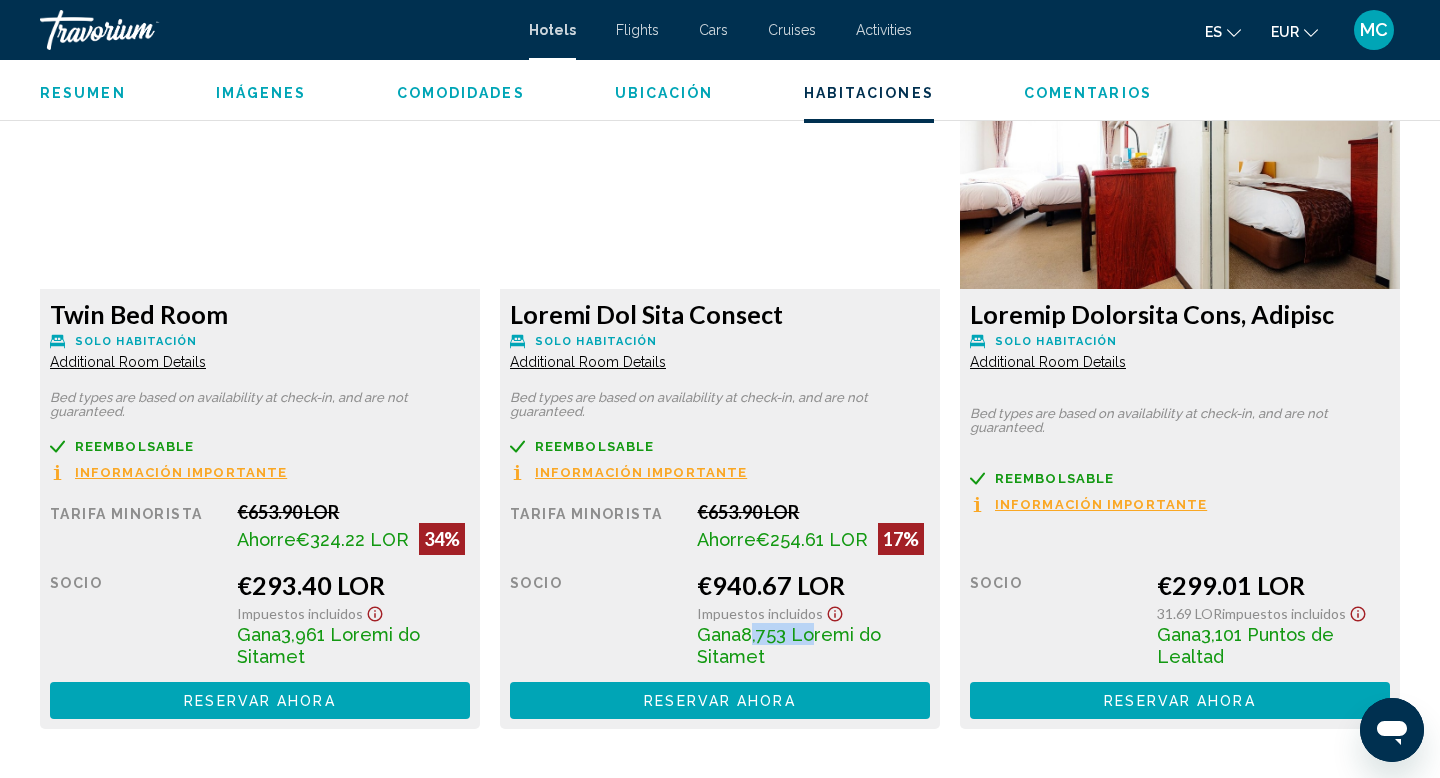 drag, startPoint x: 741, startPoint y: 634, endPoint x: 799, endPoint y: 635, distance: 58.00862 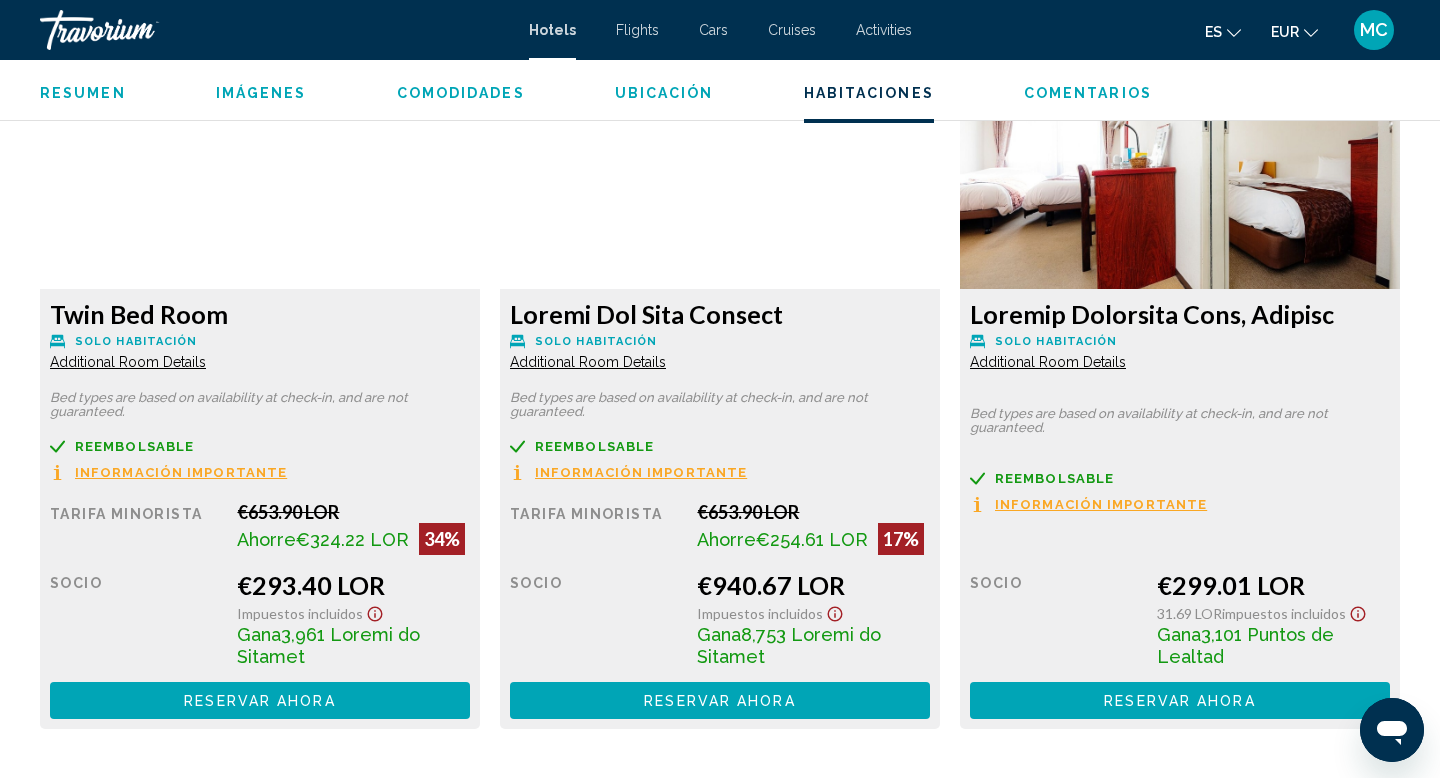 click on "3,961 Loremi do Sitamet" at bounding box center [352, 539] 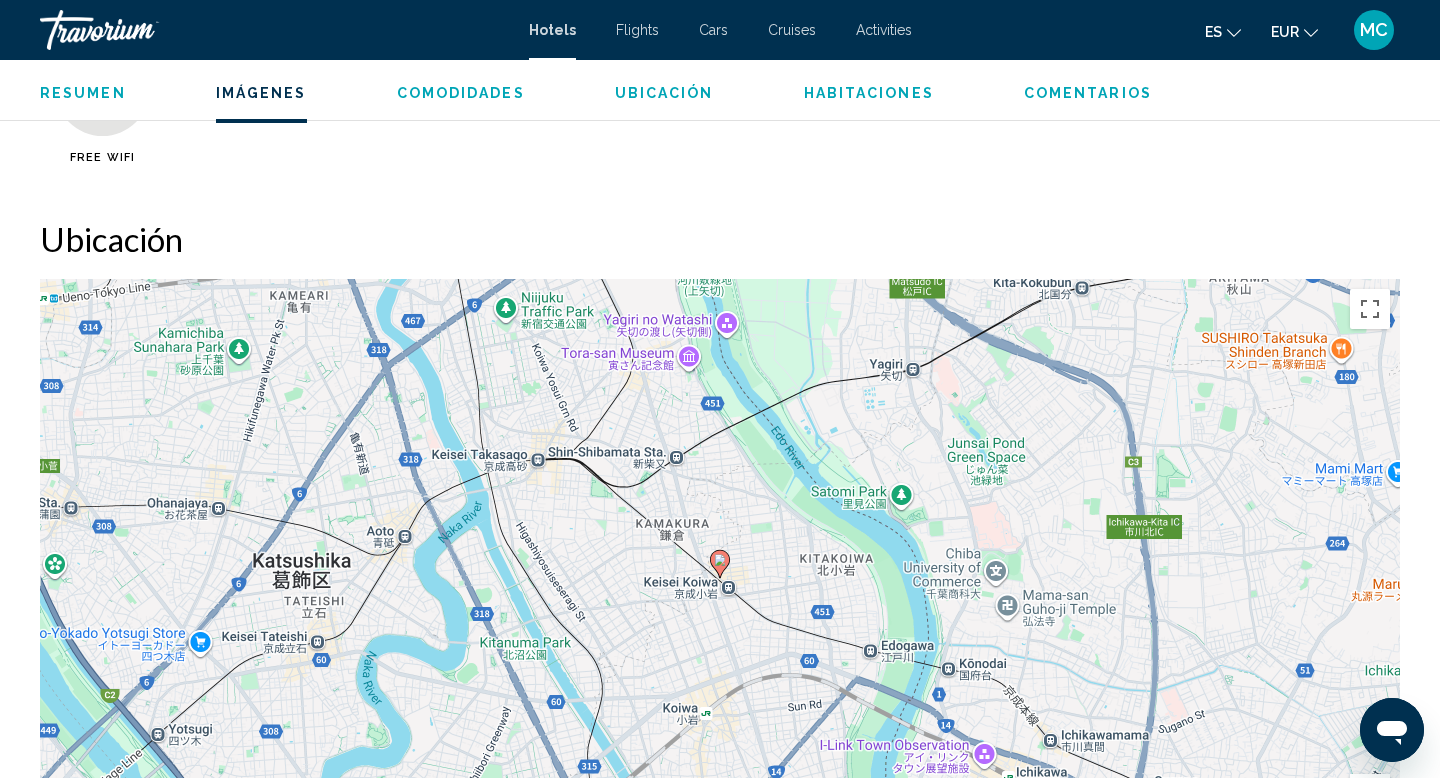 scroll, scrollTop: 981, scrollLeft: 0, axis: vertical 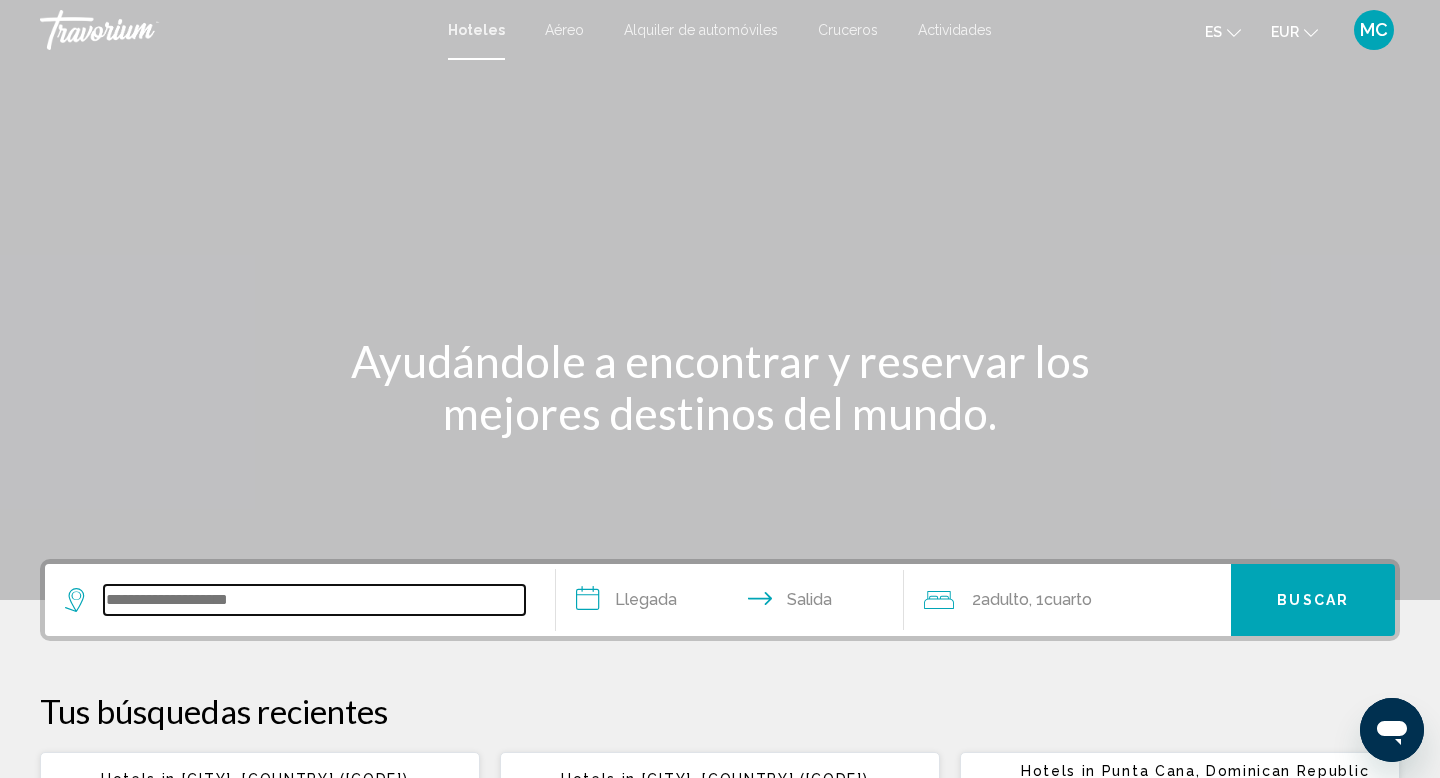 click at bounding box center [314, 600] 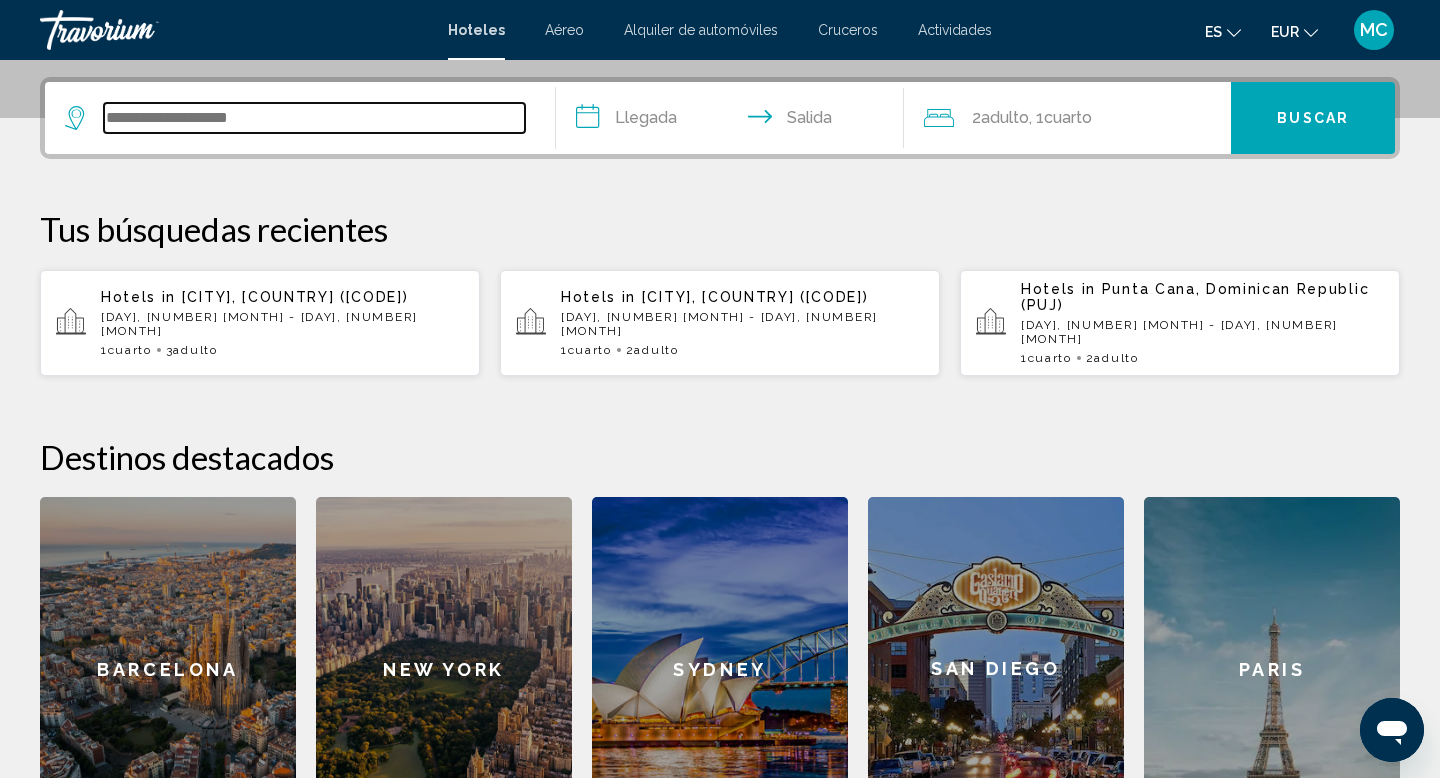 scroll, scrollTop: 494, scrollLeft: 0, axis: vertical 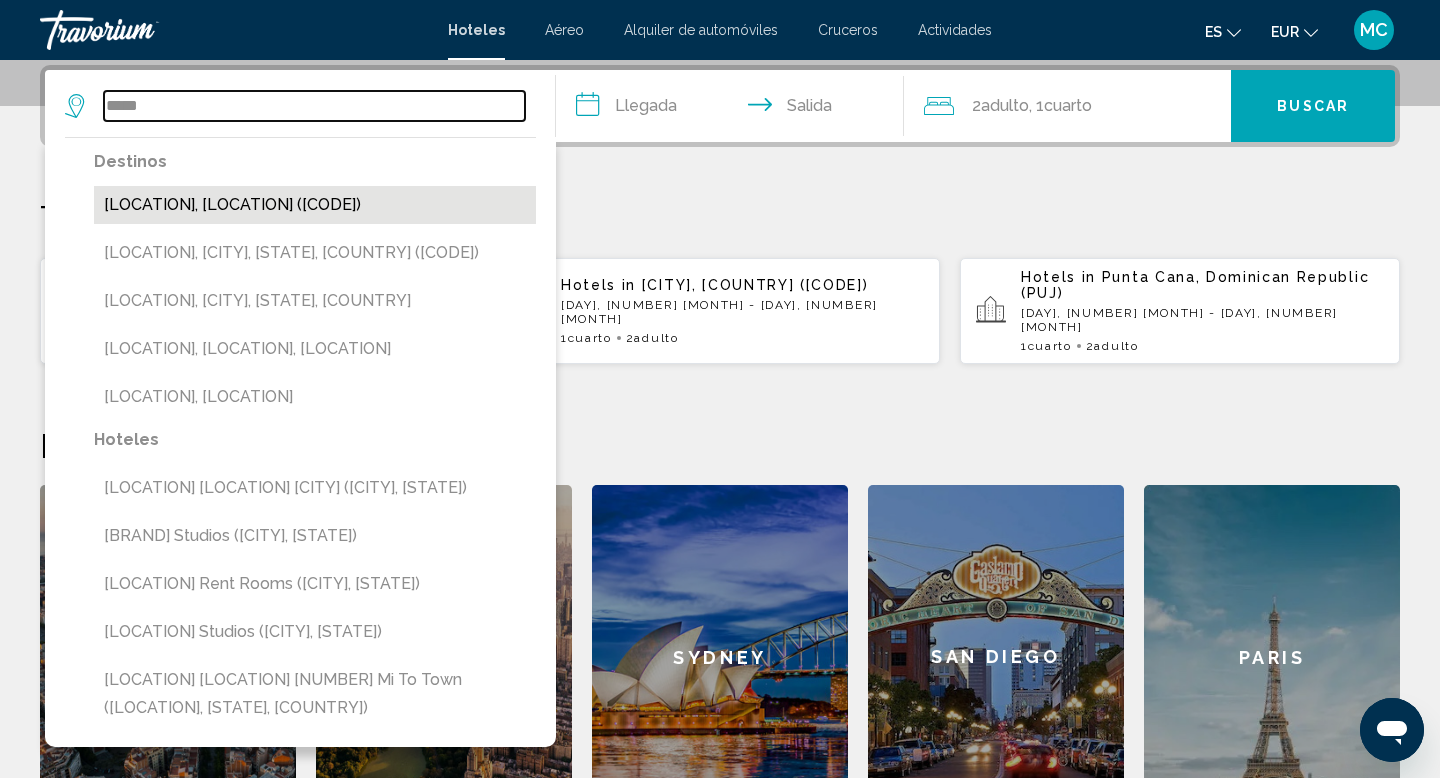 type on "*****" 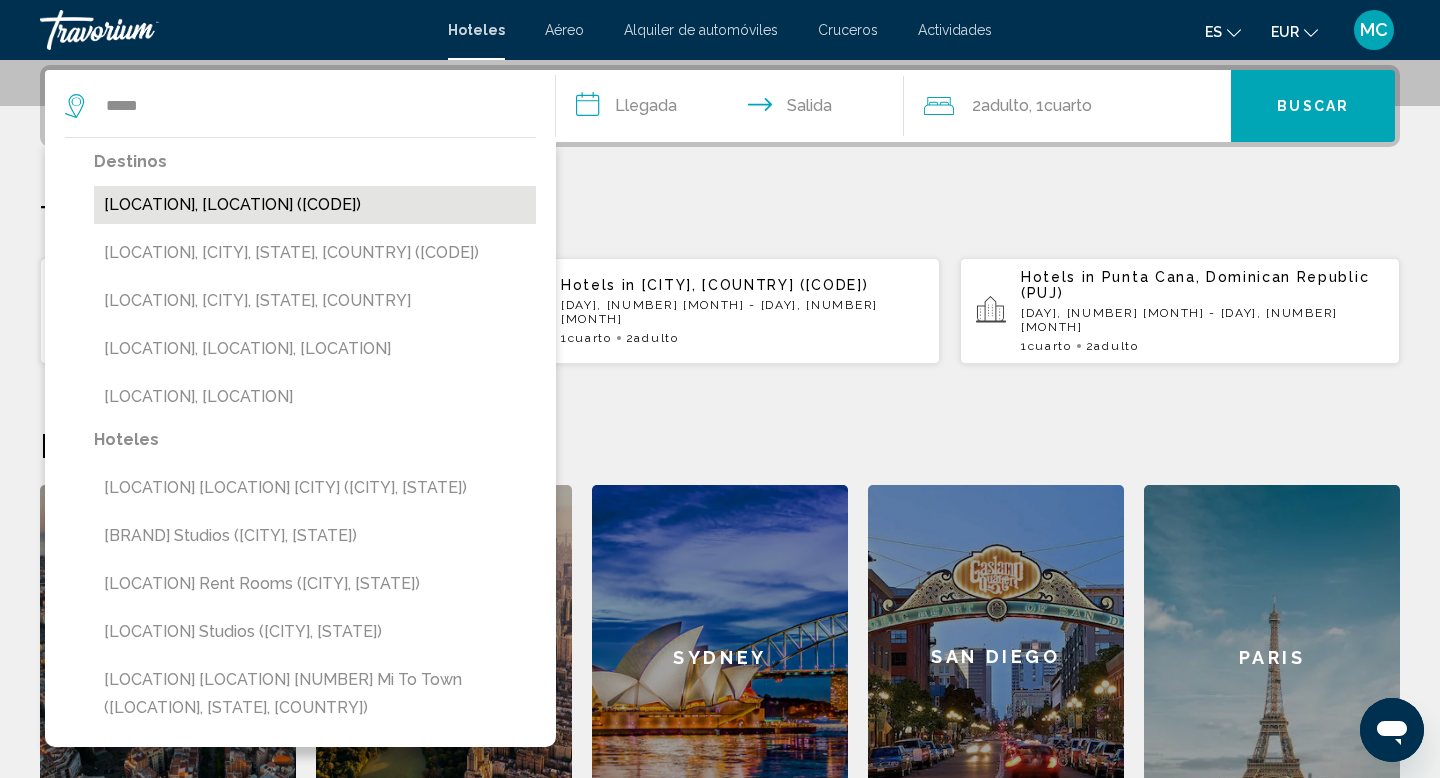 click on "[LOCATION], [LOCATION] ([CODE])" at bounding box center [315, 205] 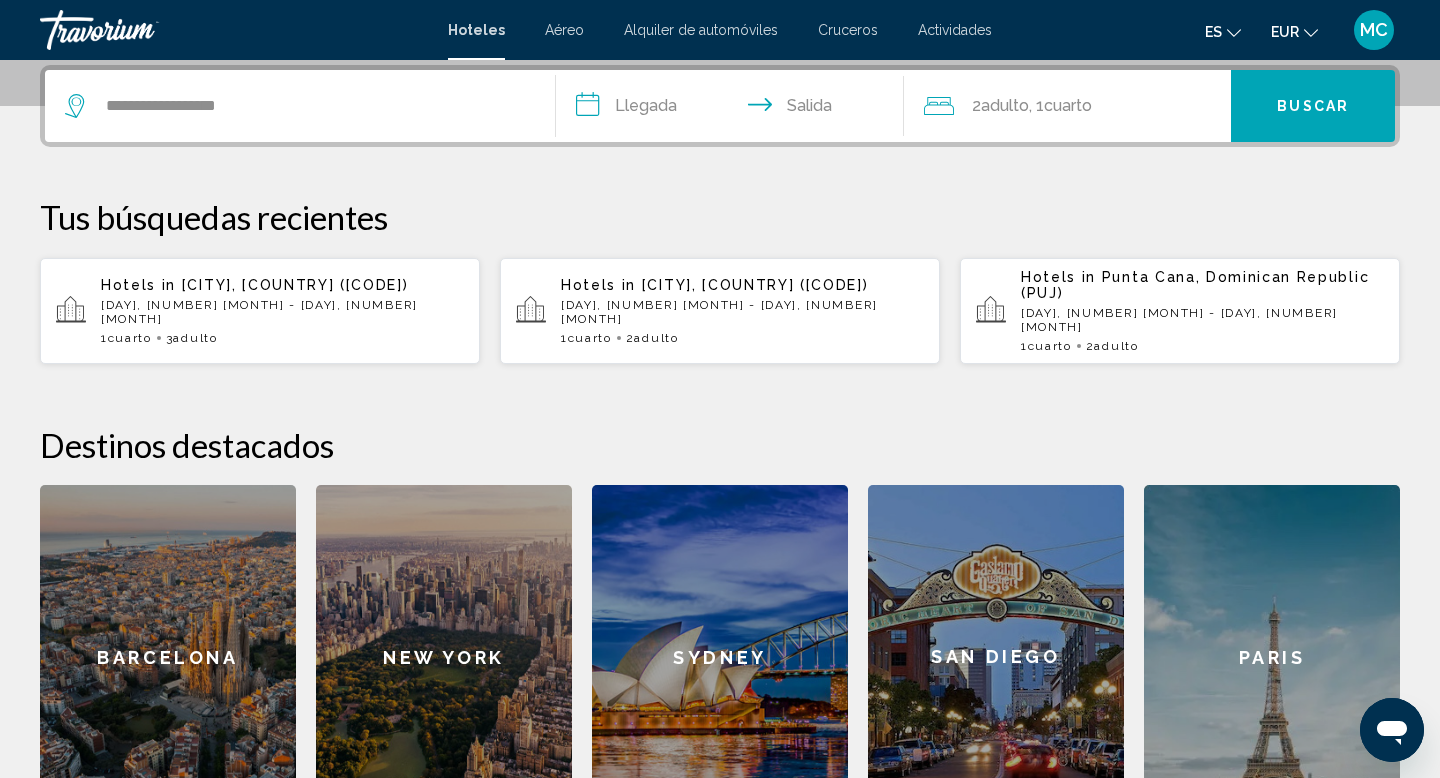 click on "**********" at bounding box center [734, 109] 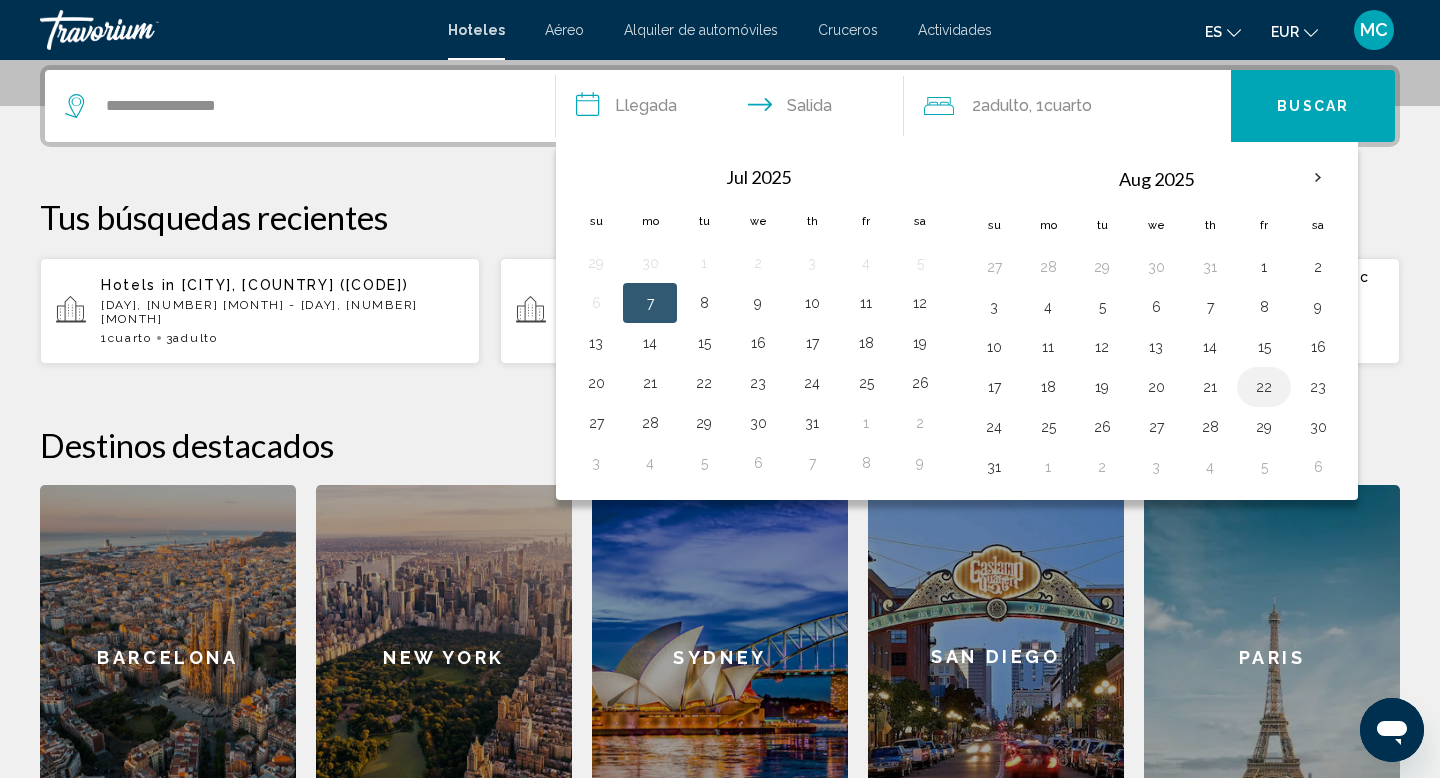 click on "22" at bounding box center (1264, 387) 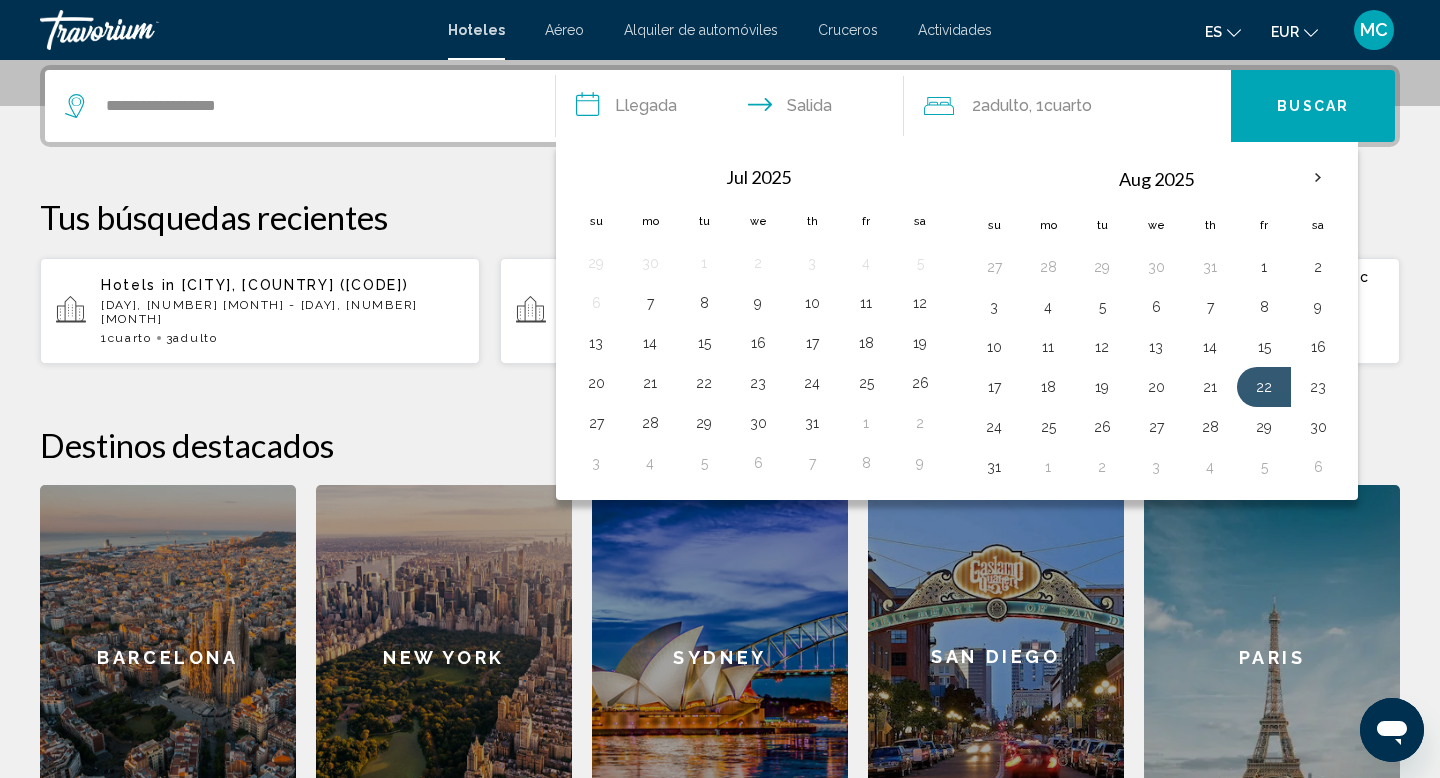 click on "**********" at bounding box center [734, 109] 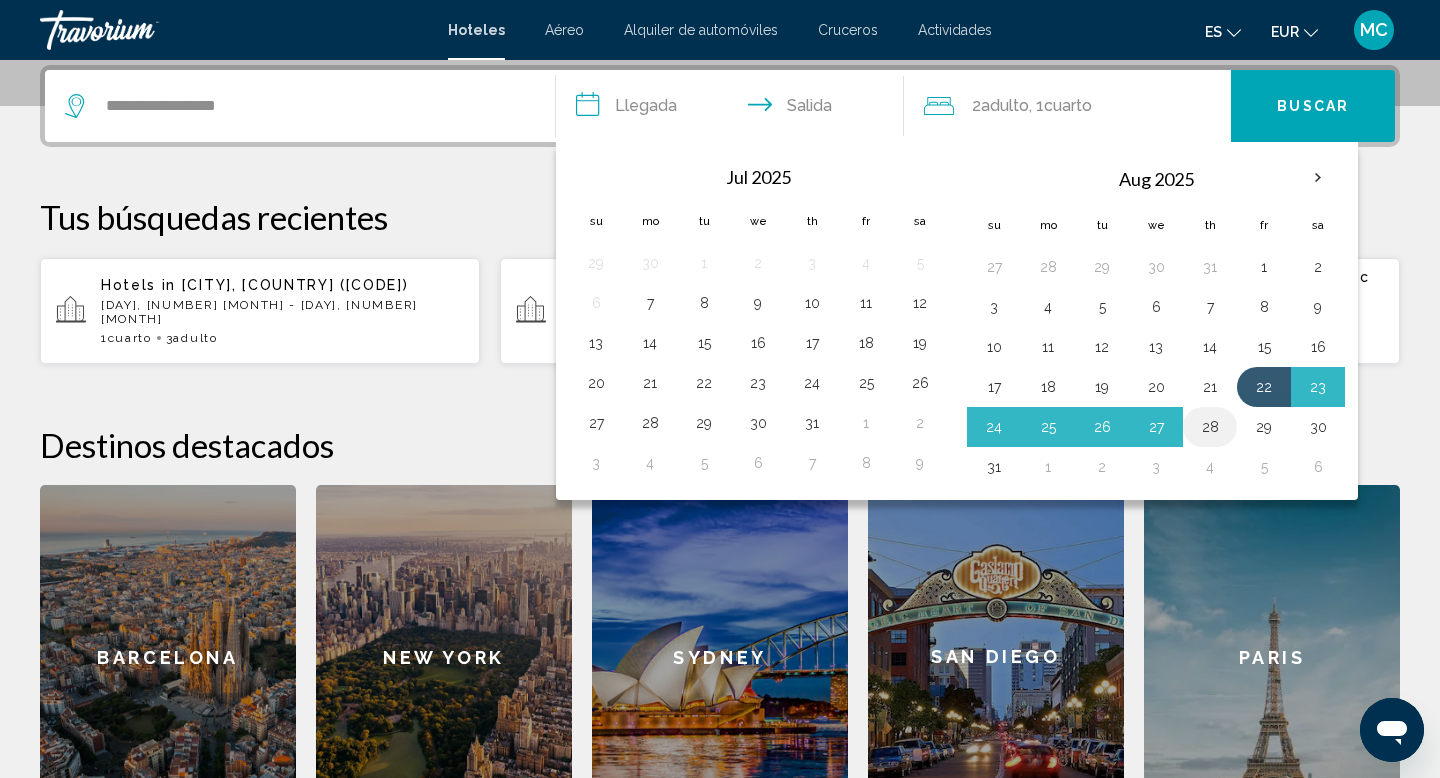 click on "28" at bounding box center [1048, 267] 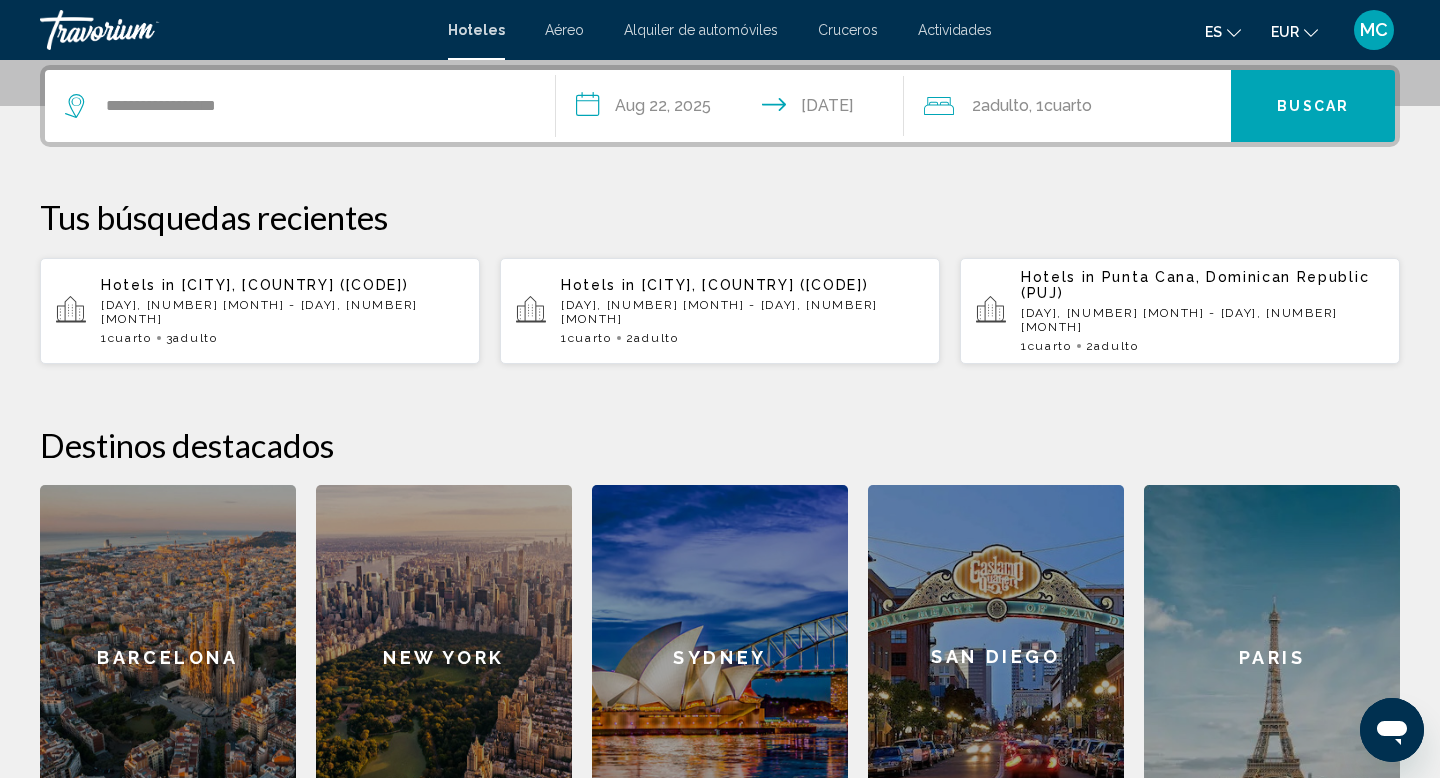click on "2  Adulto Adulto , 1  Cuarto habitaciones" at bounding box center [1078, 106] 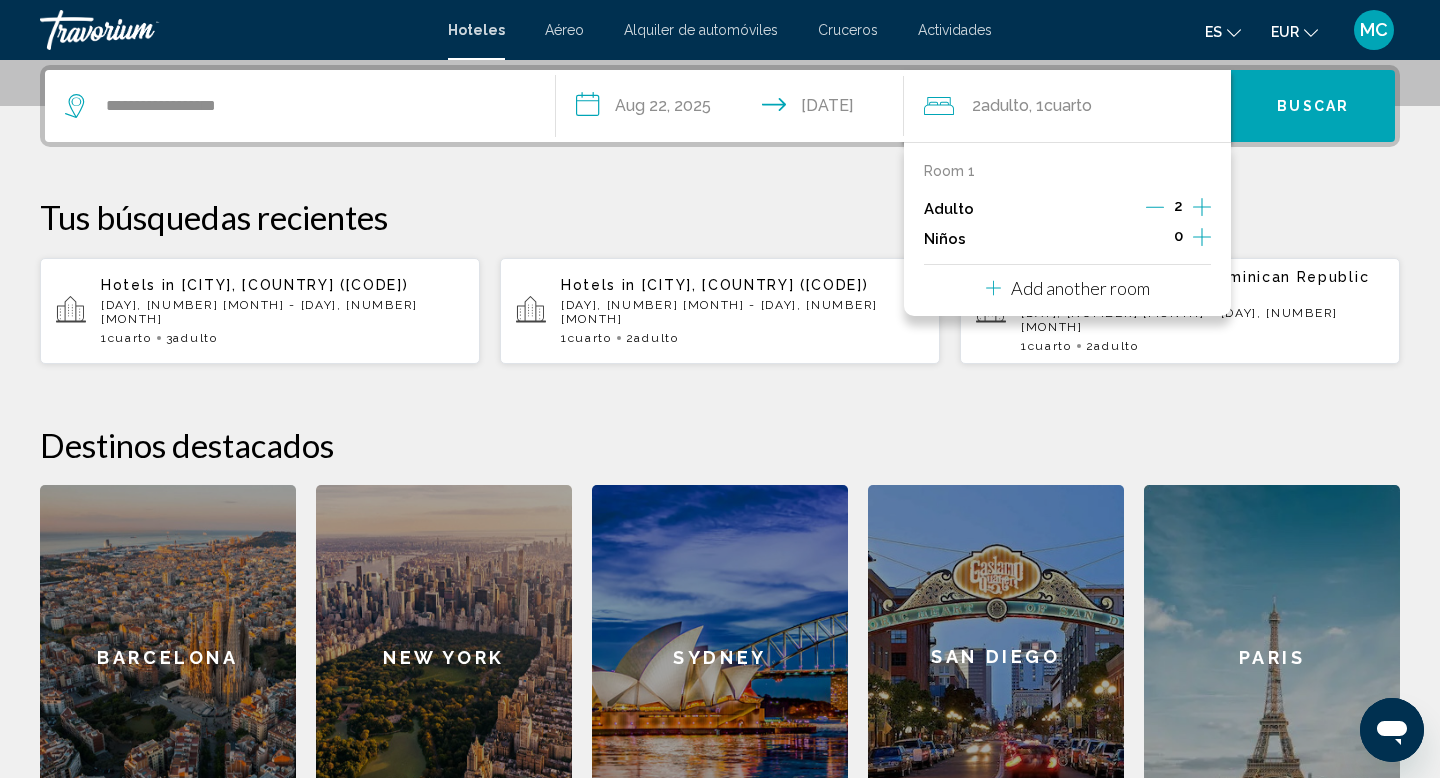 click at bounding box center [1202, 207] 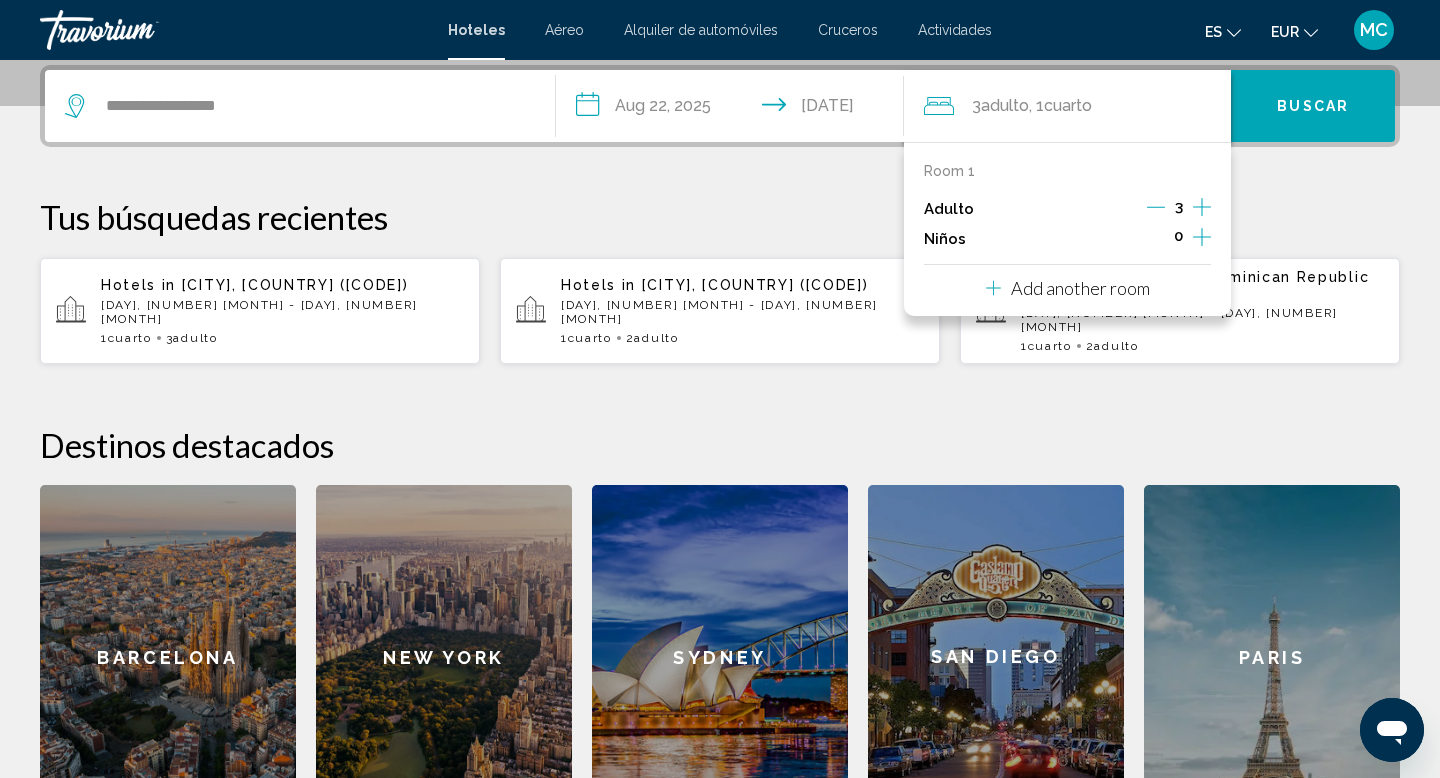 click at bounding box center (1156, 207) 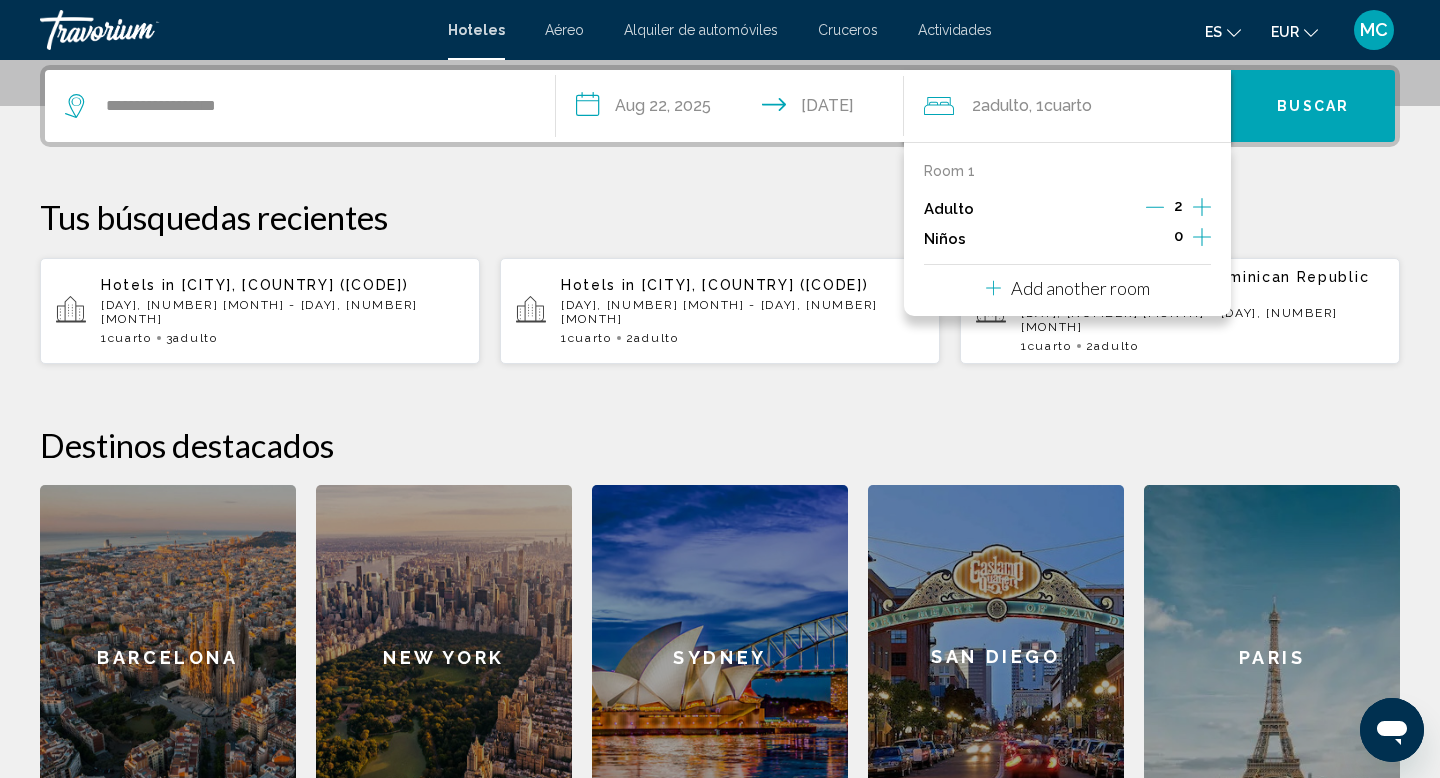 click on "Buscar" at bounding box center (1313, 106) 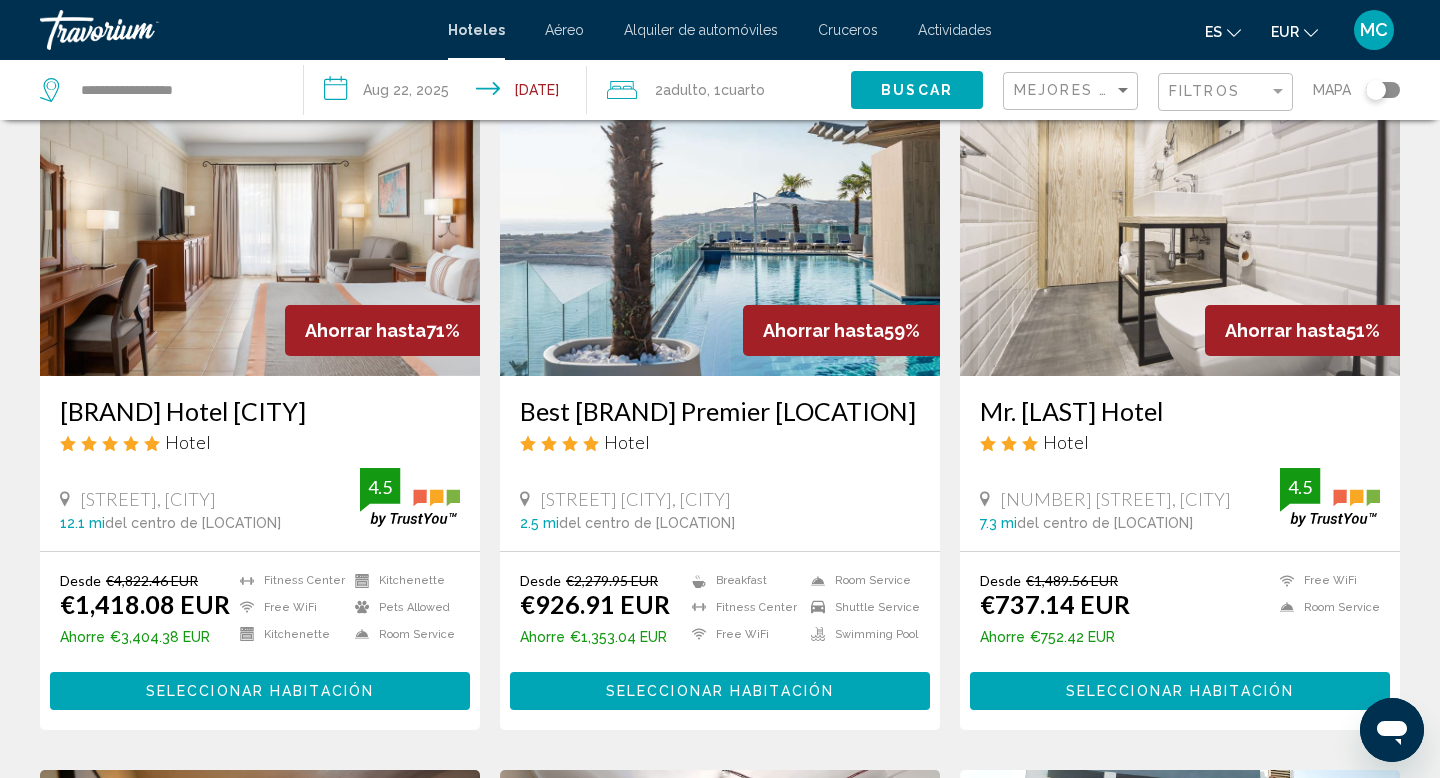 scroll, scrollTop: 0, scrollLeft: 0, axis: both 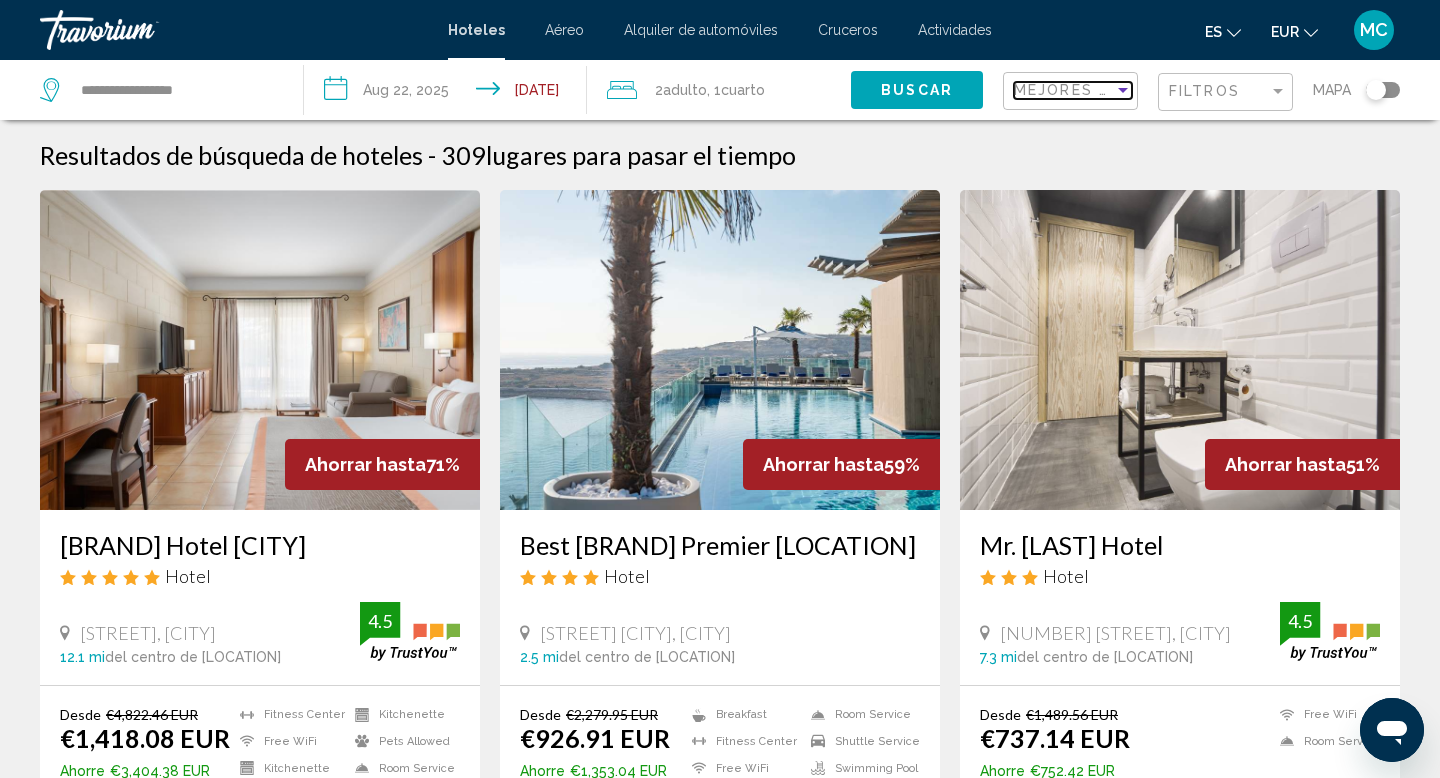 click at bounding box center [1123, 90] 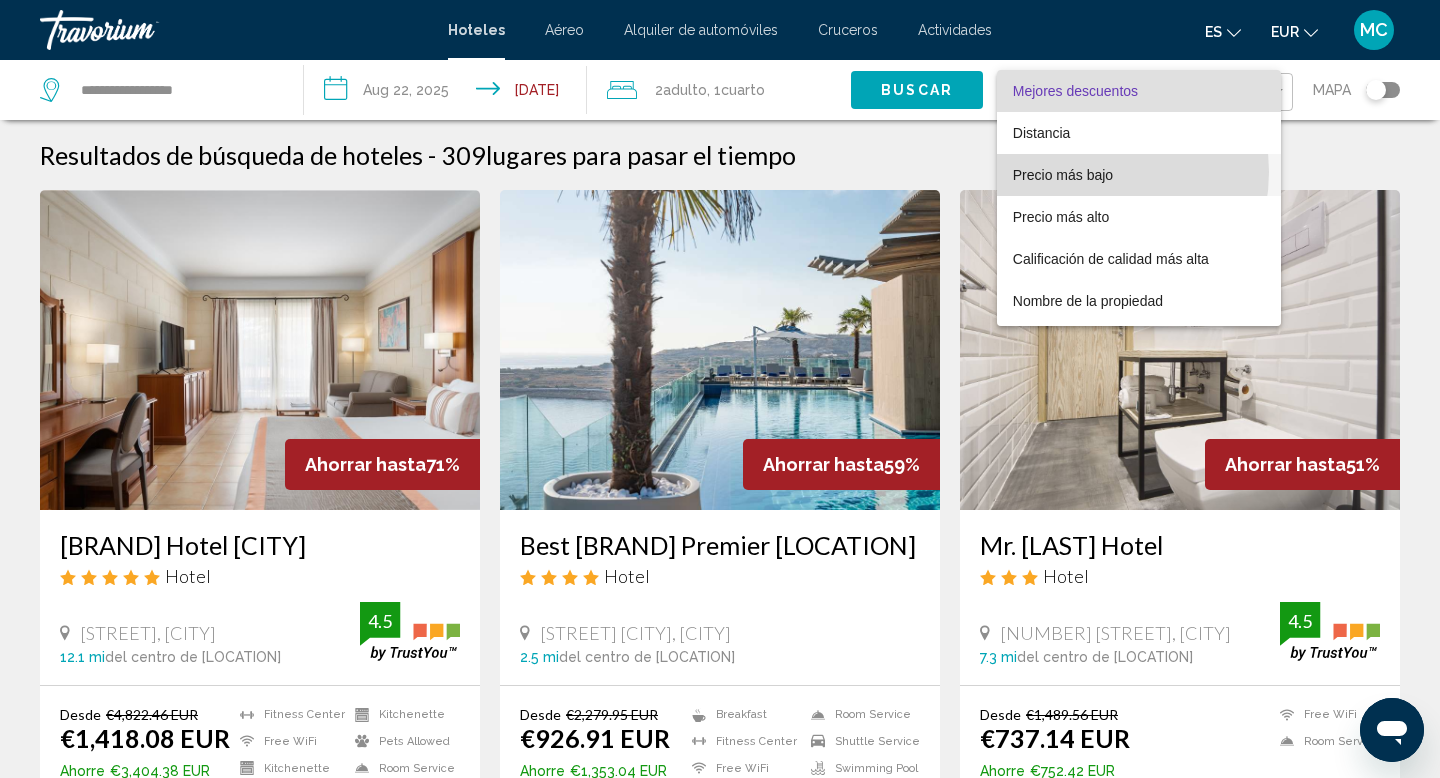 click on "Precio más bajo" at bounding box center [1063, 175] 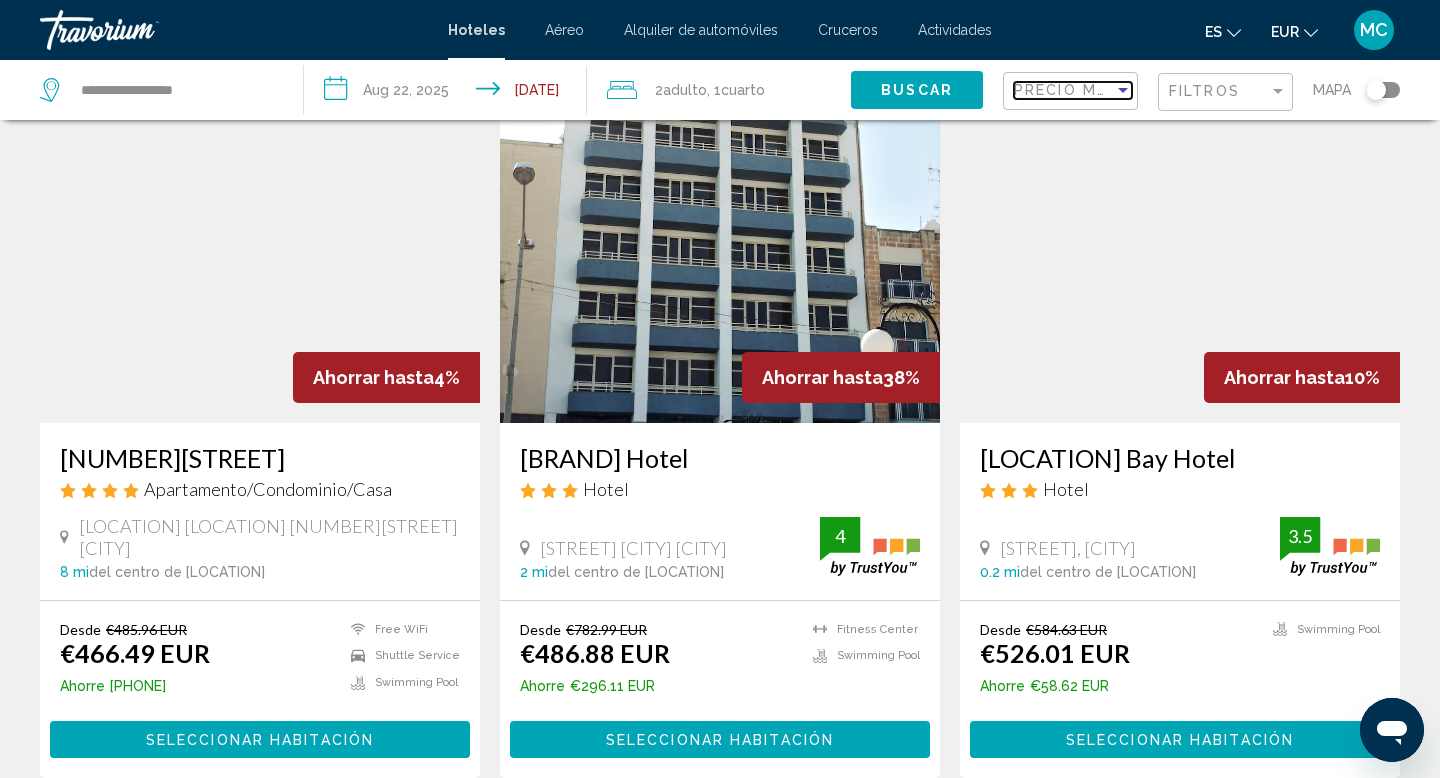scroll, scrollTop: 0, scrollLeft: 0, axis: both 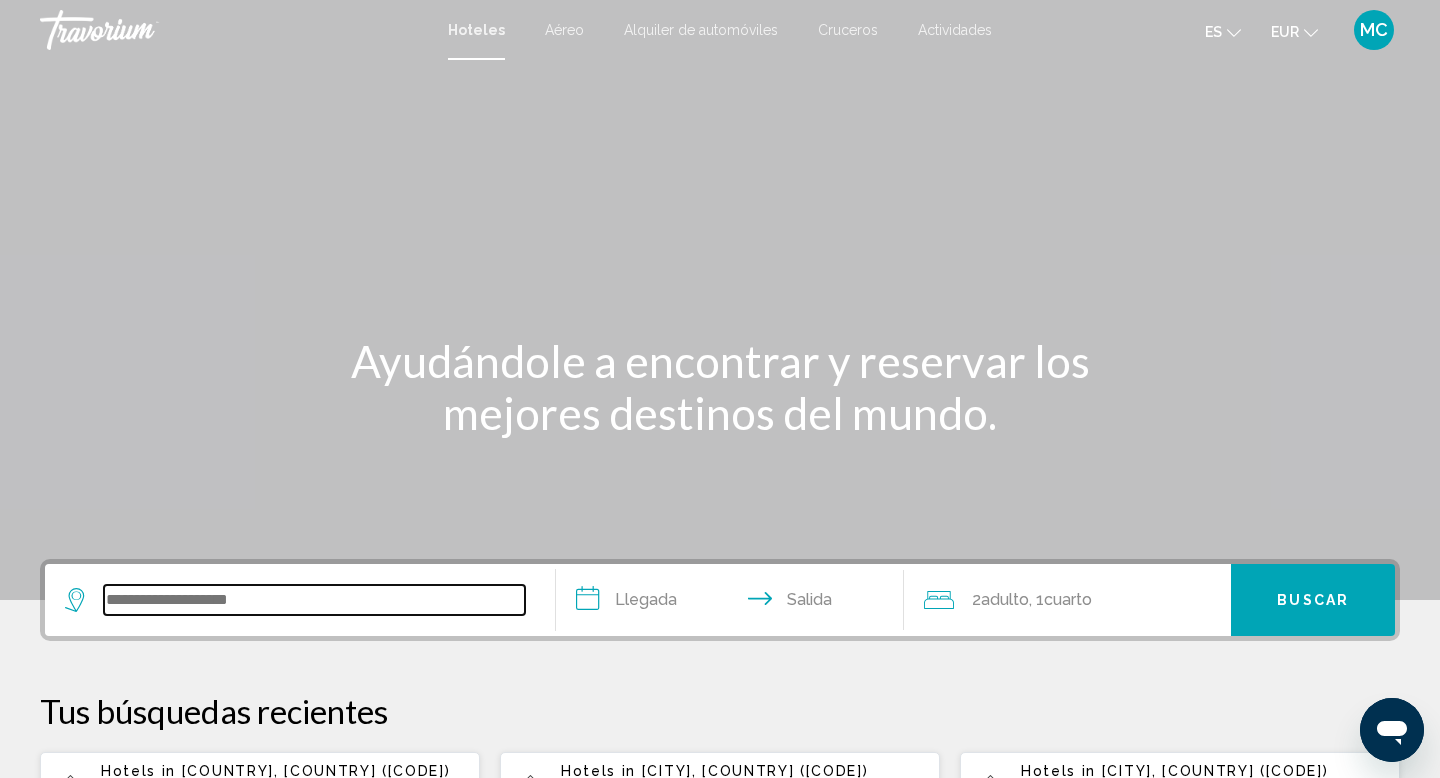click at bounding box center [314, 600] 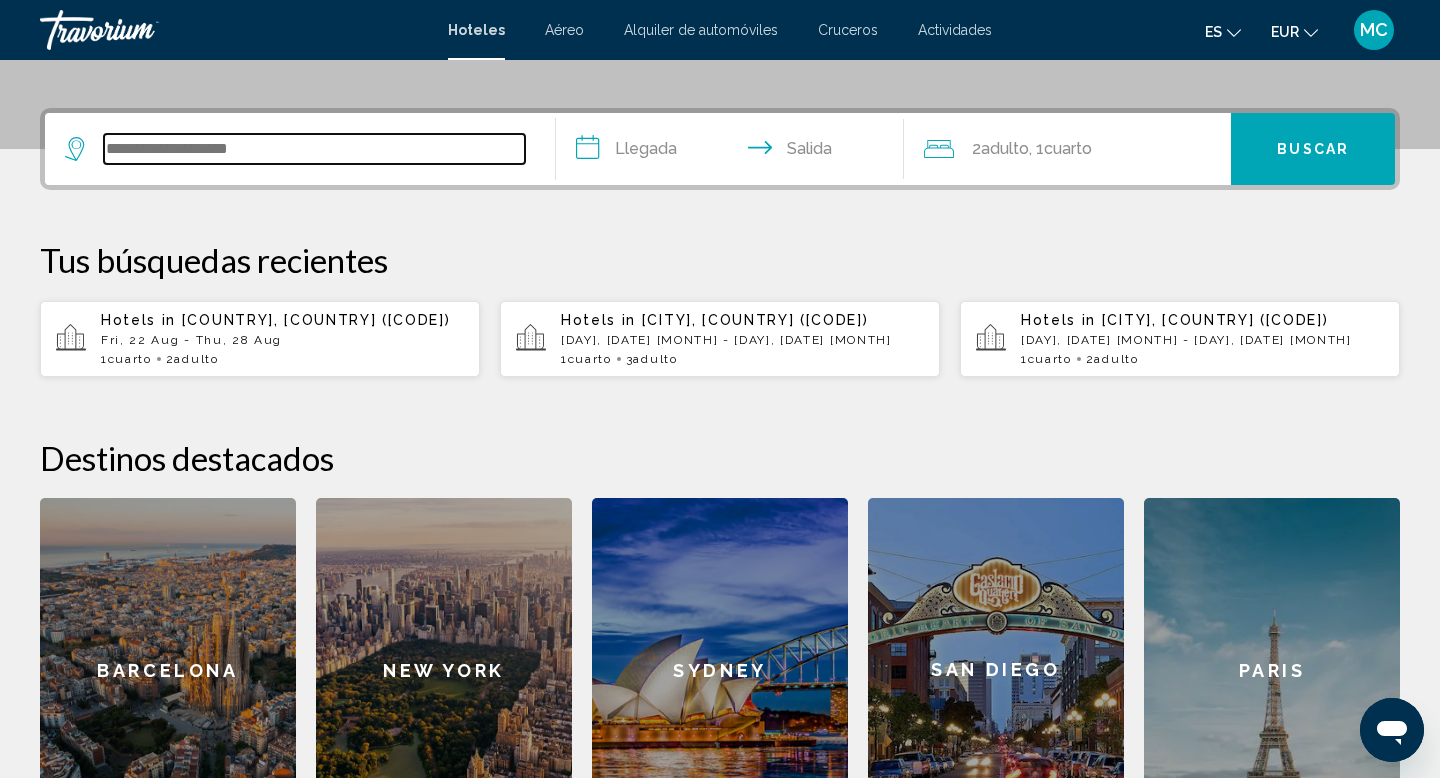 scroll, scrollTop: 494, scrollLeft: 0, axis: vertical 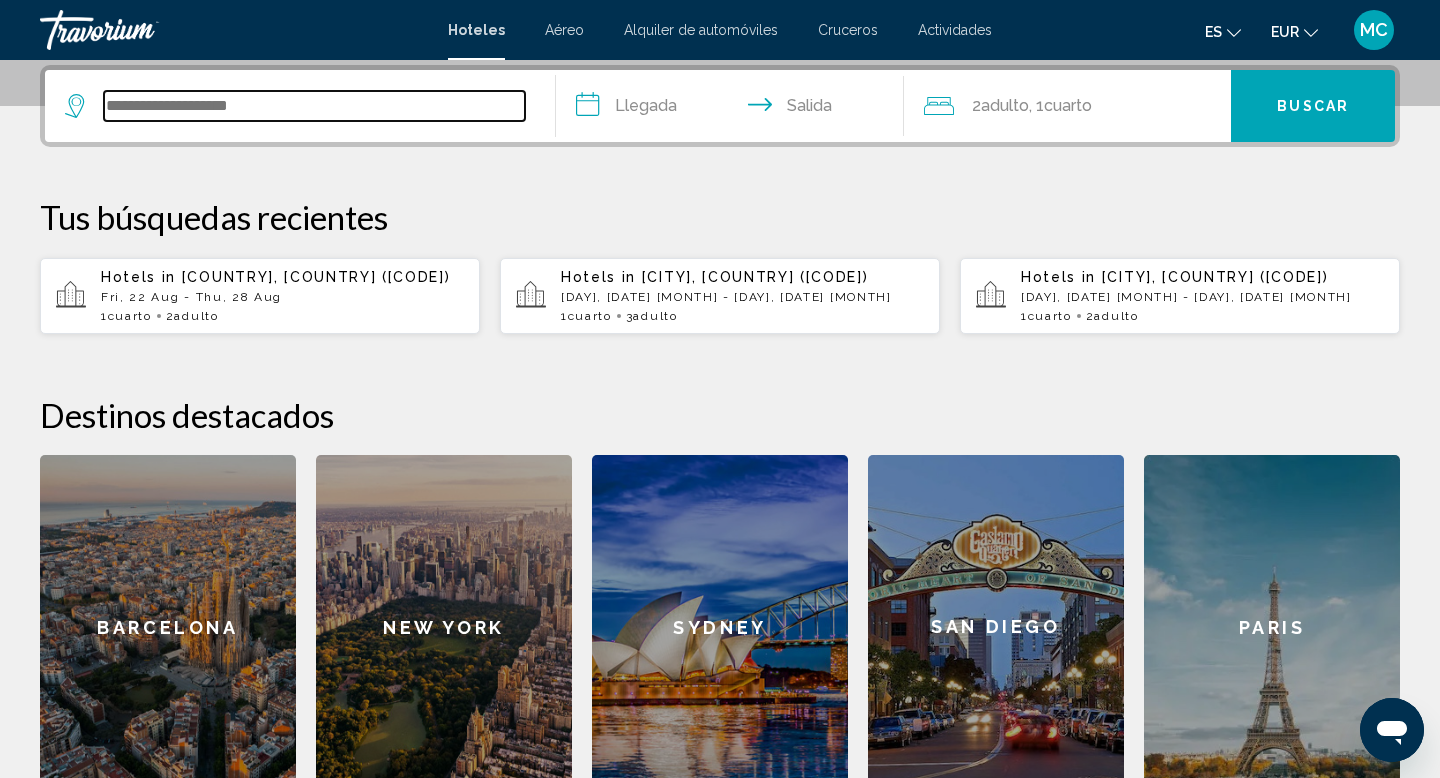 click at bounding box center (314, 106) 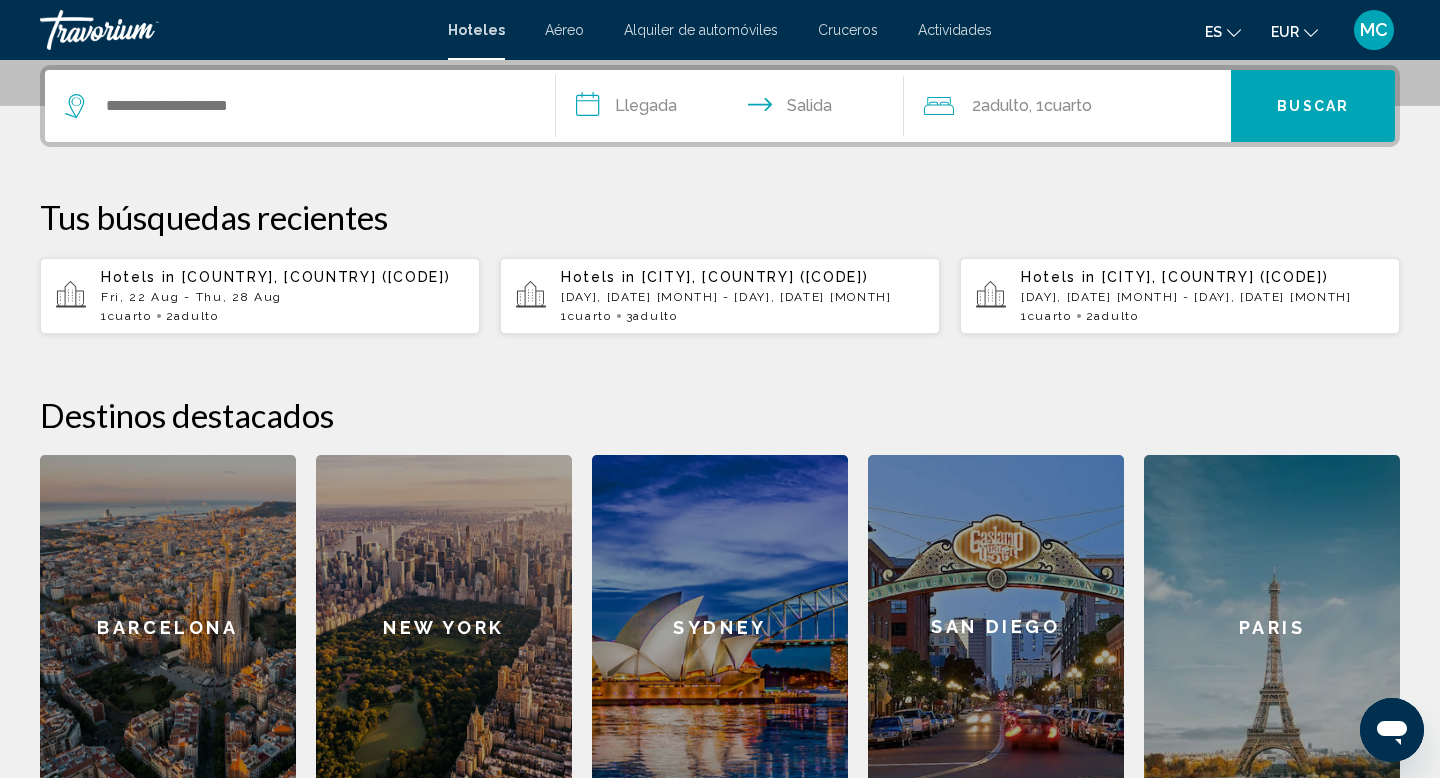 click on "Aéreo" at bounding box center [564, 30] 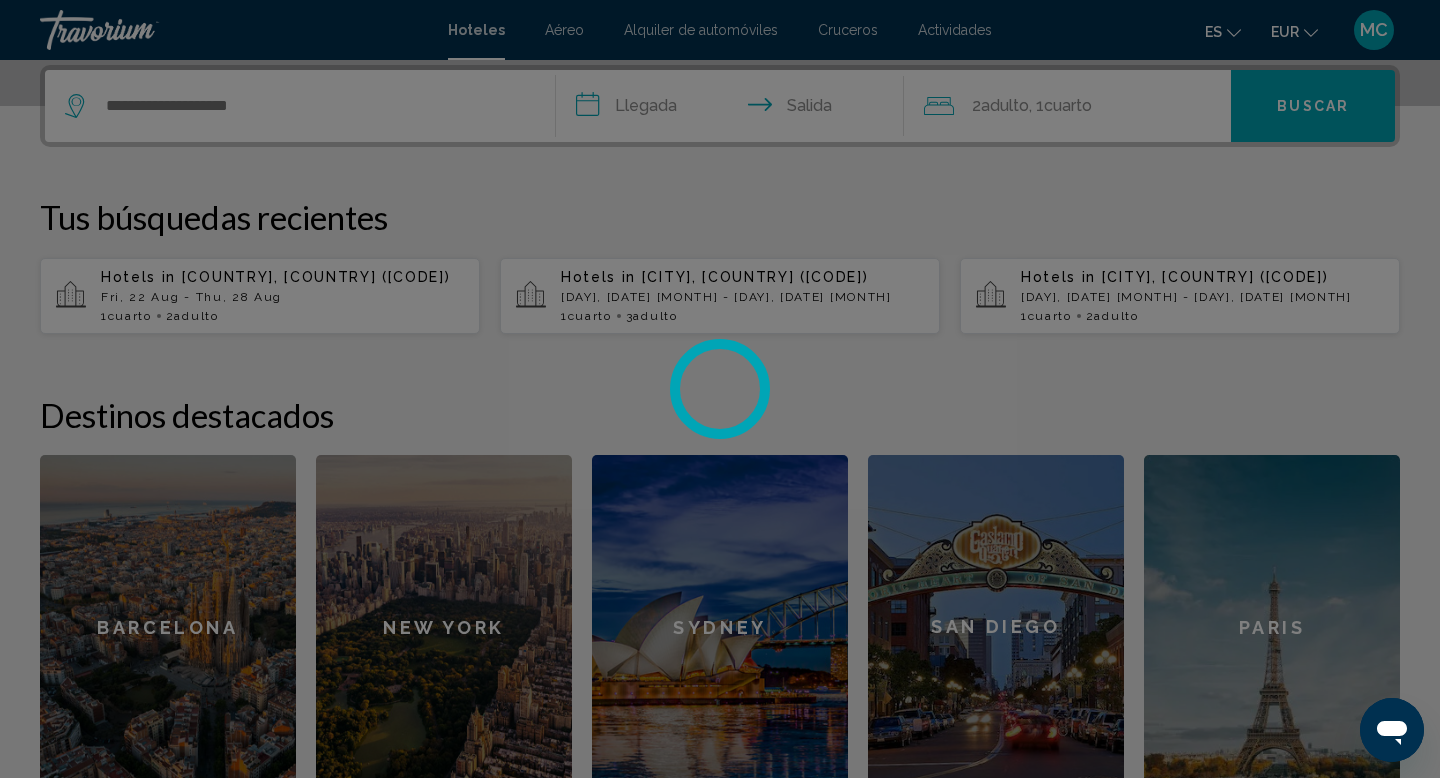 scroll, scrollTop: 0, scrollLeft: 0, axis: both 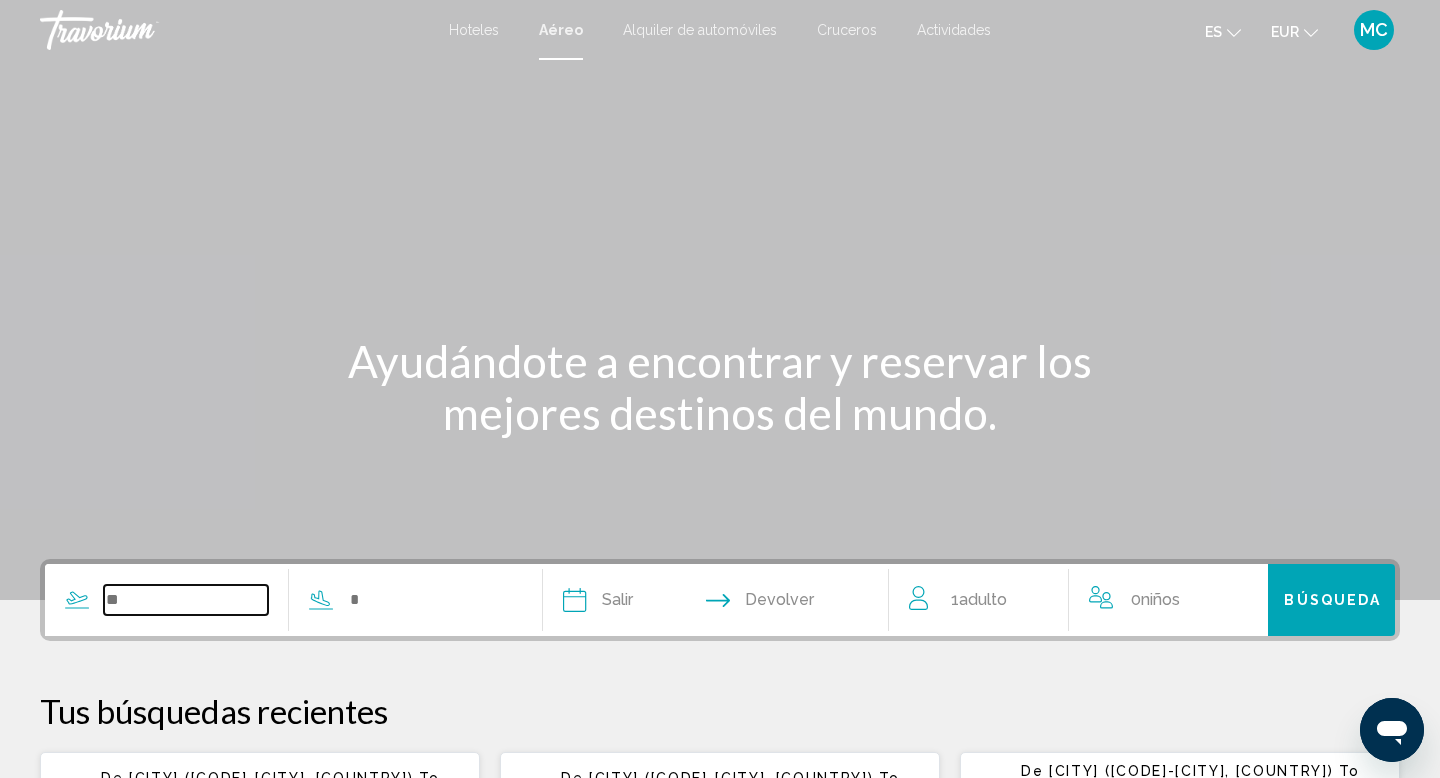 click at bounding box center (186, 600) 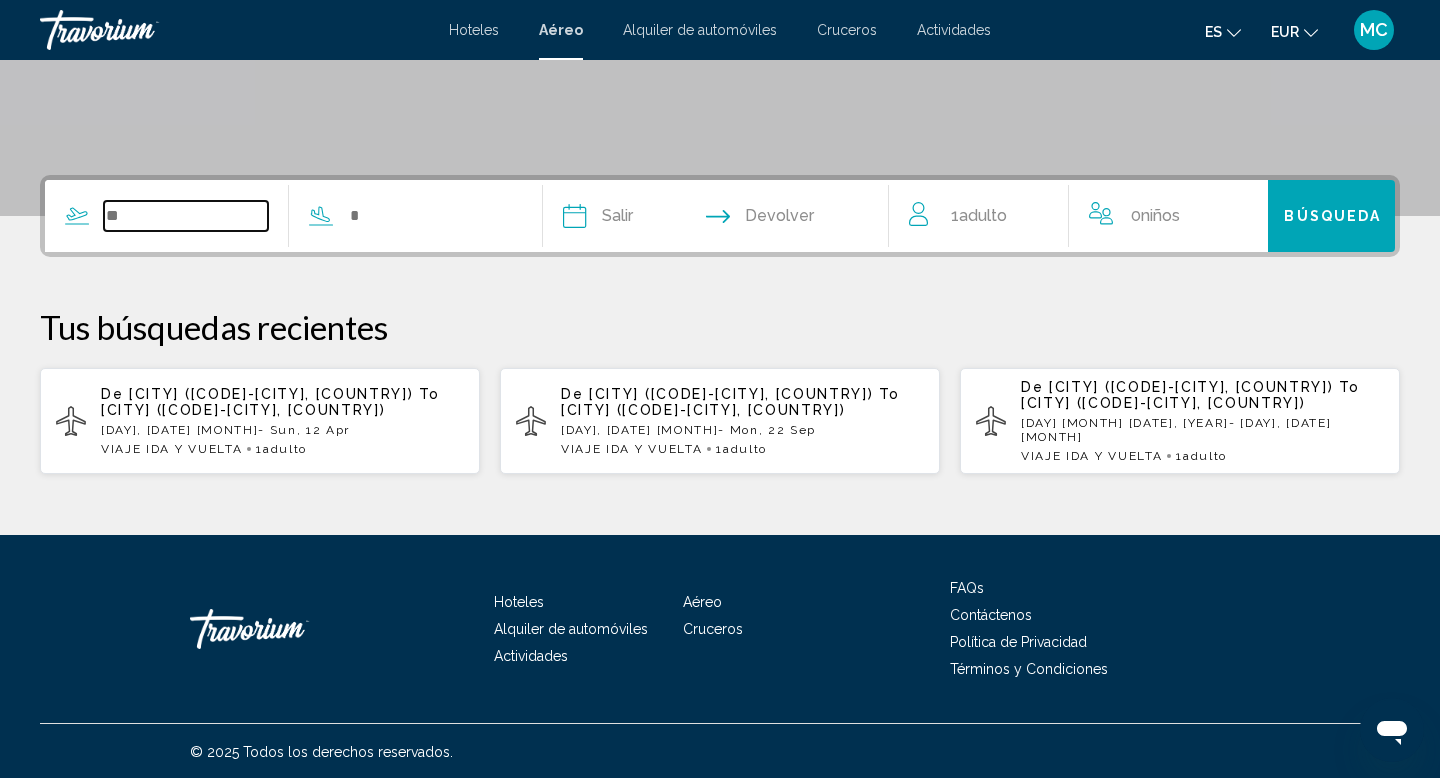 scroll, scrollTop: 388, scrollLeft: 0, axis: vertical 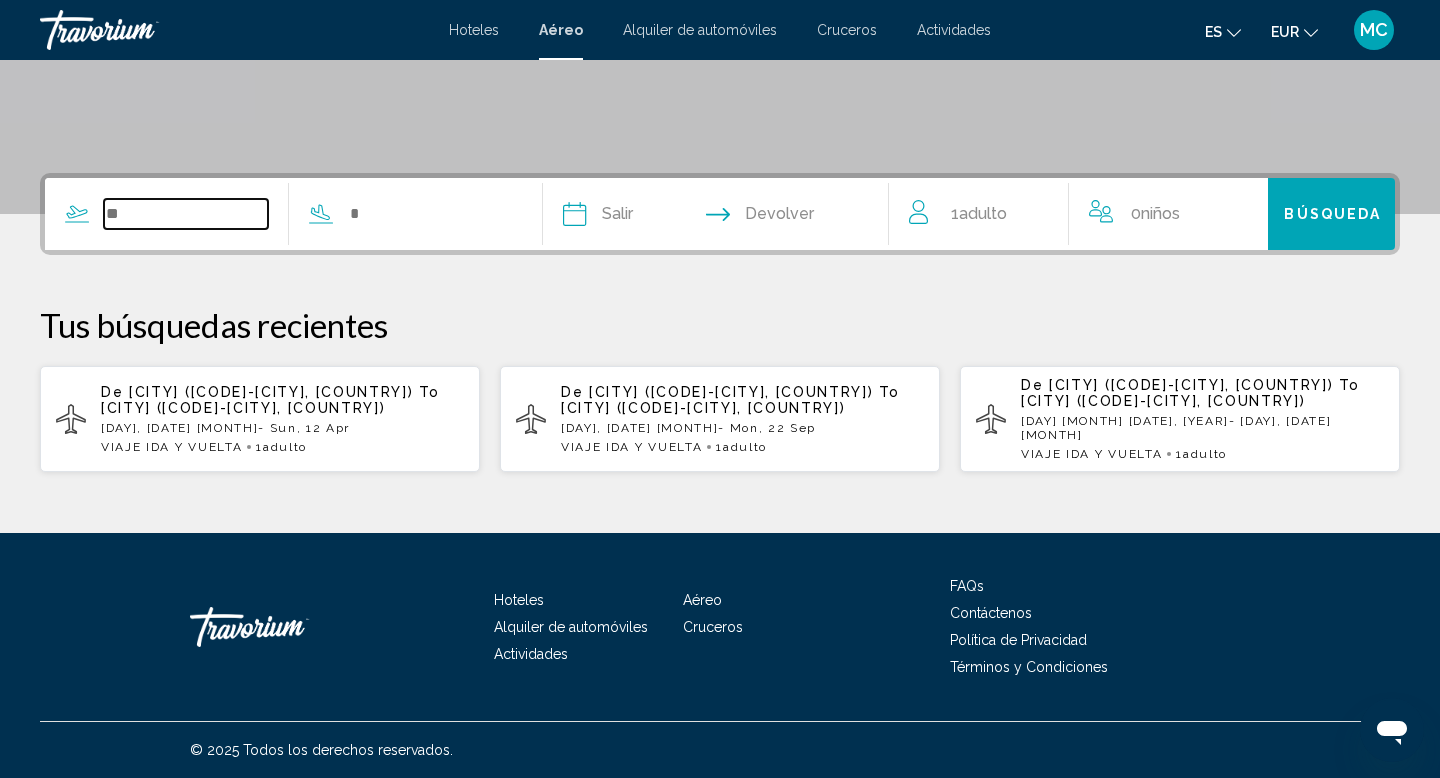 click at bounding box center [186, 214] 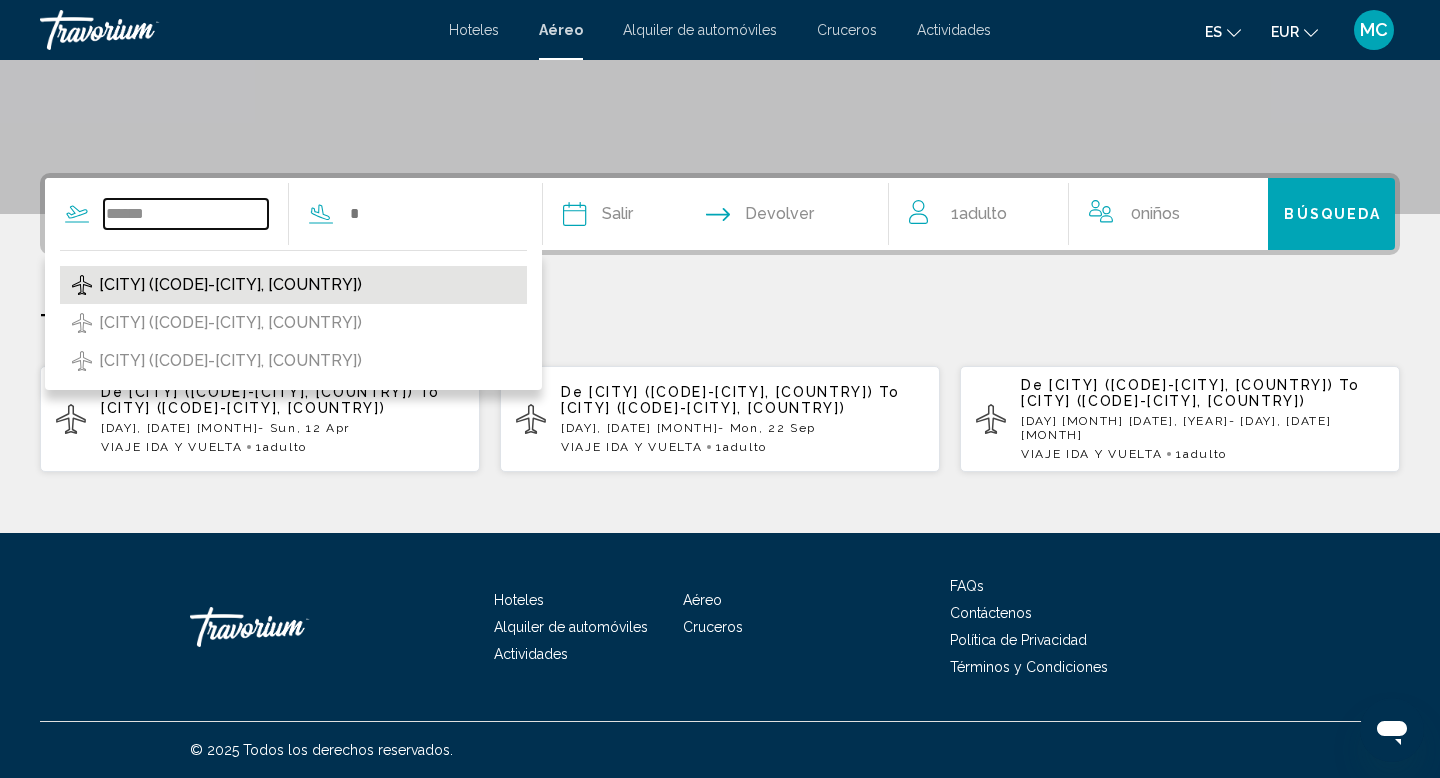 type on "******" 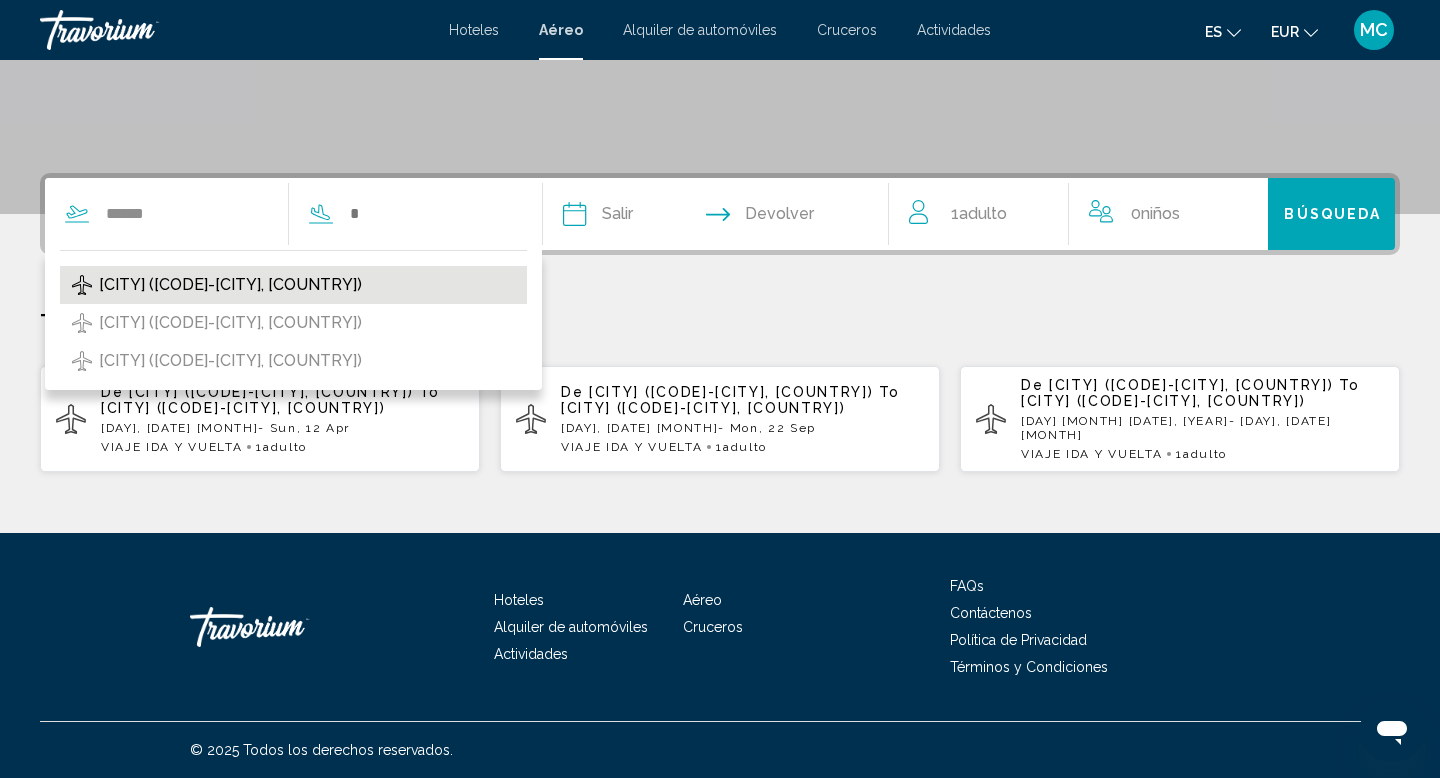 click on "Barajas Intl (MAD-Madrid, Spain)" at bounding box center (230, 285) 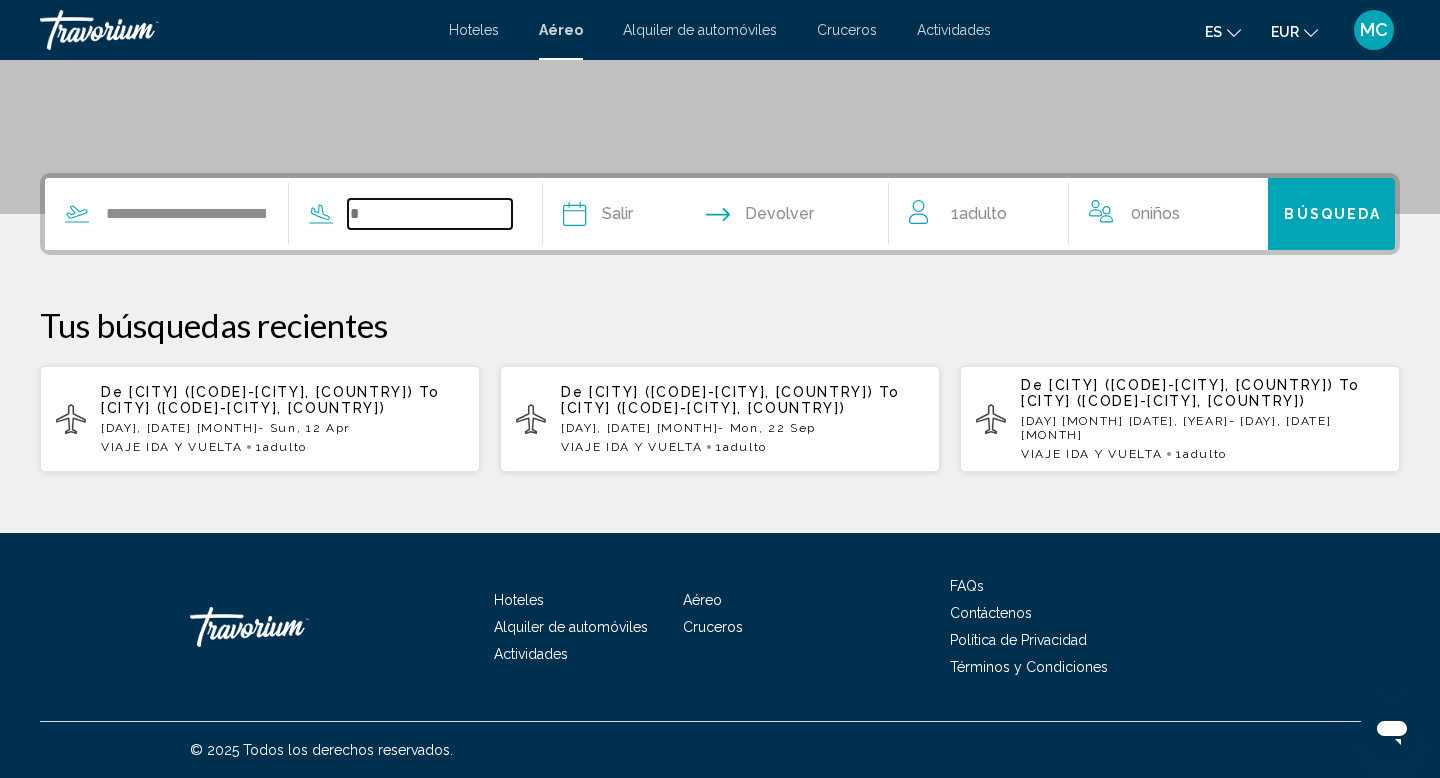 click at bounding box center (430, 214) 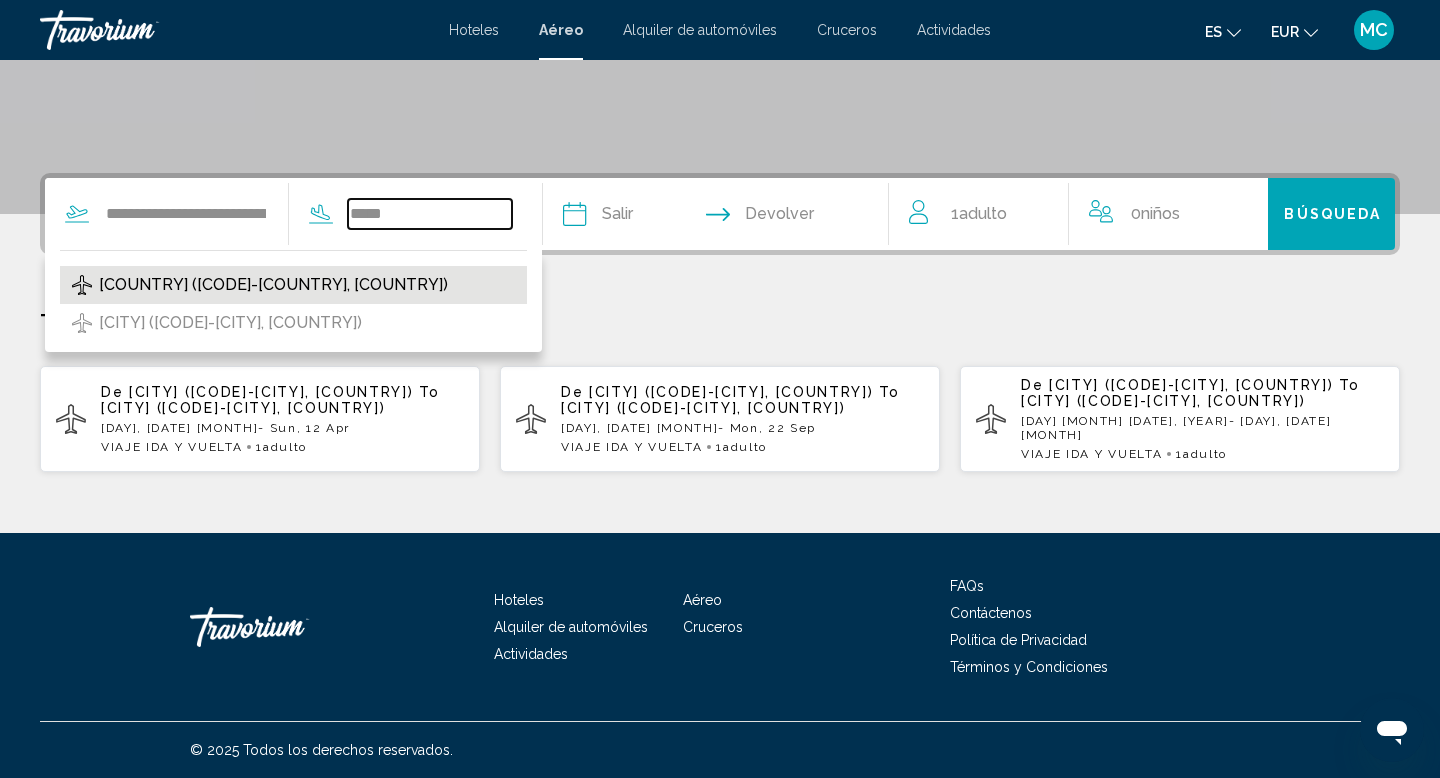 type on "*****" 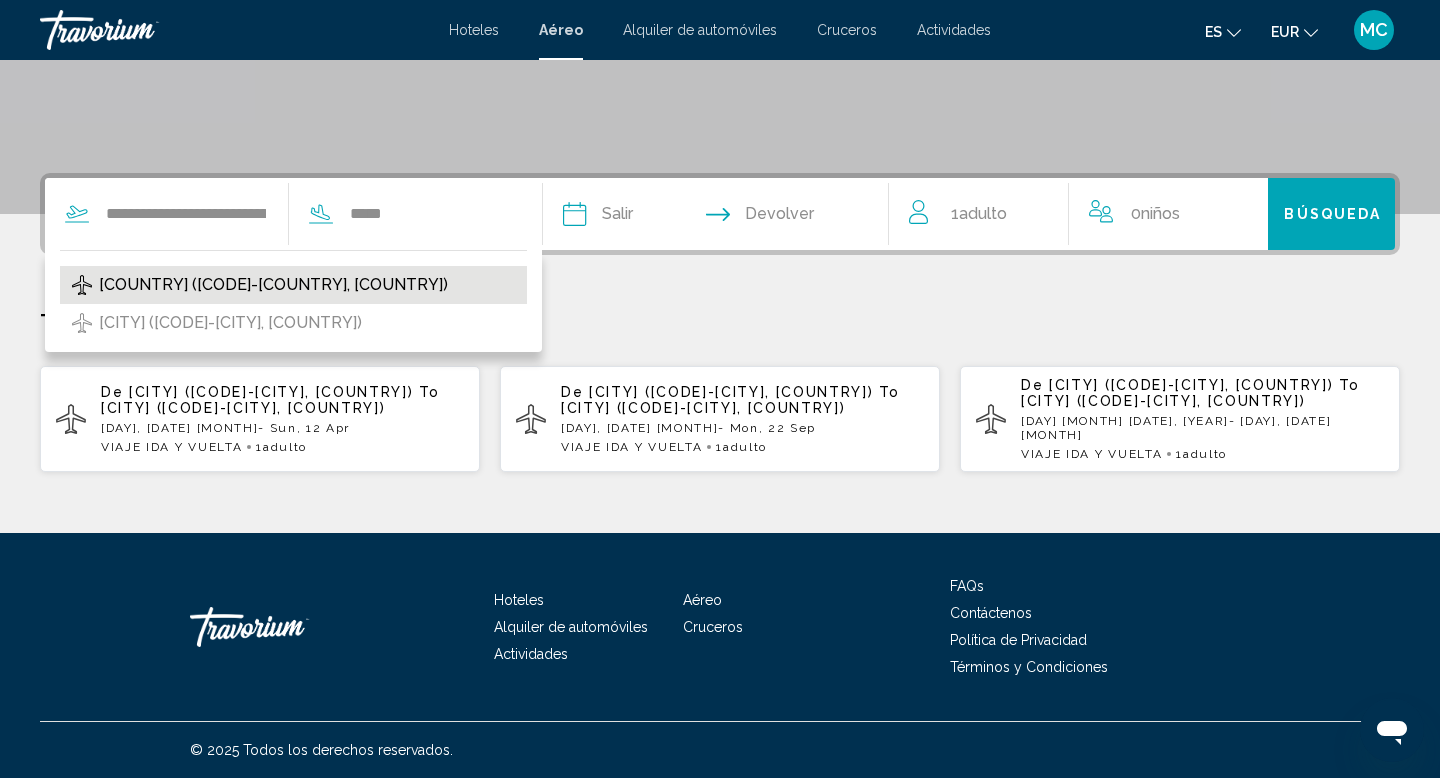 click on "Malta International Airport (MLA-Malta, Malta)" at bounding box center [273, 285] 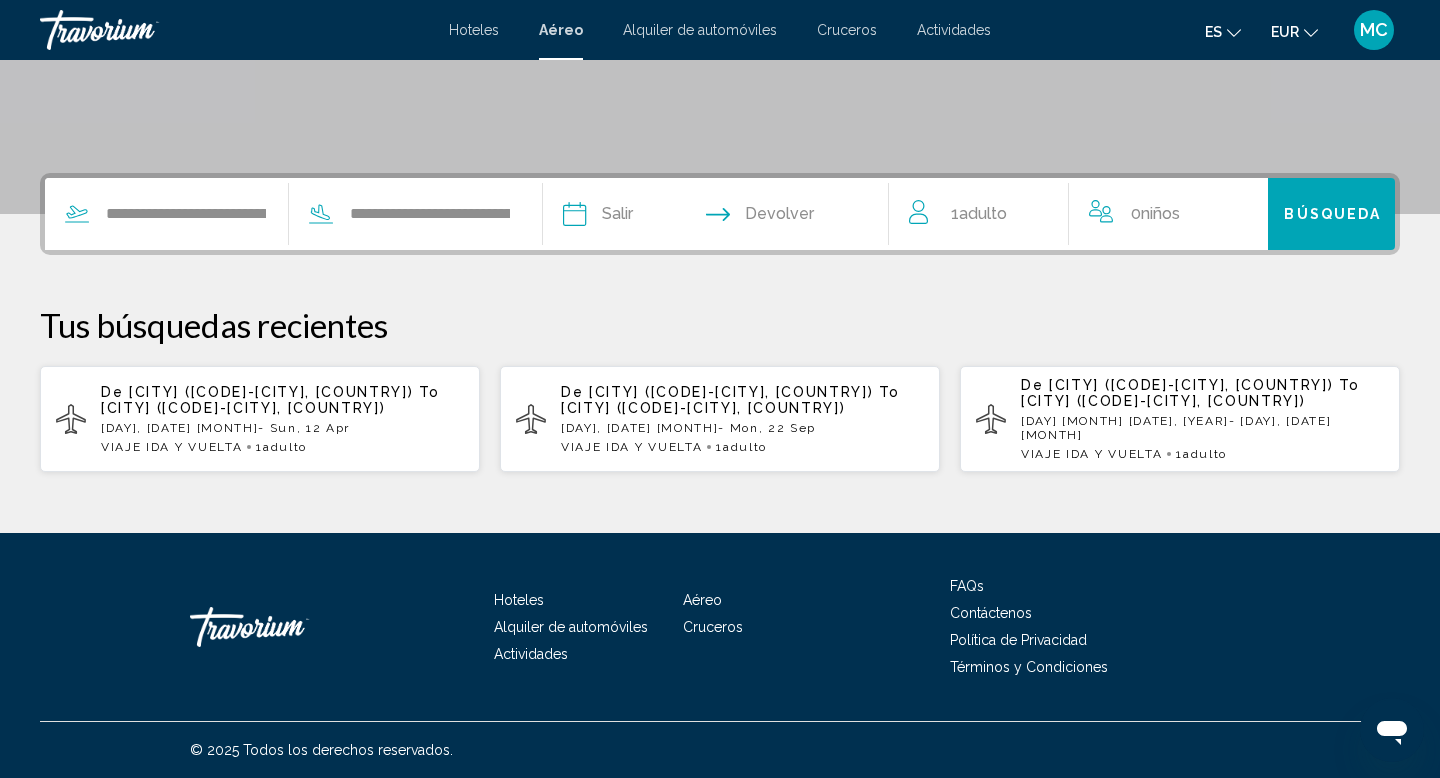click at bounding box center (643, 217) 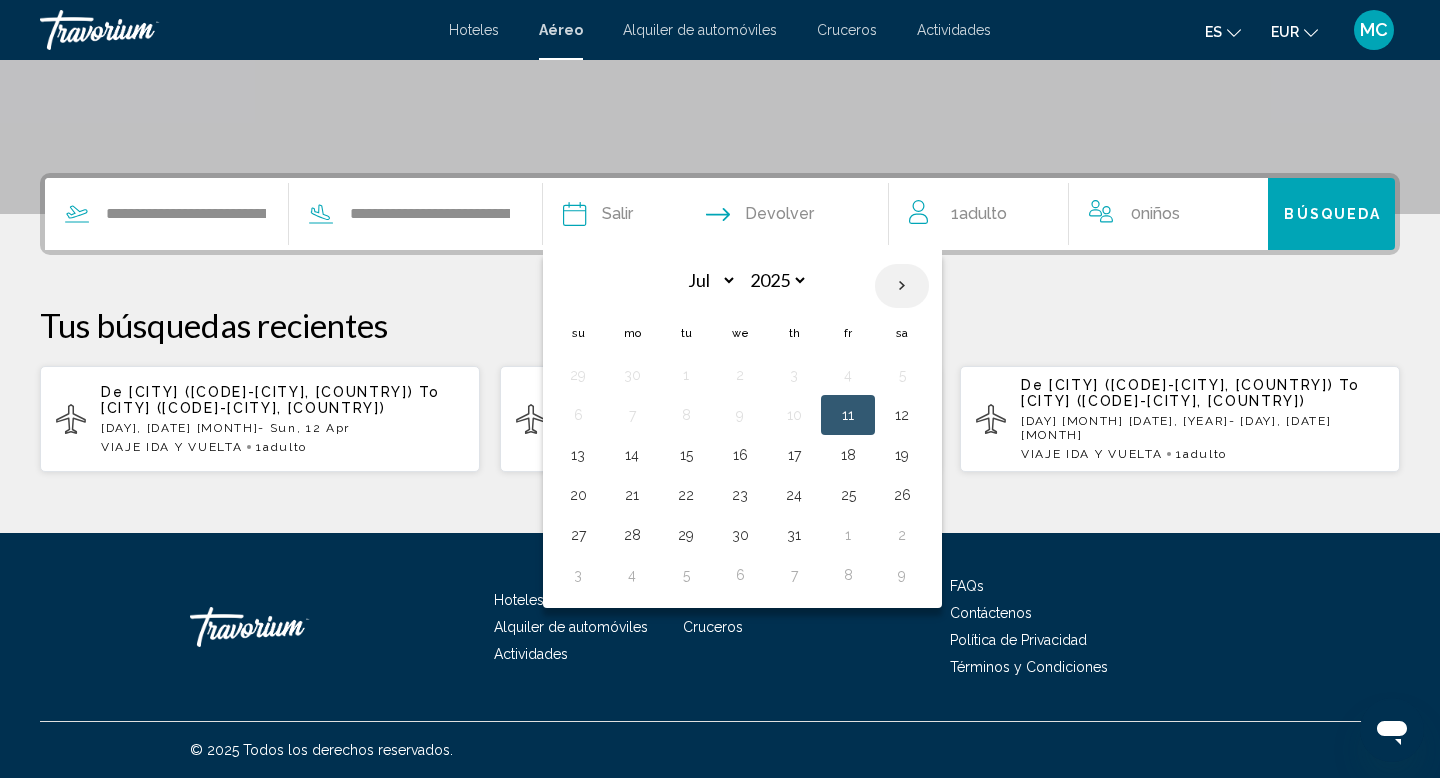 click at bounding box center (902, 286) 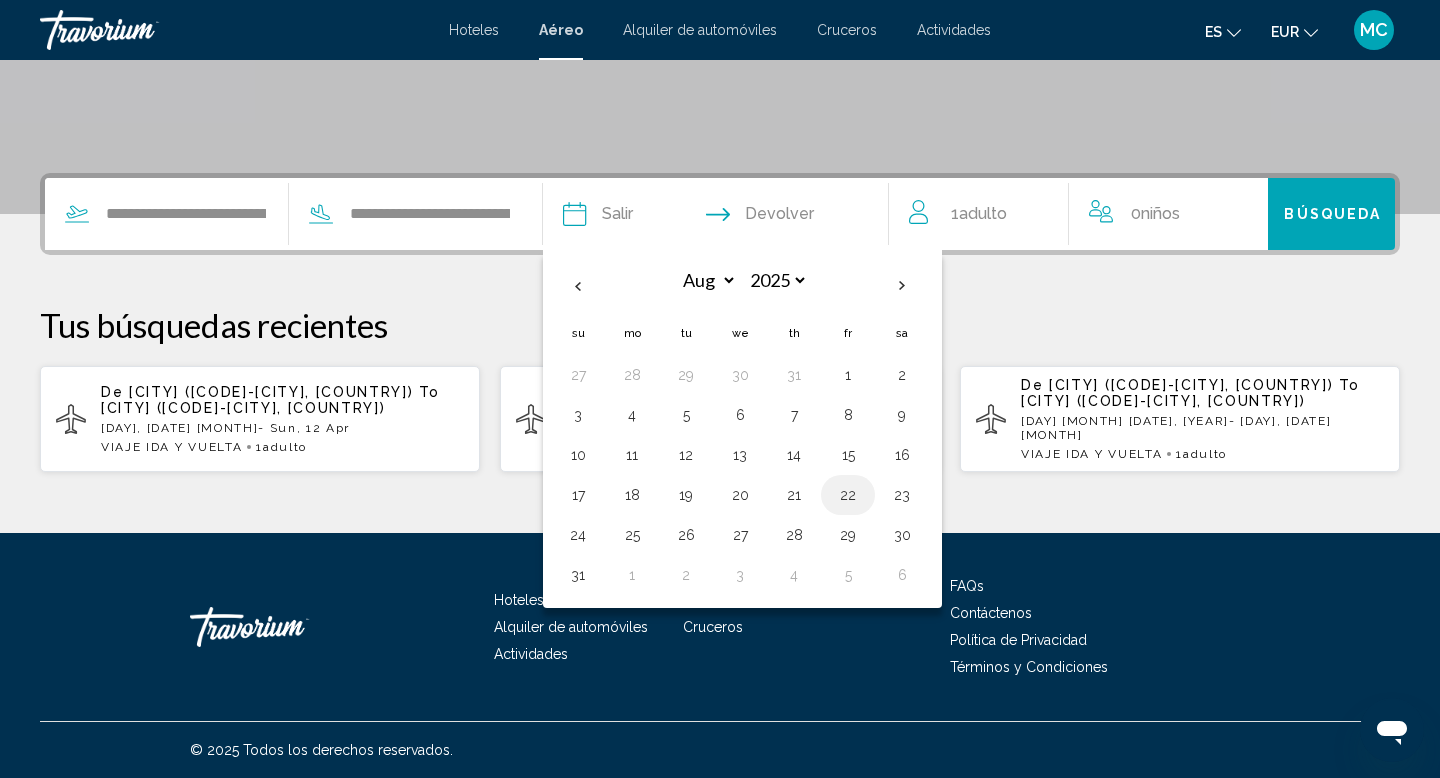 click on "22" at bounding box center [848, 495] 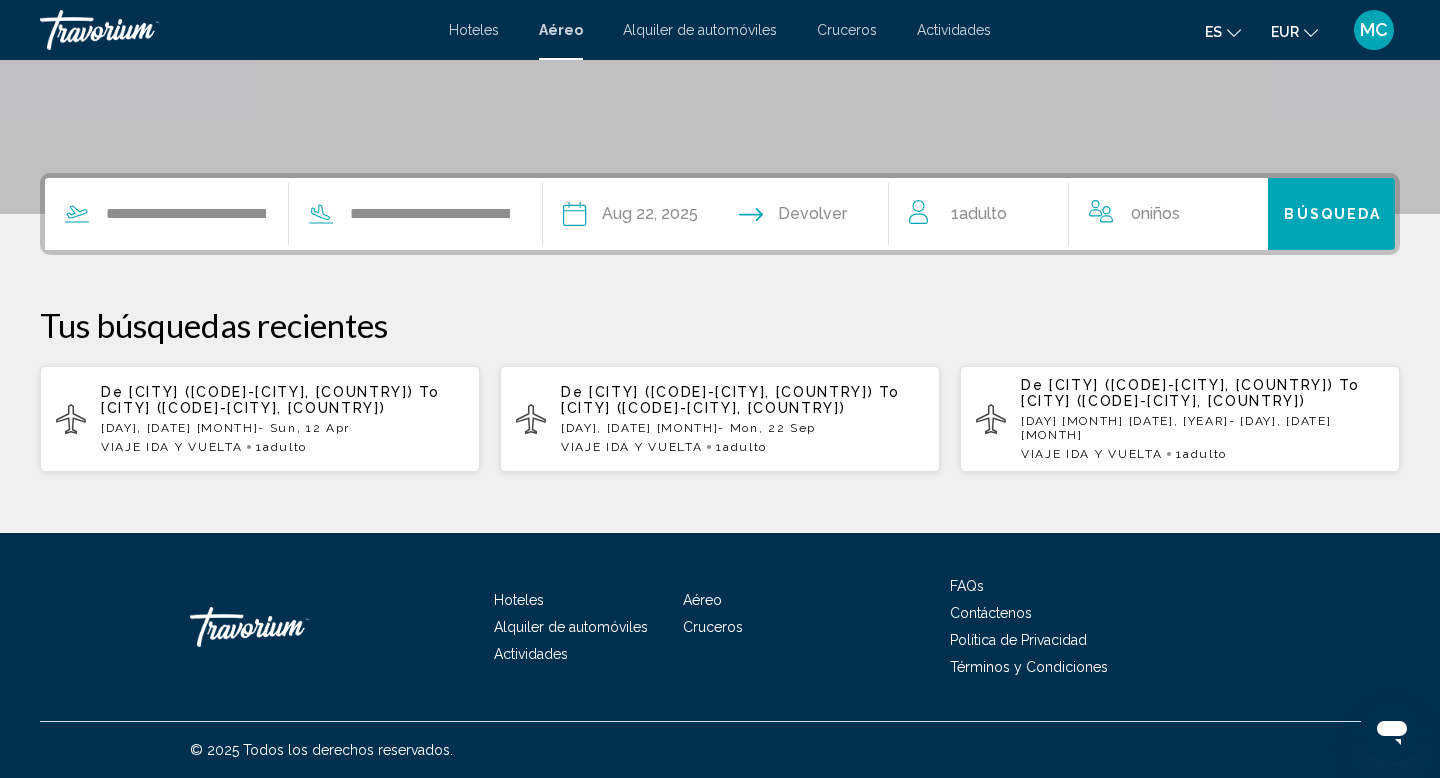 click at bounding box center (811, 217) 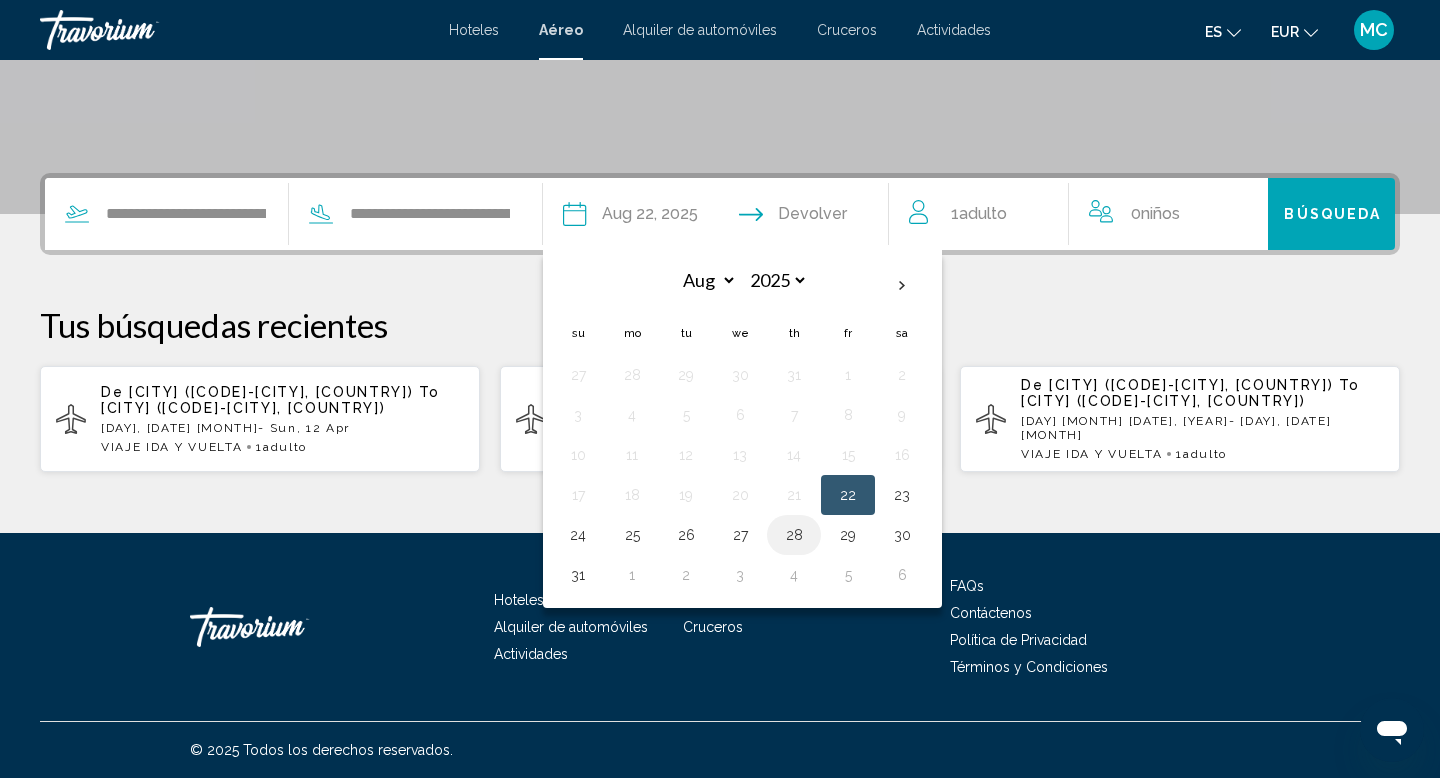 click on "28" at bounding box center [794, 535] 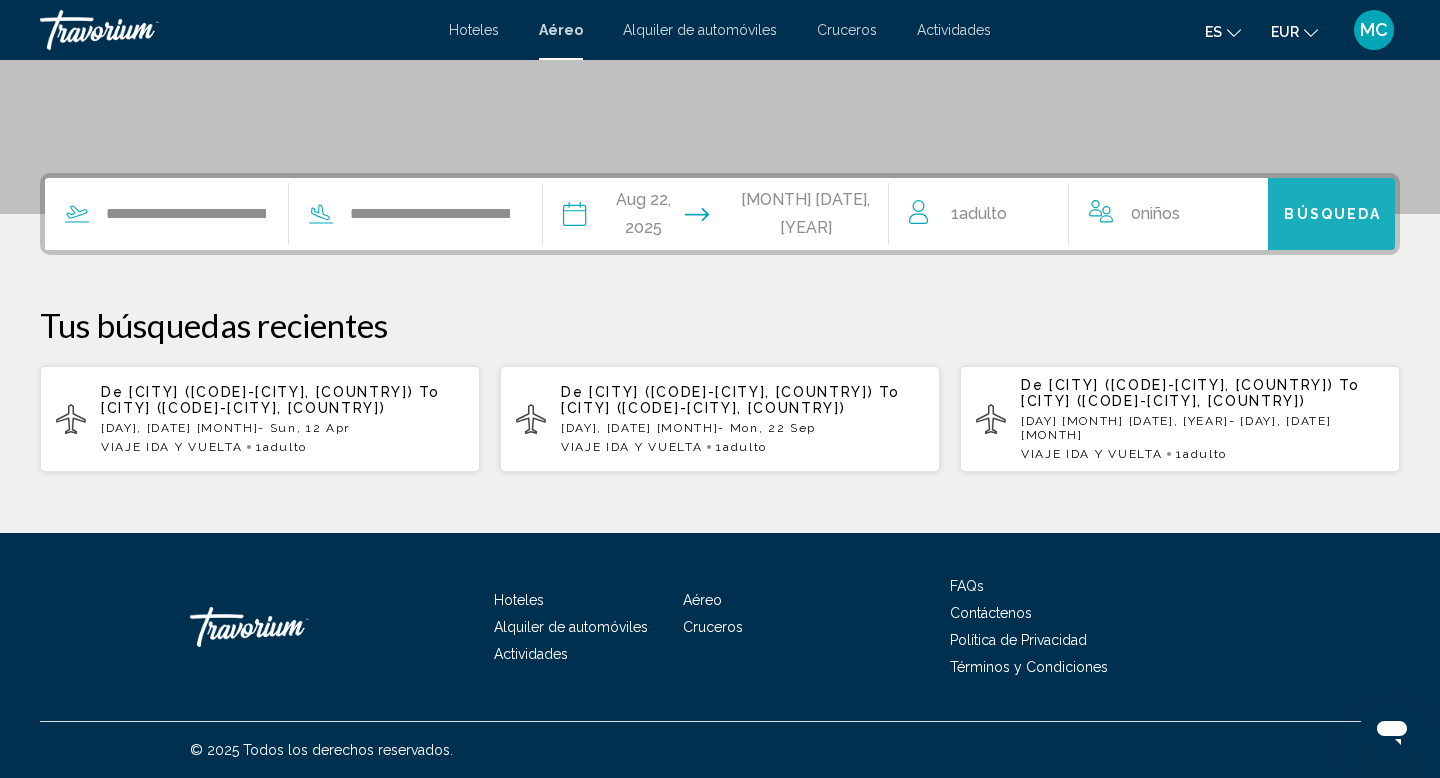 click on "Búsqueda" at bounding box center [1332, 213] 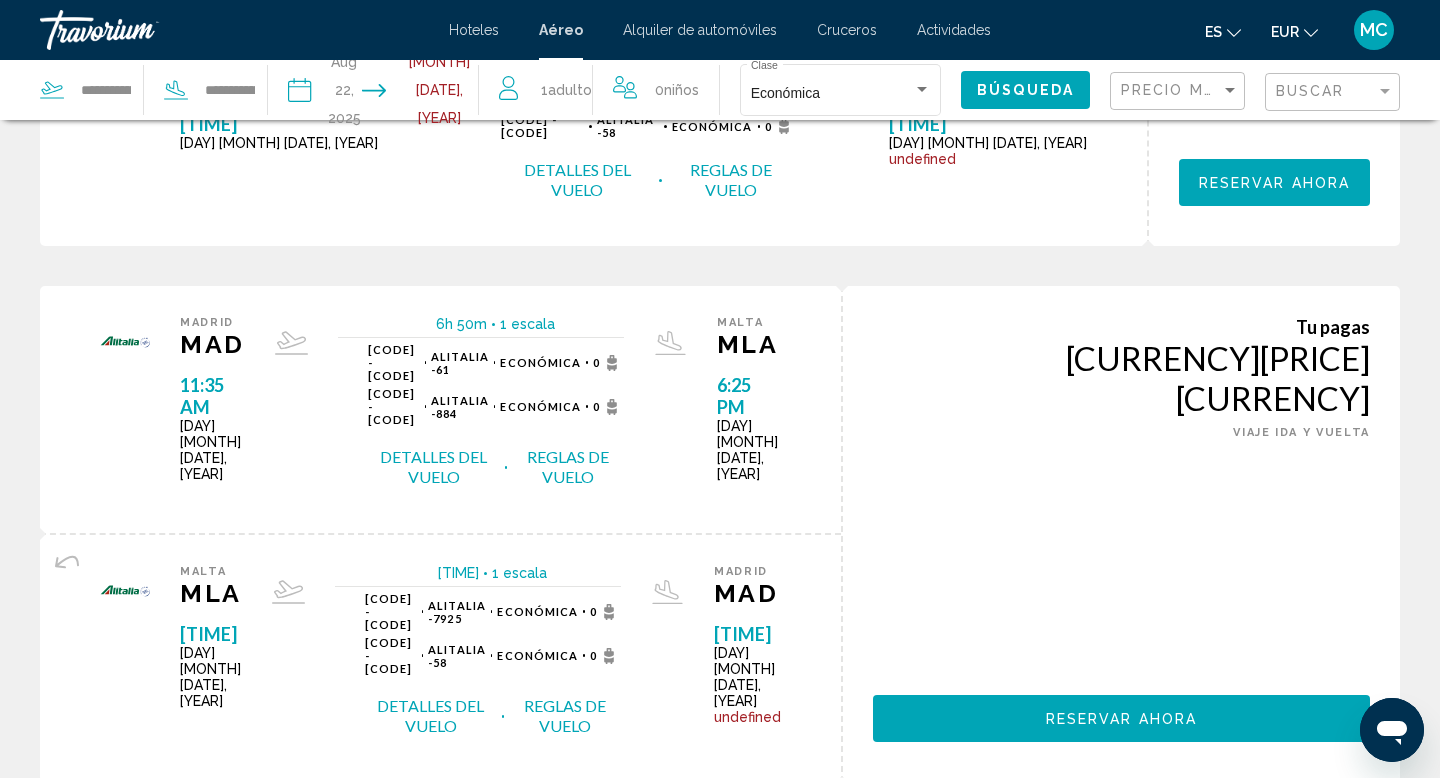 scroll, scrollTop: 0, scrollLeft: 0, axis: both 